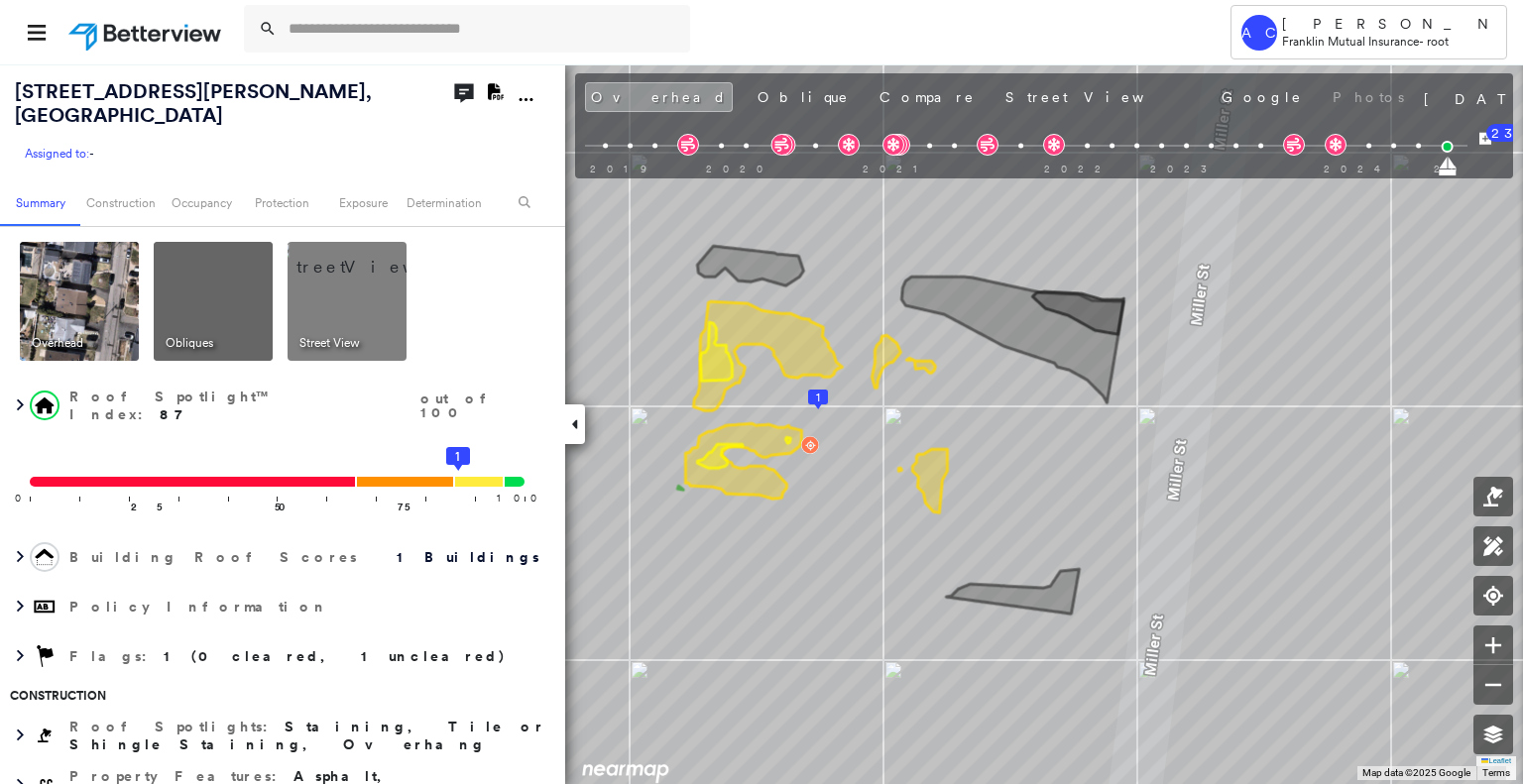 scroll, scrollTop: 0, scrollLeft: 0, axis: both 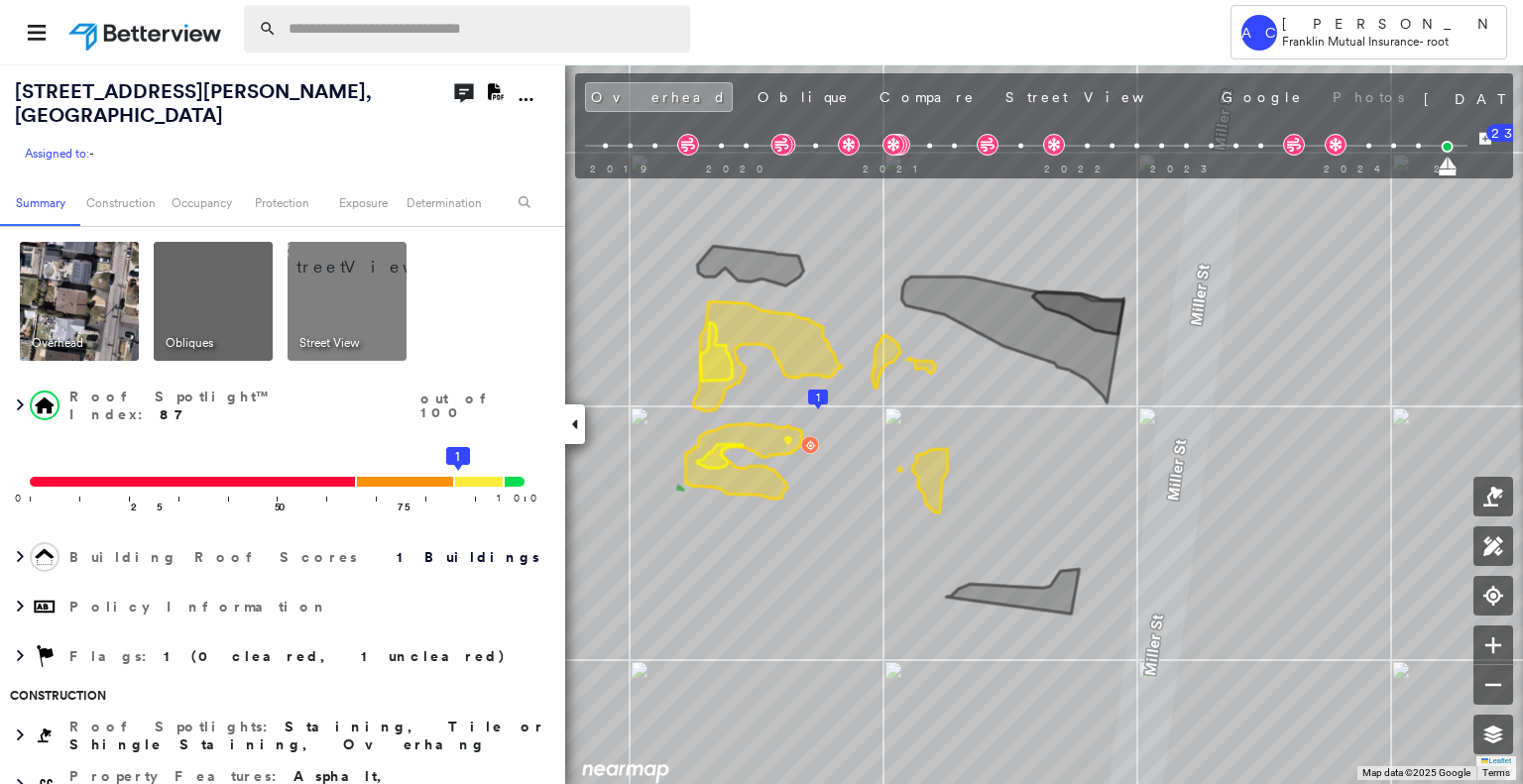 click at bounding box center [483, 29] 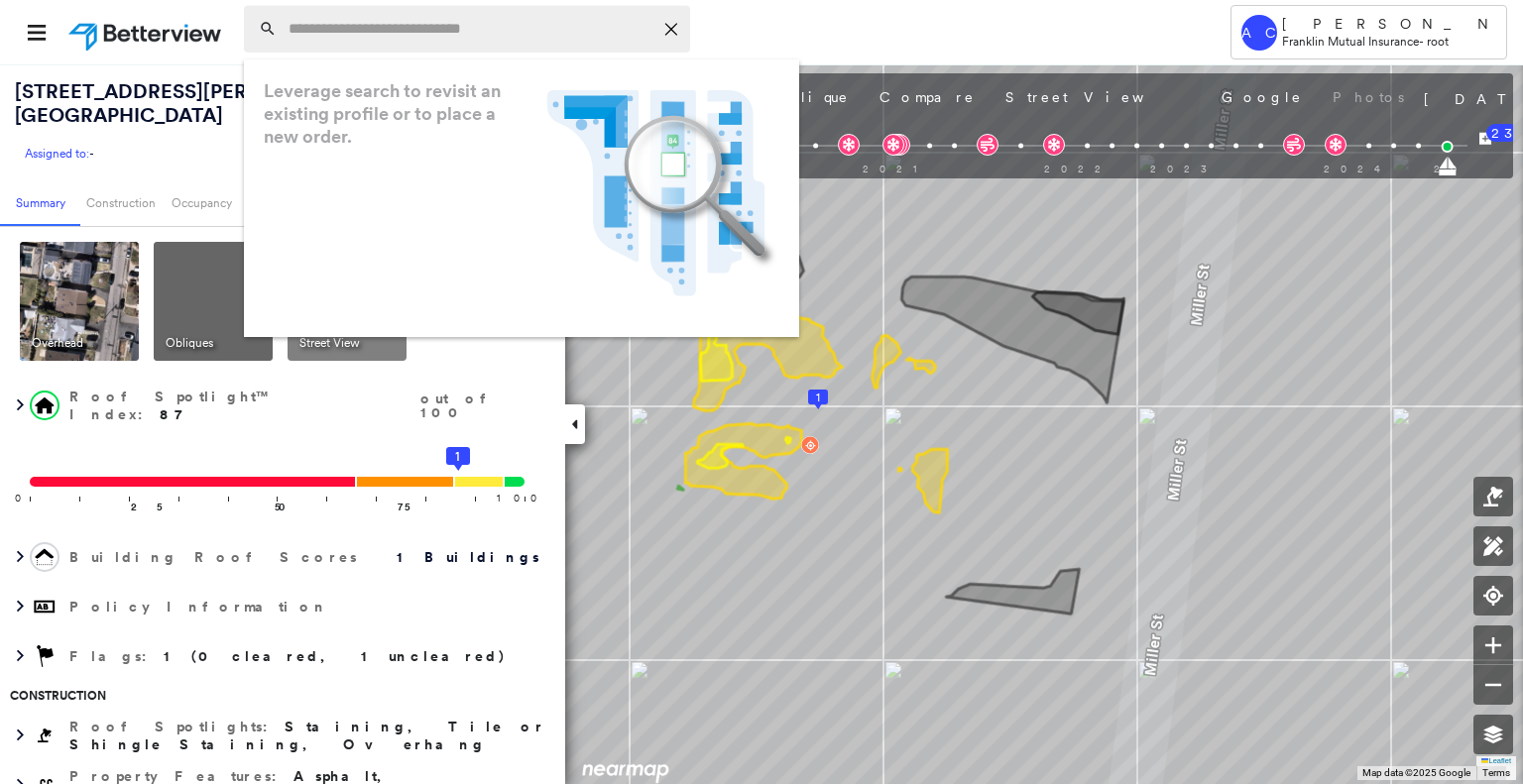 paste on "**********" 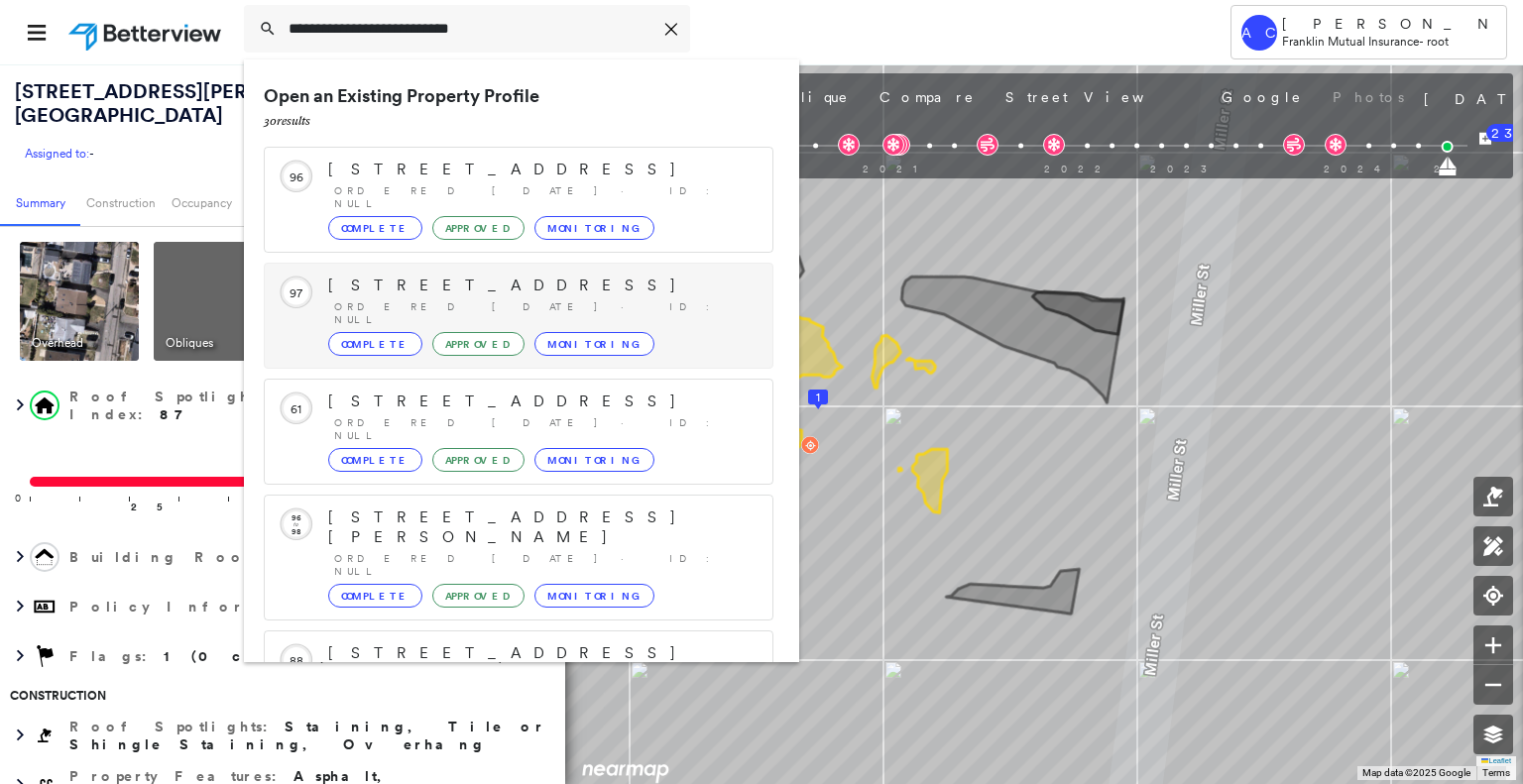 scroll, scrollTop: 206, scrollLeft: 0, axis: vertical 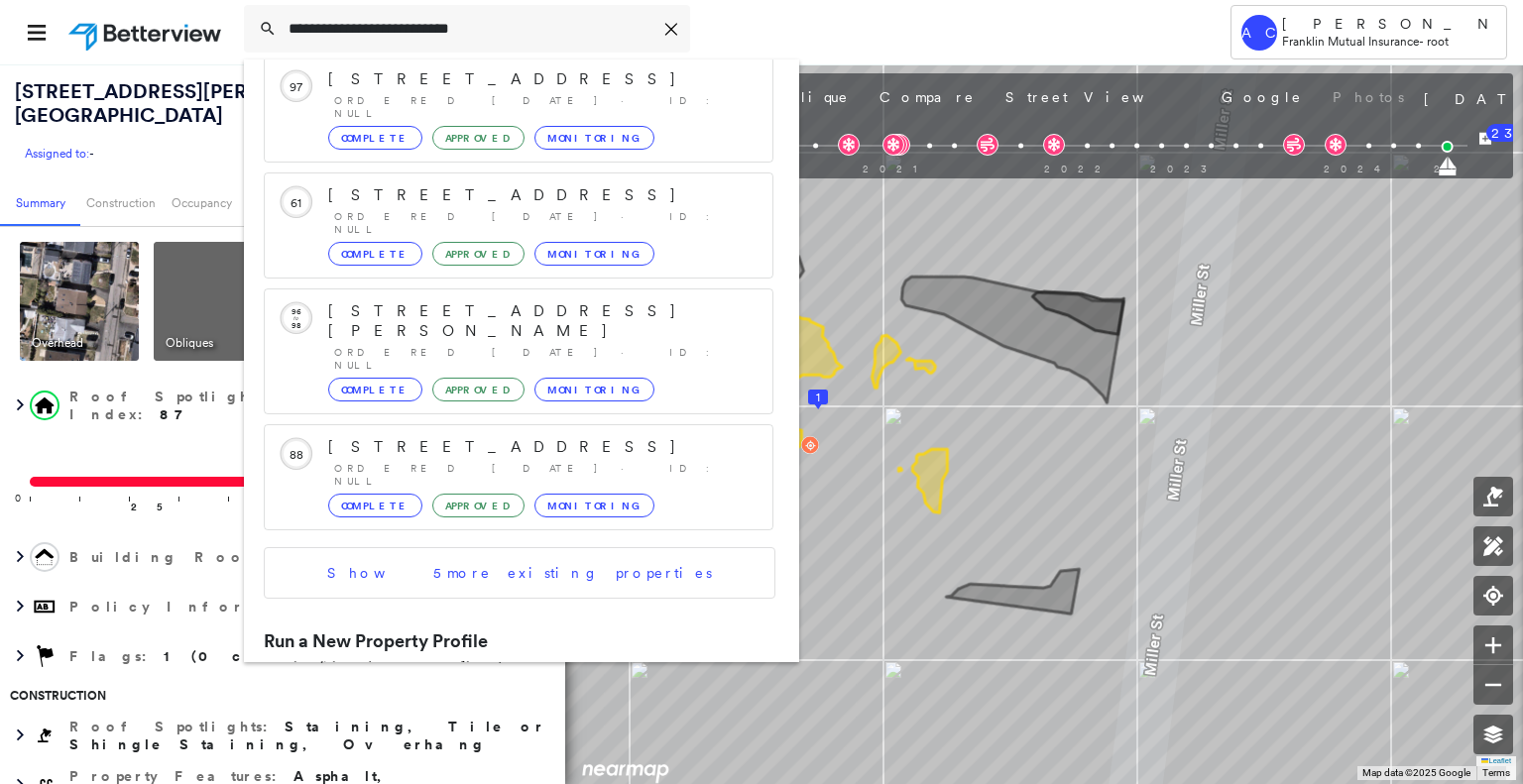 type on "**********" 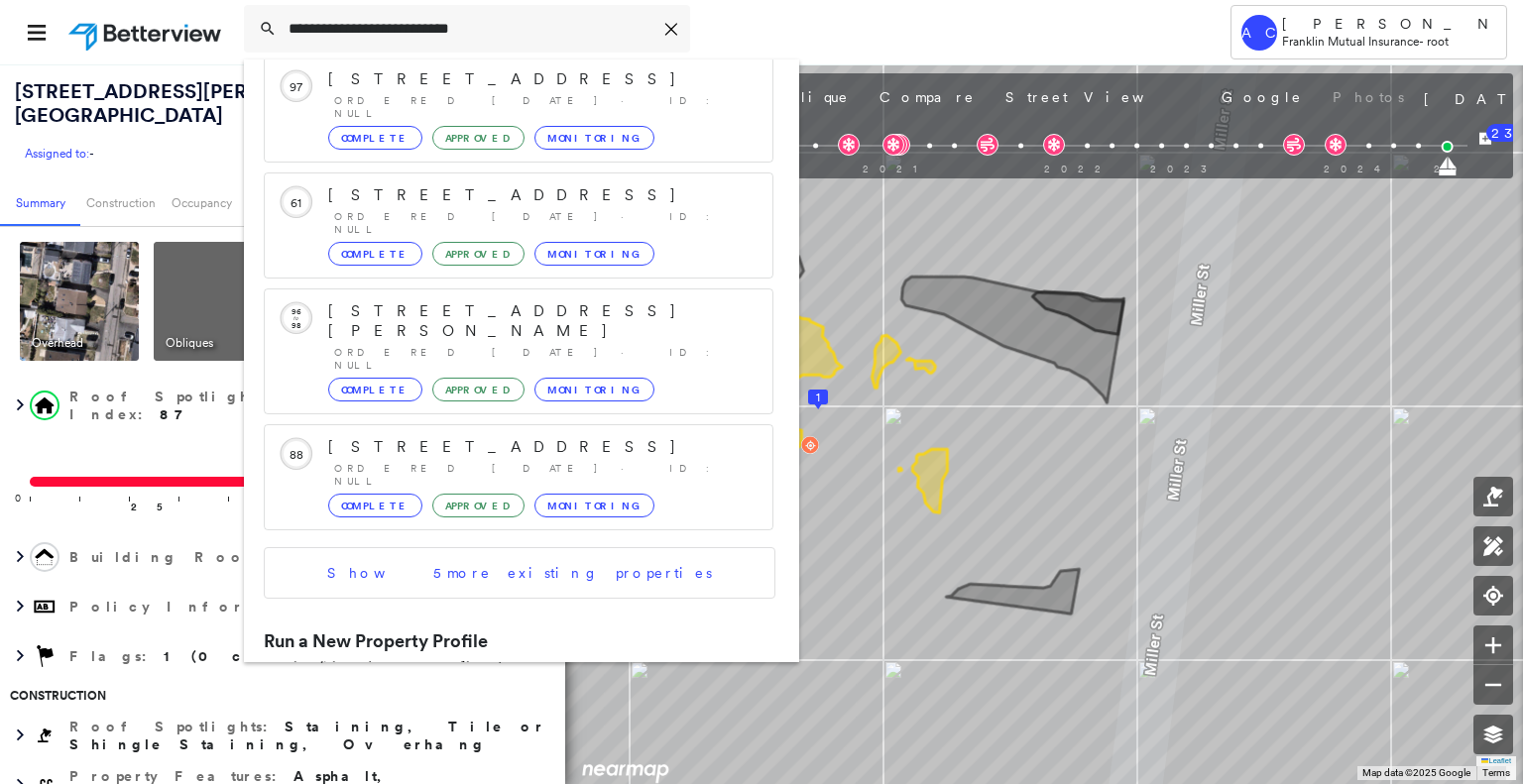 click on "[STREET_ADDRESS] Group Created with Sketch." at bounding box center [519, 709] 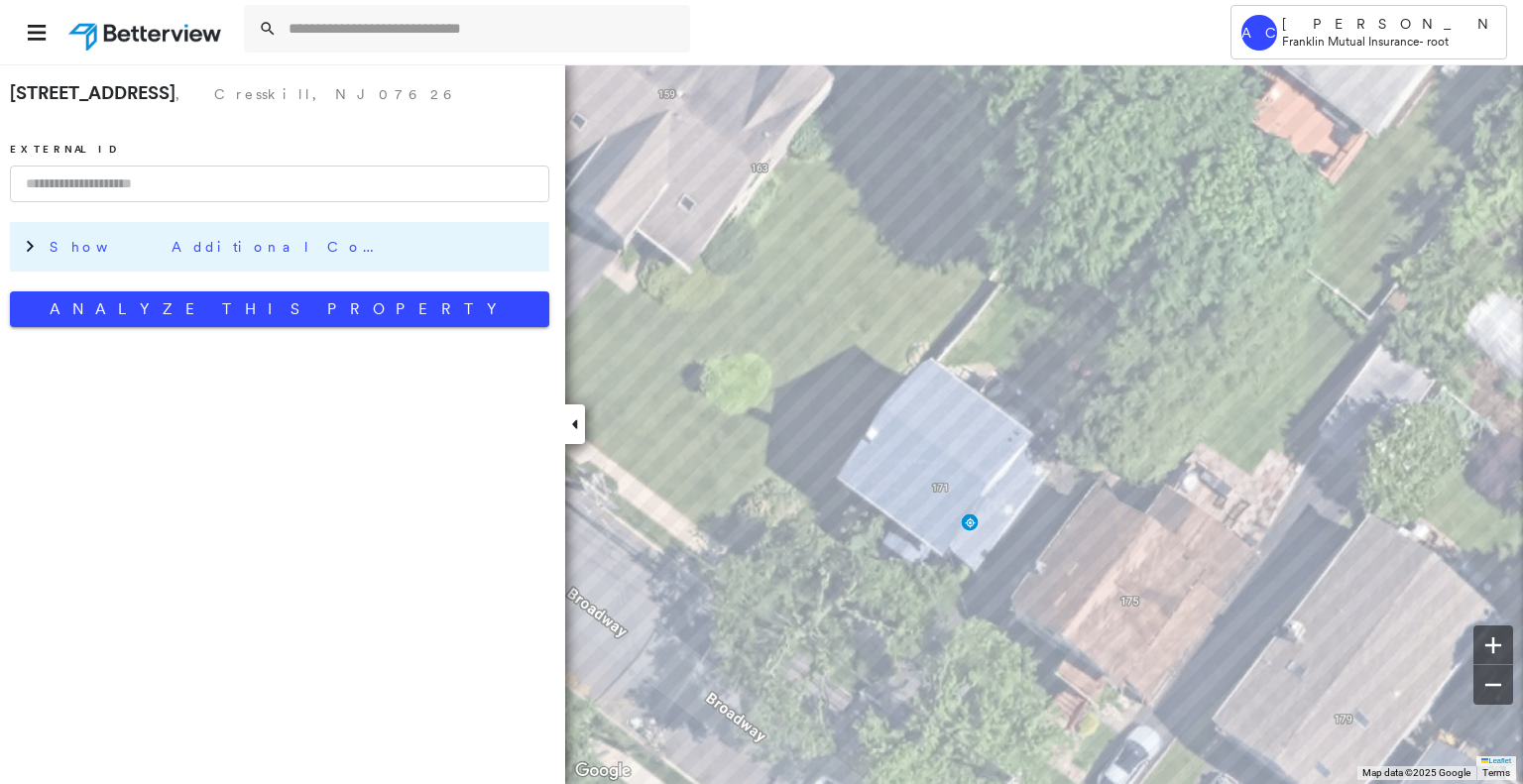 click on "Show Additional Company Data" at bounding box center [294, 247] 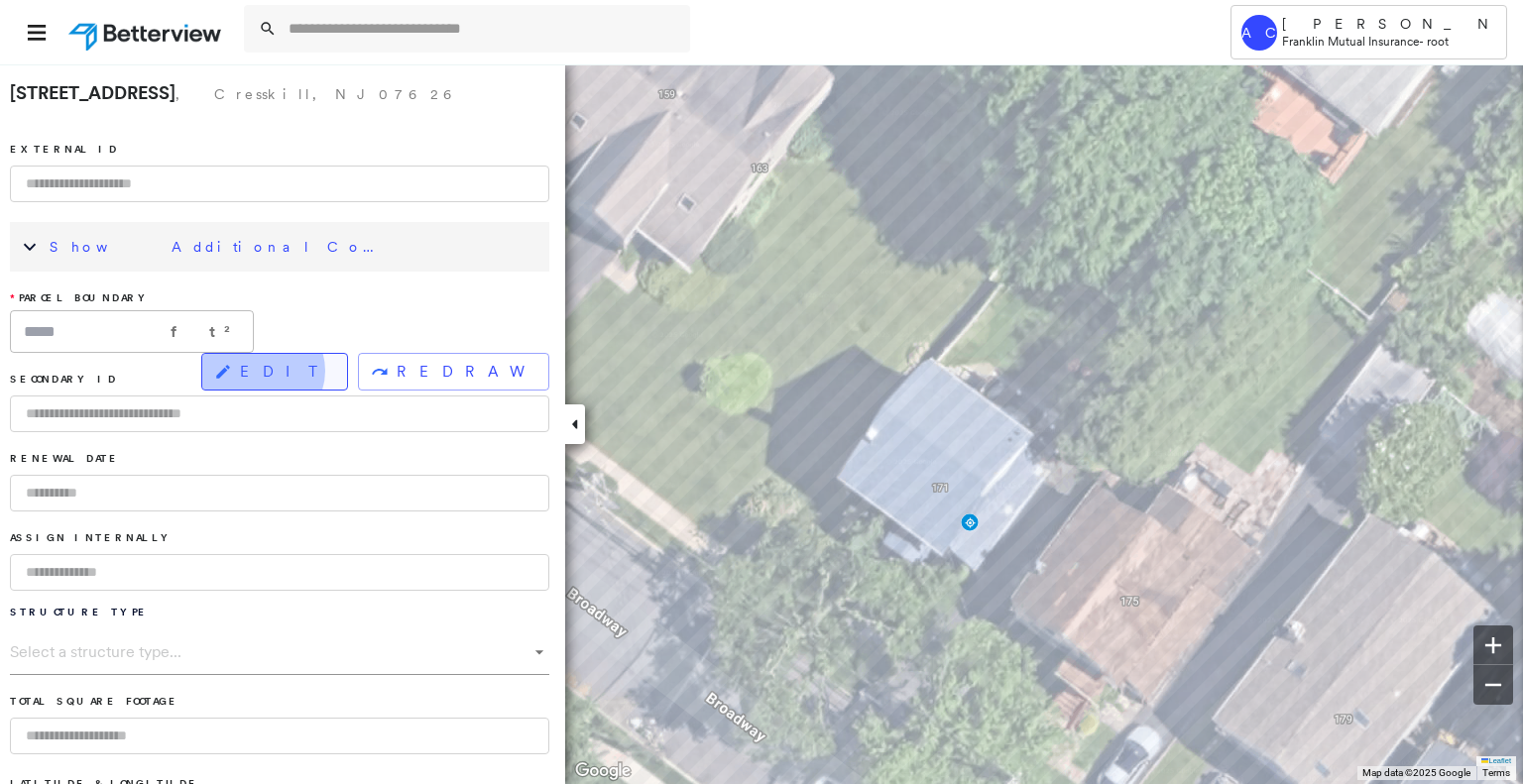 click on "EDIT" at bounding box center [286, 372] 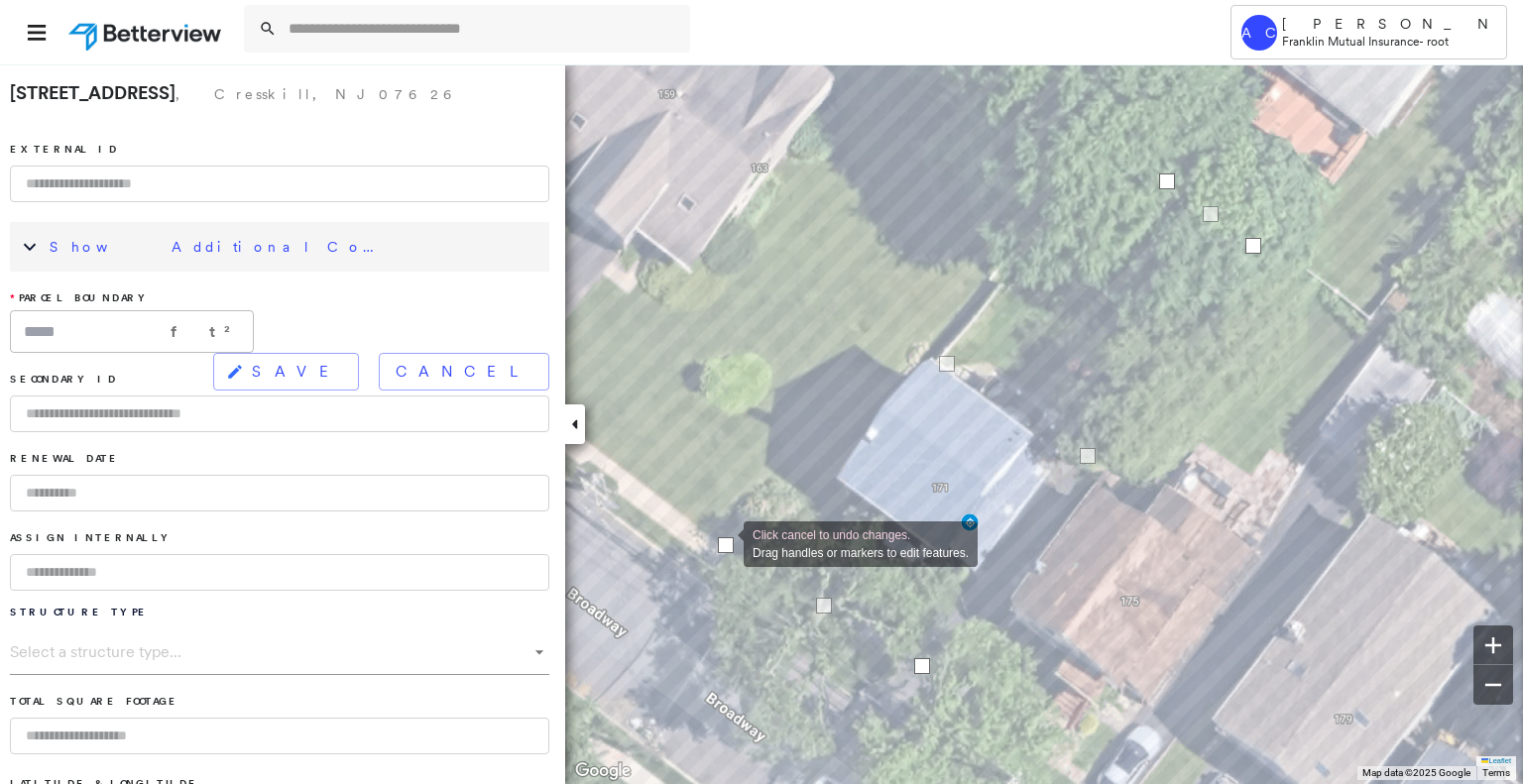 drag, startPoint x: 836, startPoint y: 602, endPoint x: 724, endPoint y: 542, distance: 127.05904 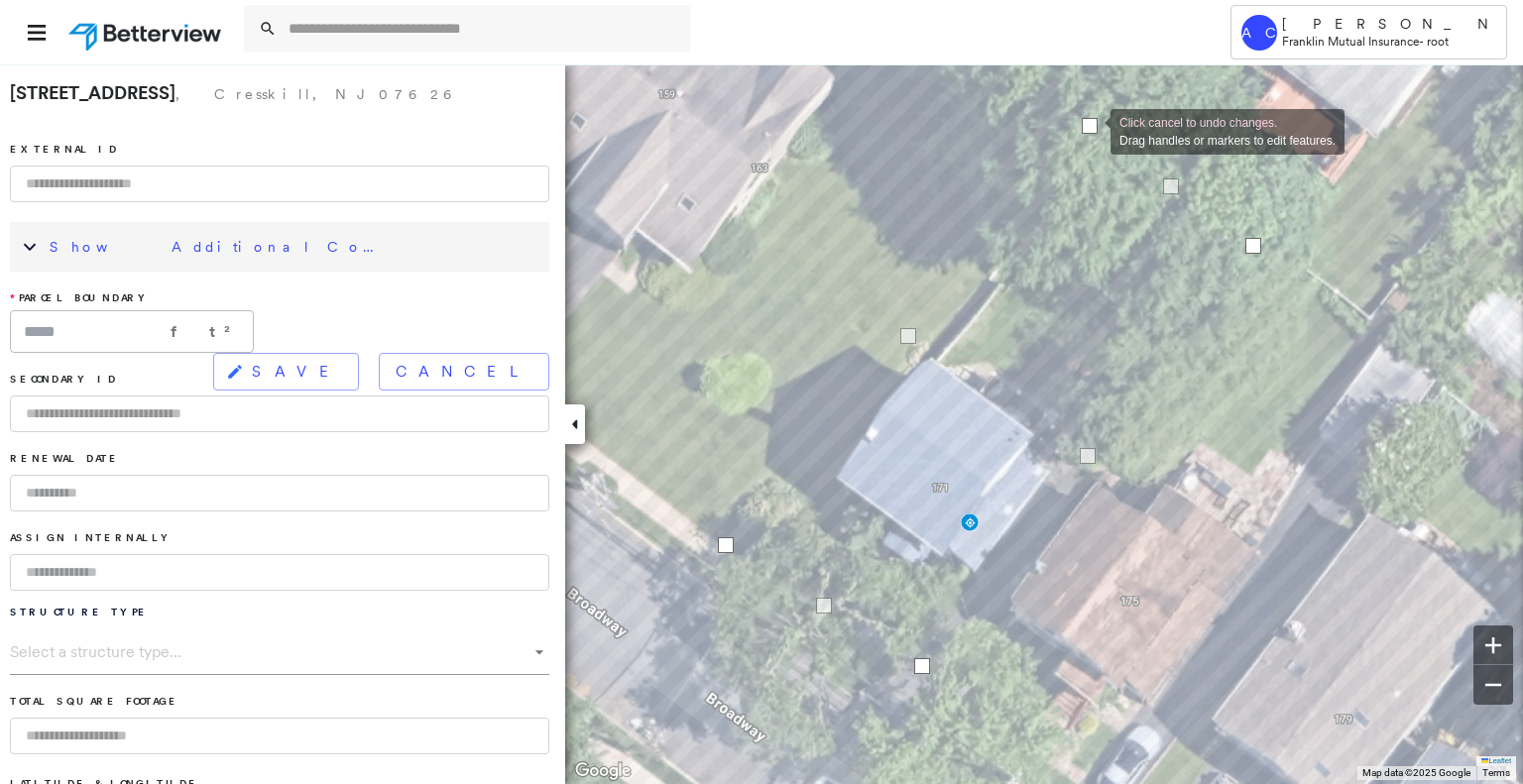 drag, startPoint x: 1168, startPoint y: 185, endPoint x: 1091, endPoint y: 130, distance: 94.62558 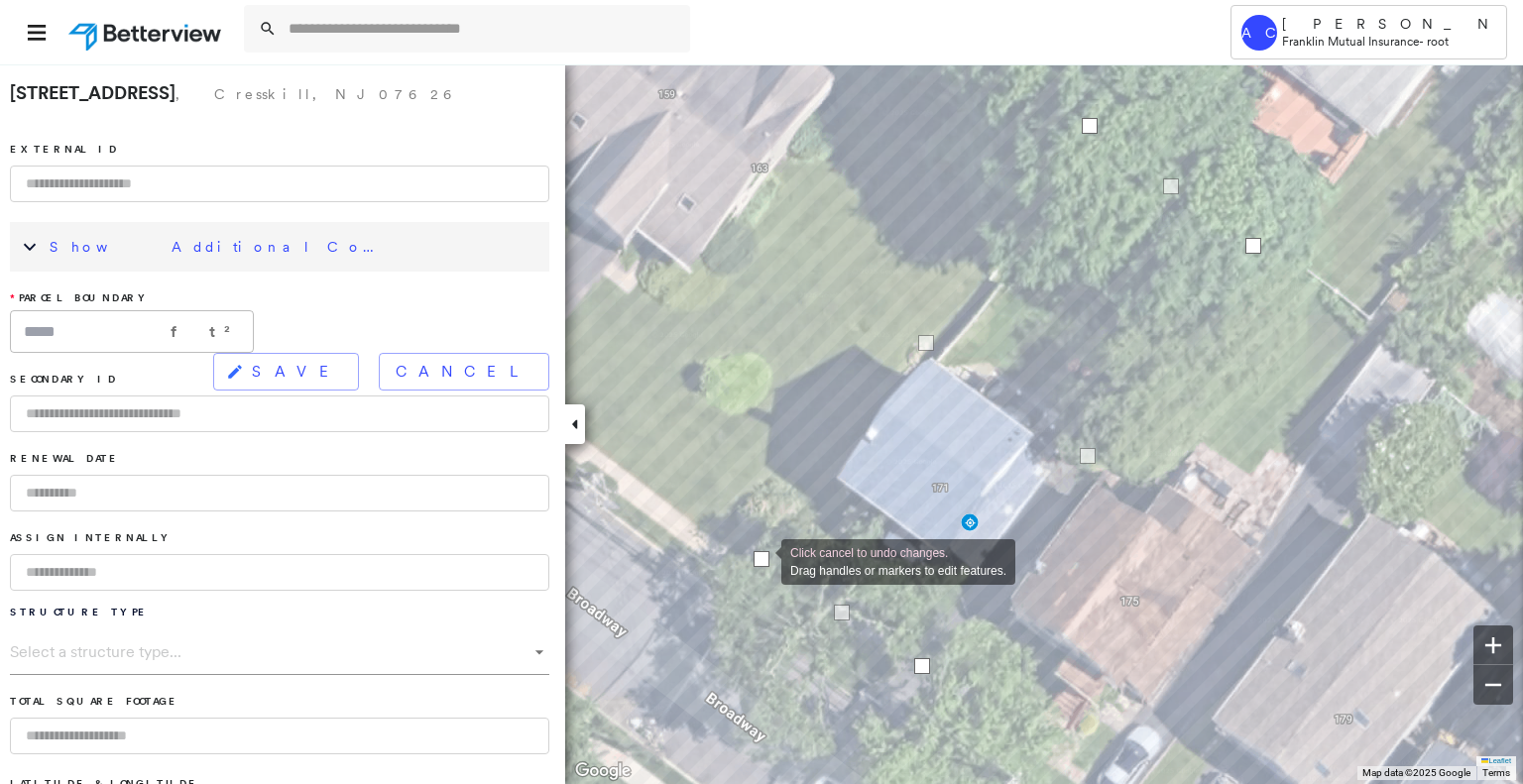 drag, startPoint x: 726, startPoint y: 546, endPoint x: 762, endPoint y: 559, distance: 38.27532 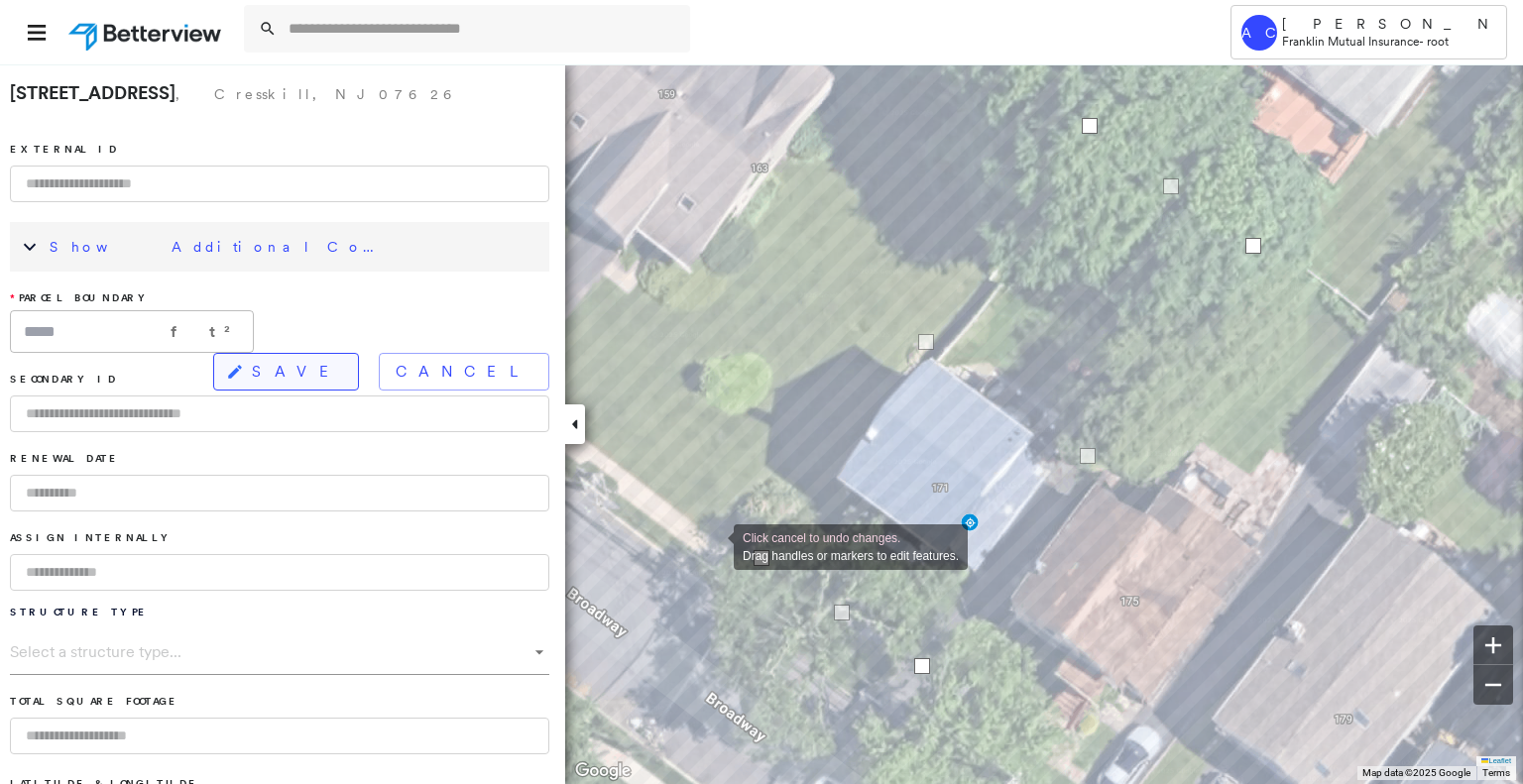 click on "SAVE" at bounding box center [296, 372] 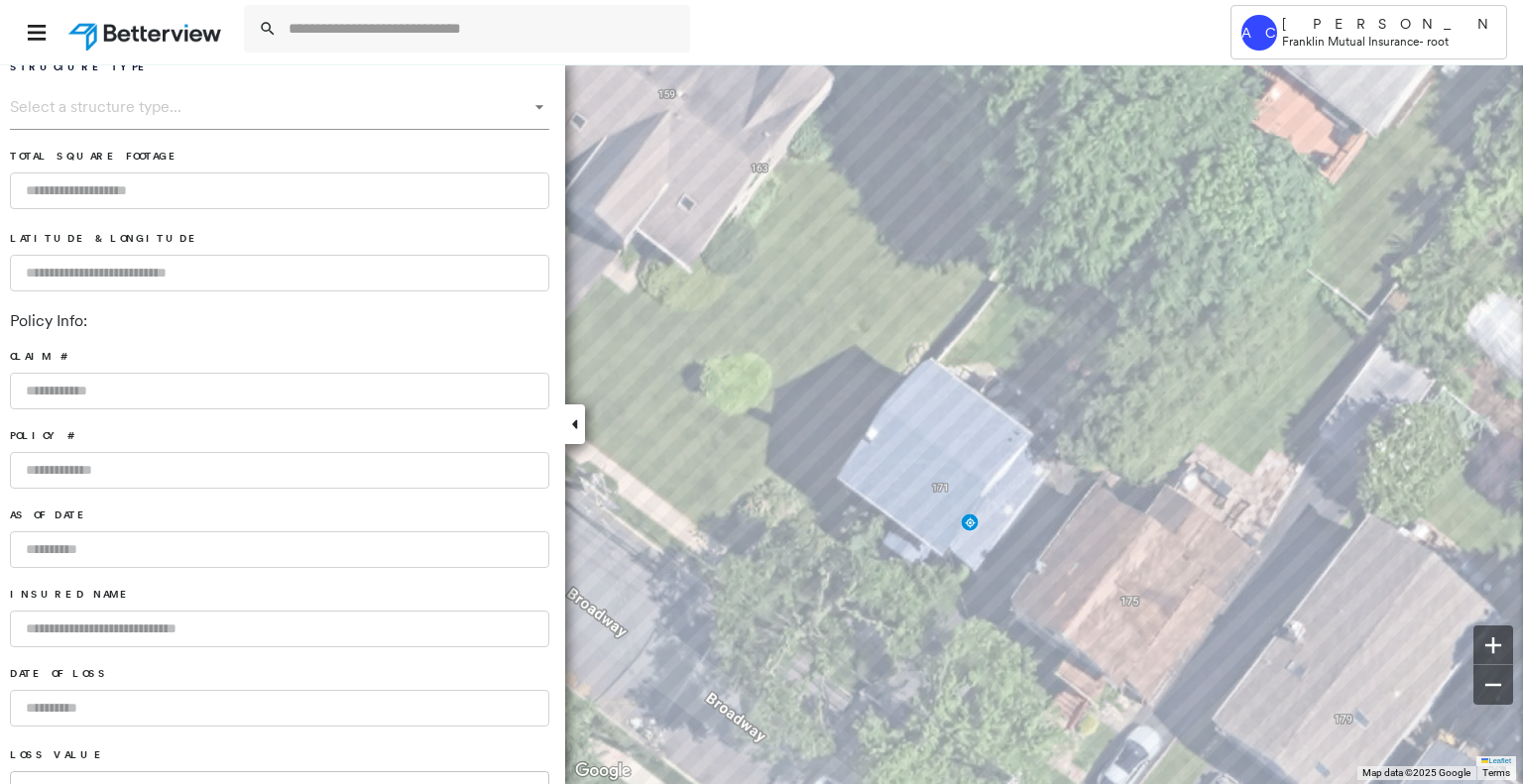 scroll, scrollTop: 1158, scrollLeft: 0, axis: vertical 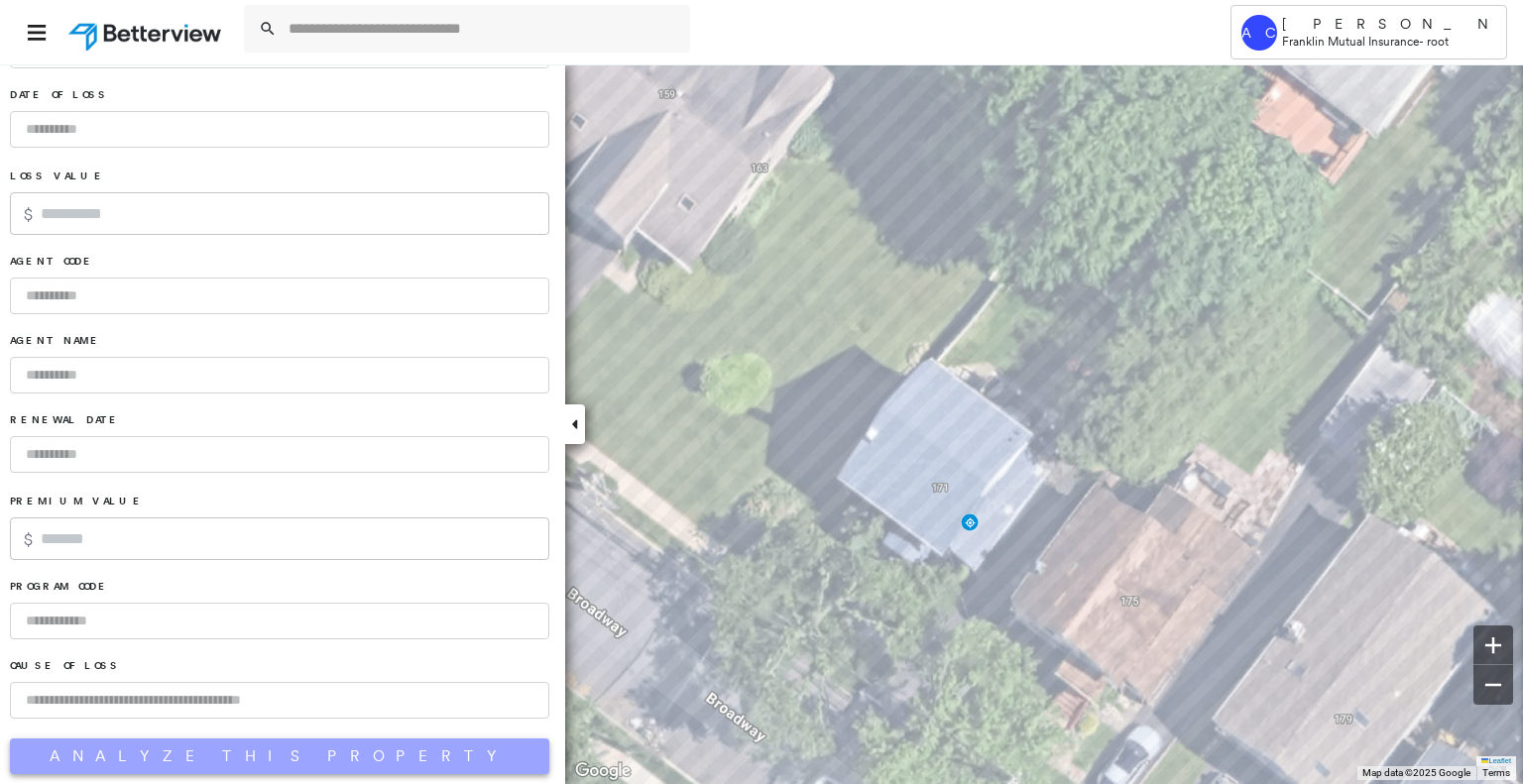 click on "Analyze This Property" at bounding box center [280, 756] 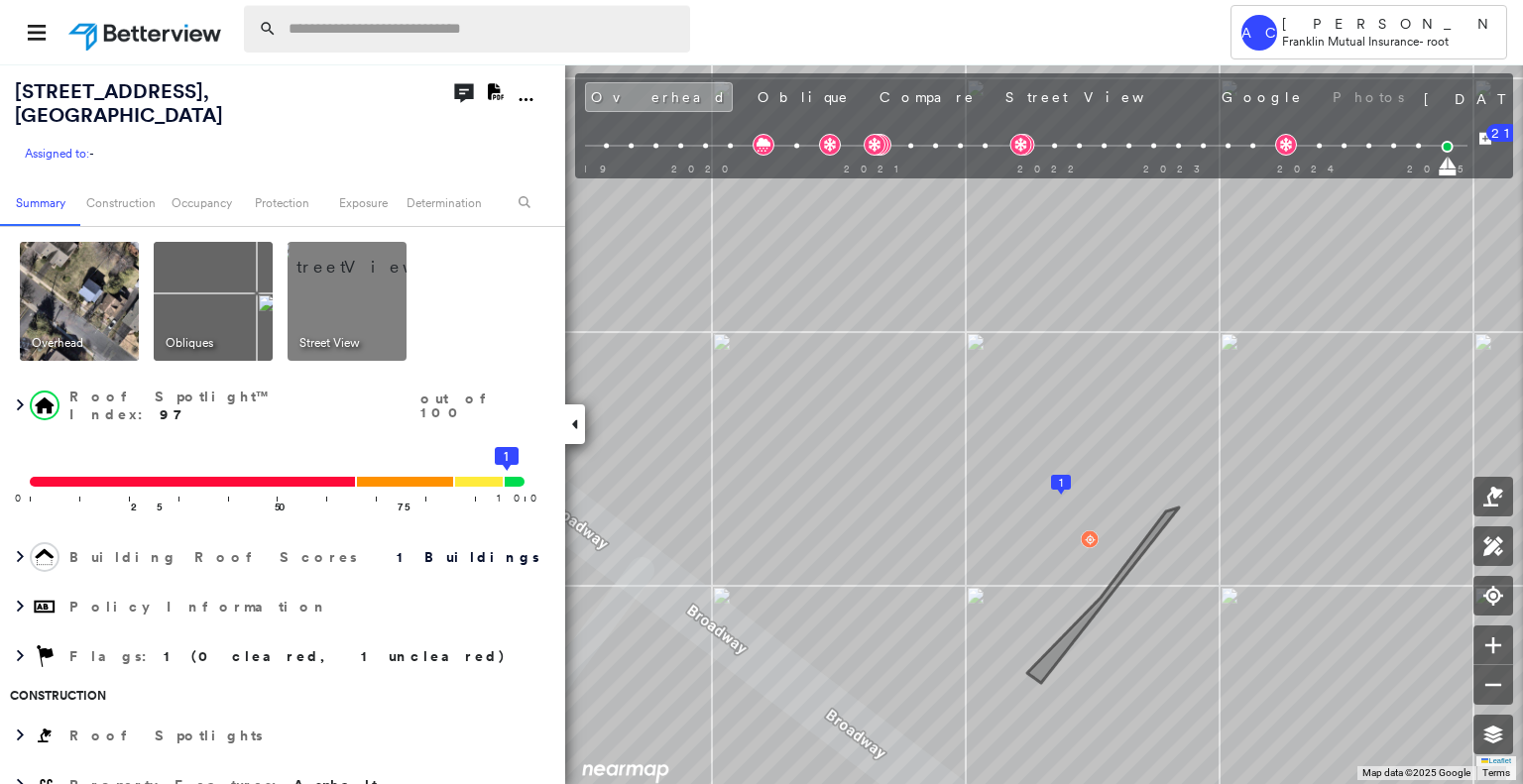 click at bounding box center [483, 29] 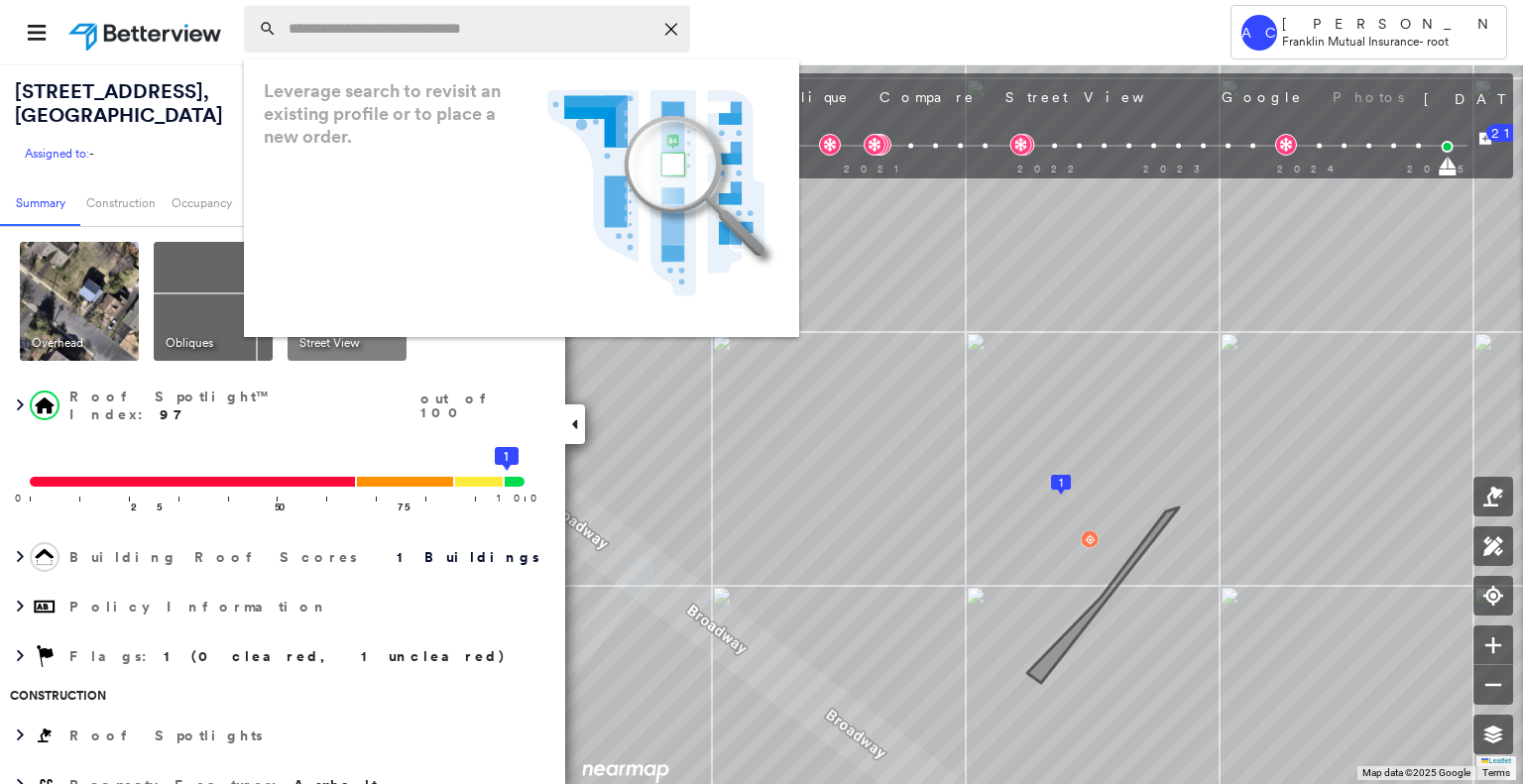 paste on "**********" 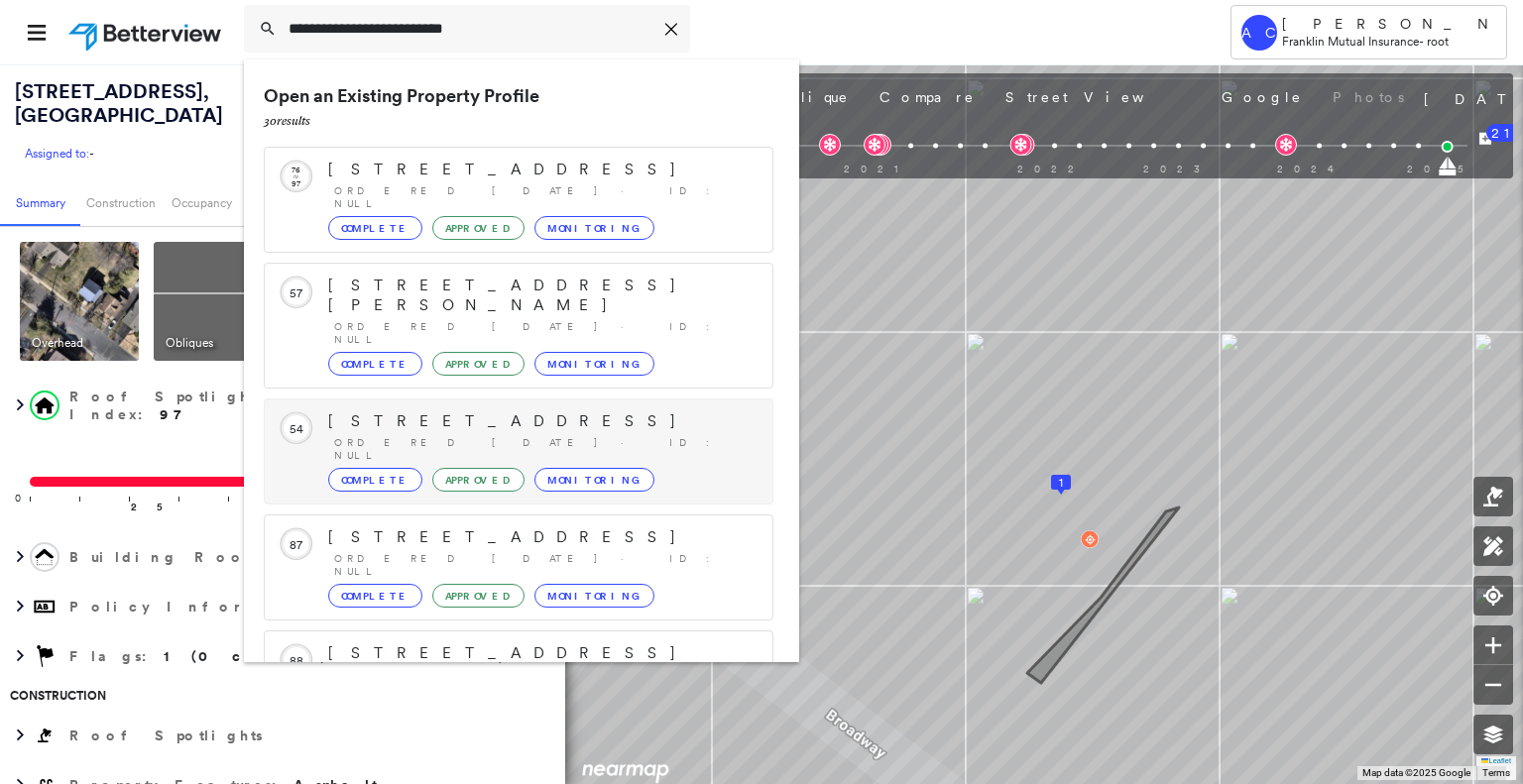 scroll, scrollTop: 206, scrollLeft: 0, axis: vertical 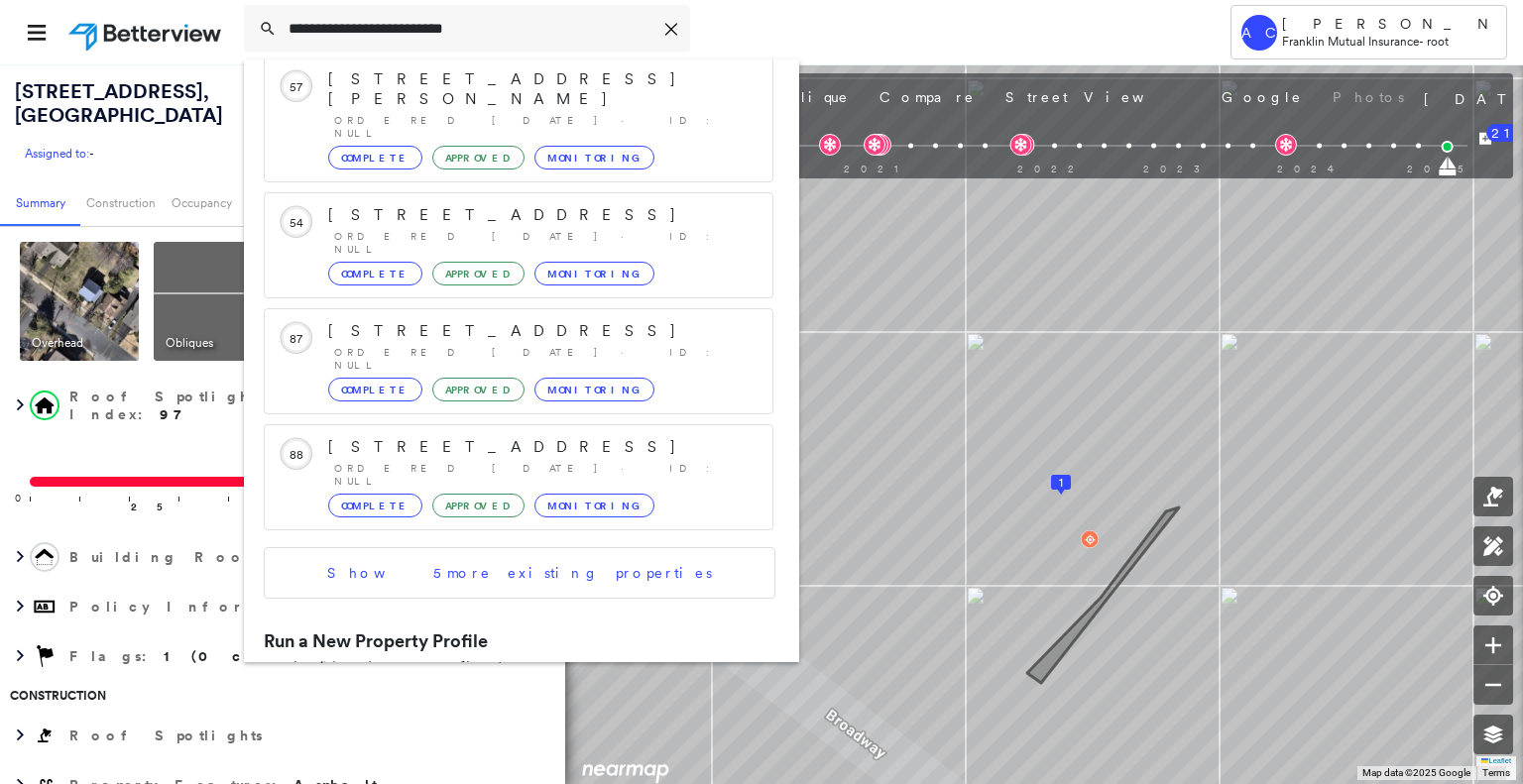 type on "**********" 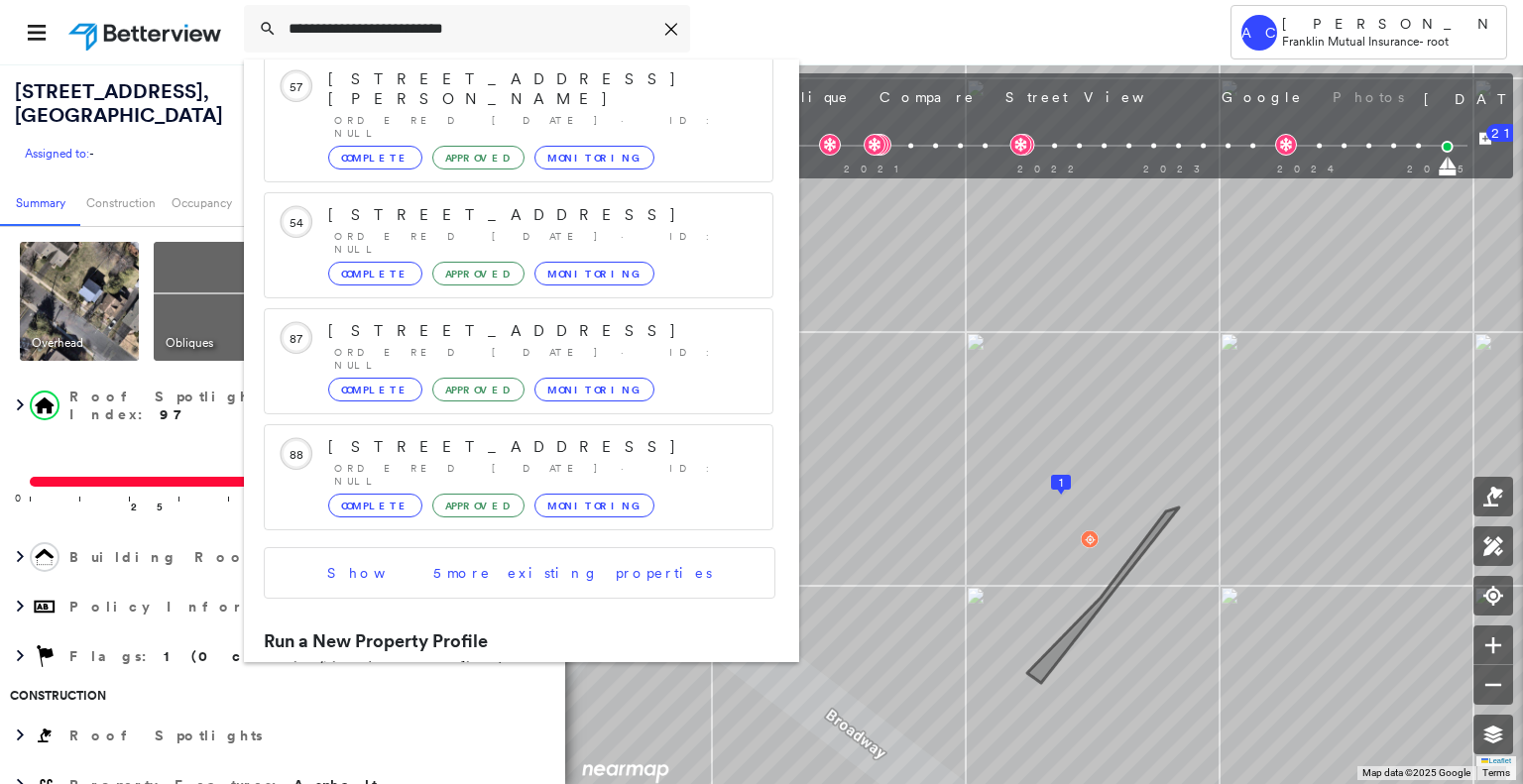 click on "161 Neilson Rd, Sussex, NJ 07461" at bounding box center [497, 710] 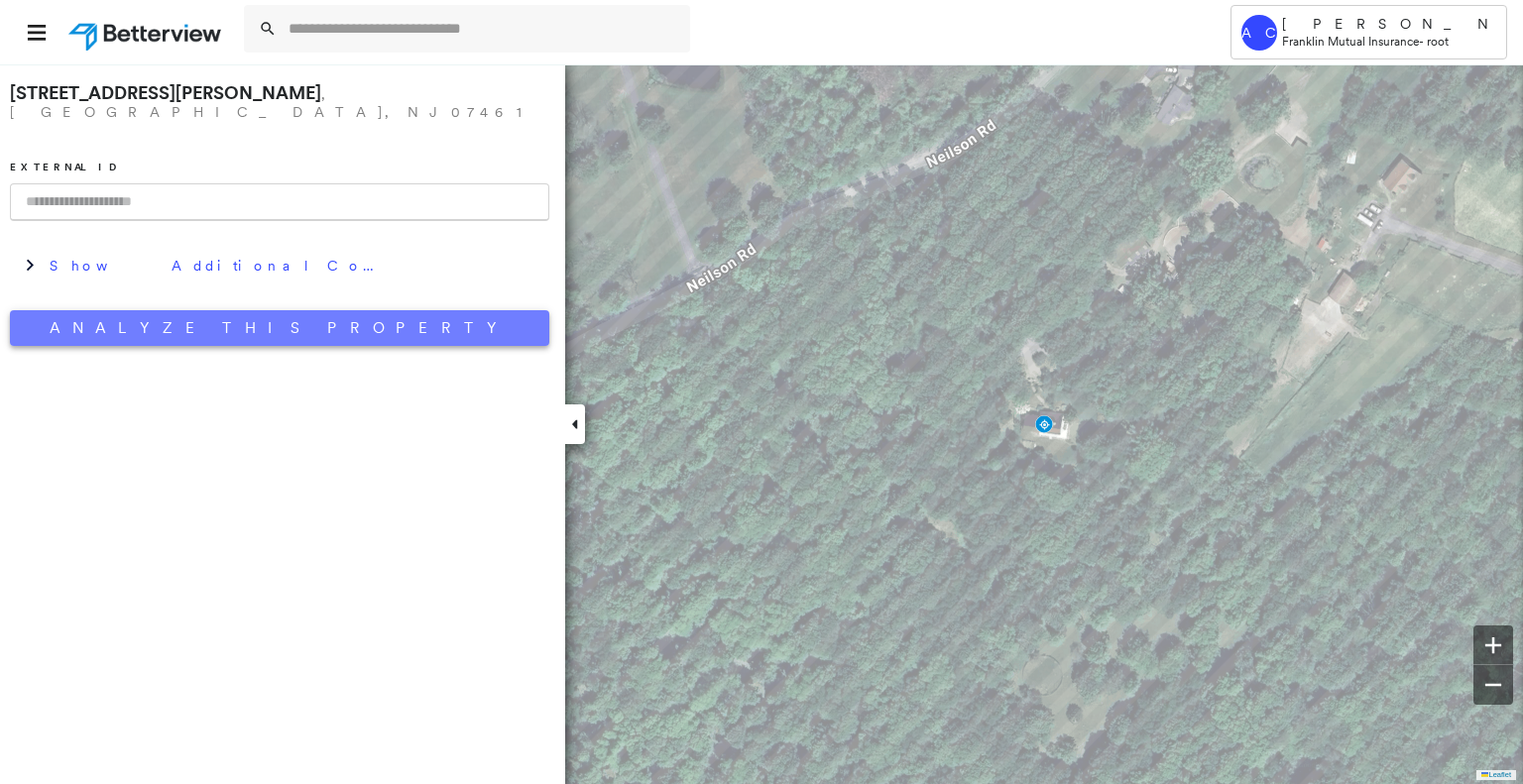 click on "Analyze This Property" at bounding box center [280, 328] 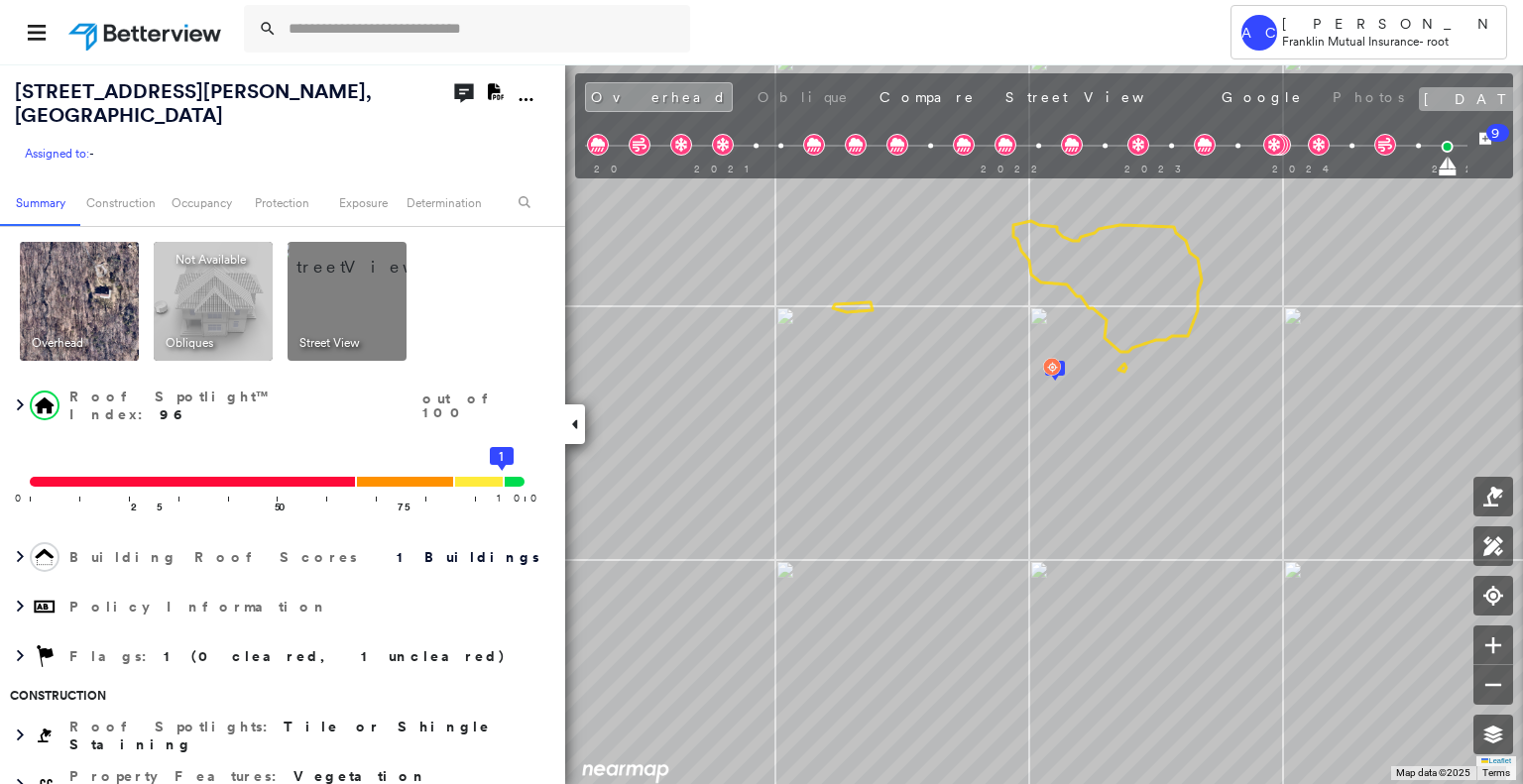 click on "March 18, 2025" at bounding box center (1485, 99) 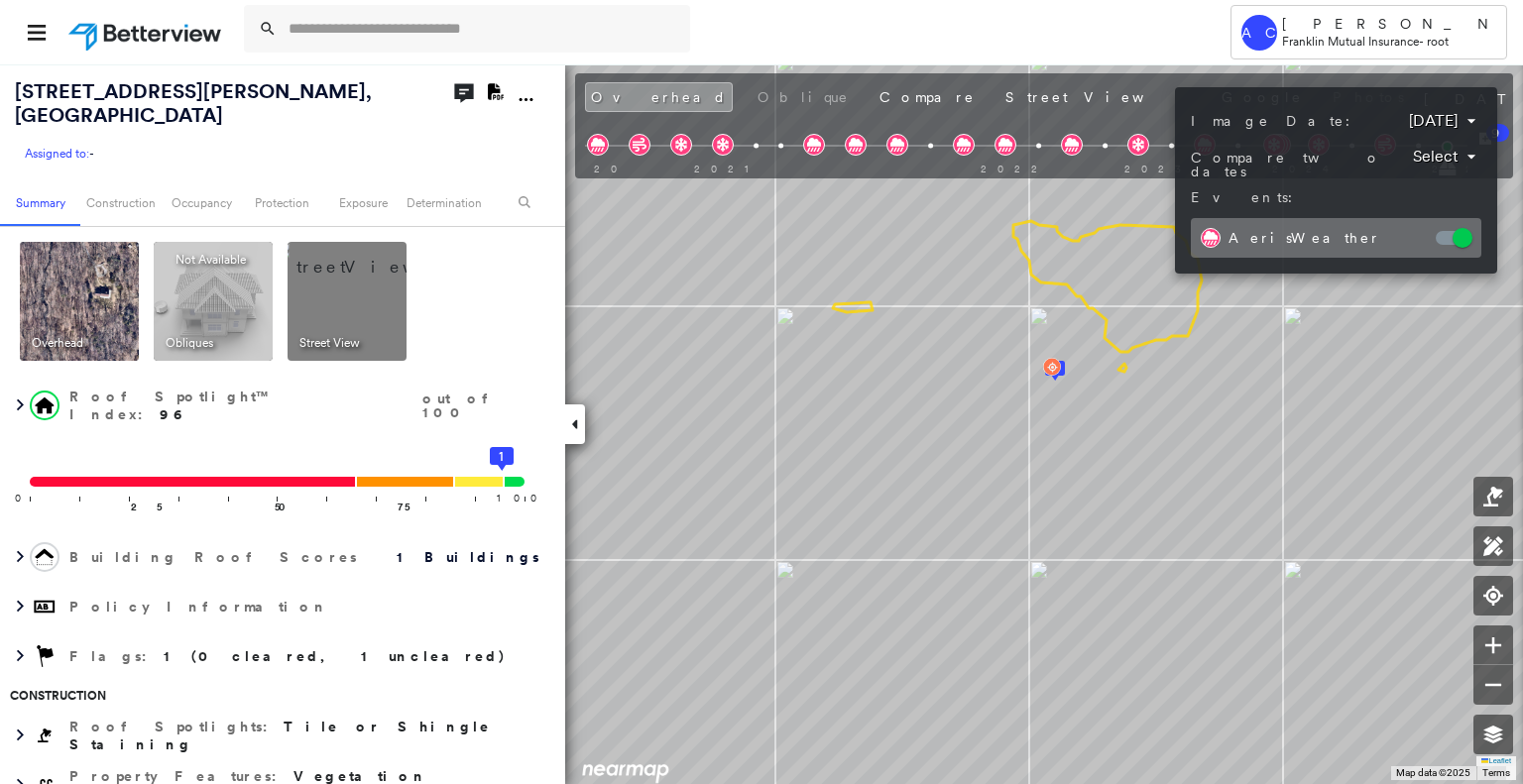 click at bounding box center (762, 392) 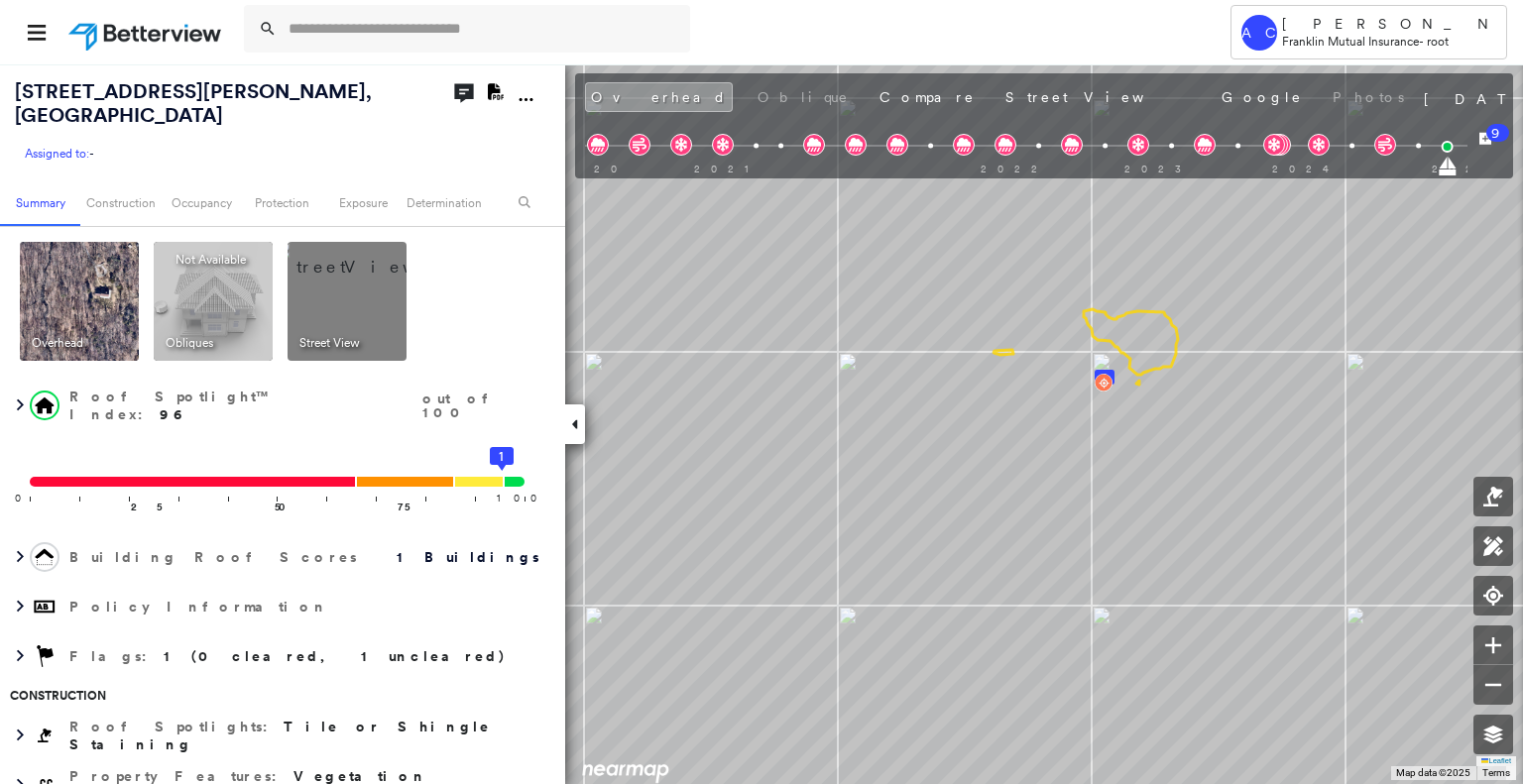 scroll, scrollTop: 0, scrollLeft: 0, axis: both 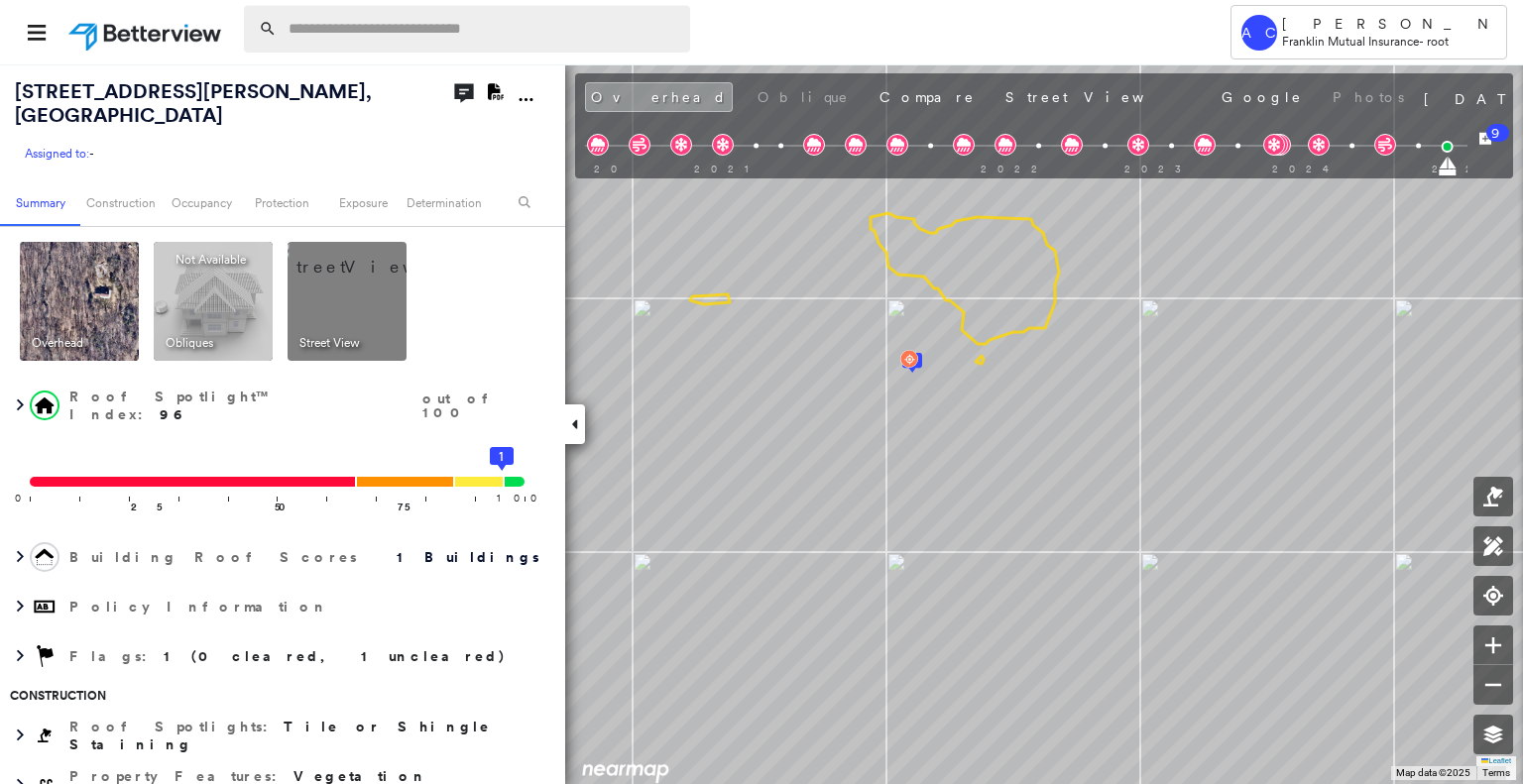 click at bounding box center (483, 29) 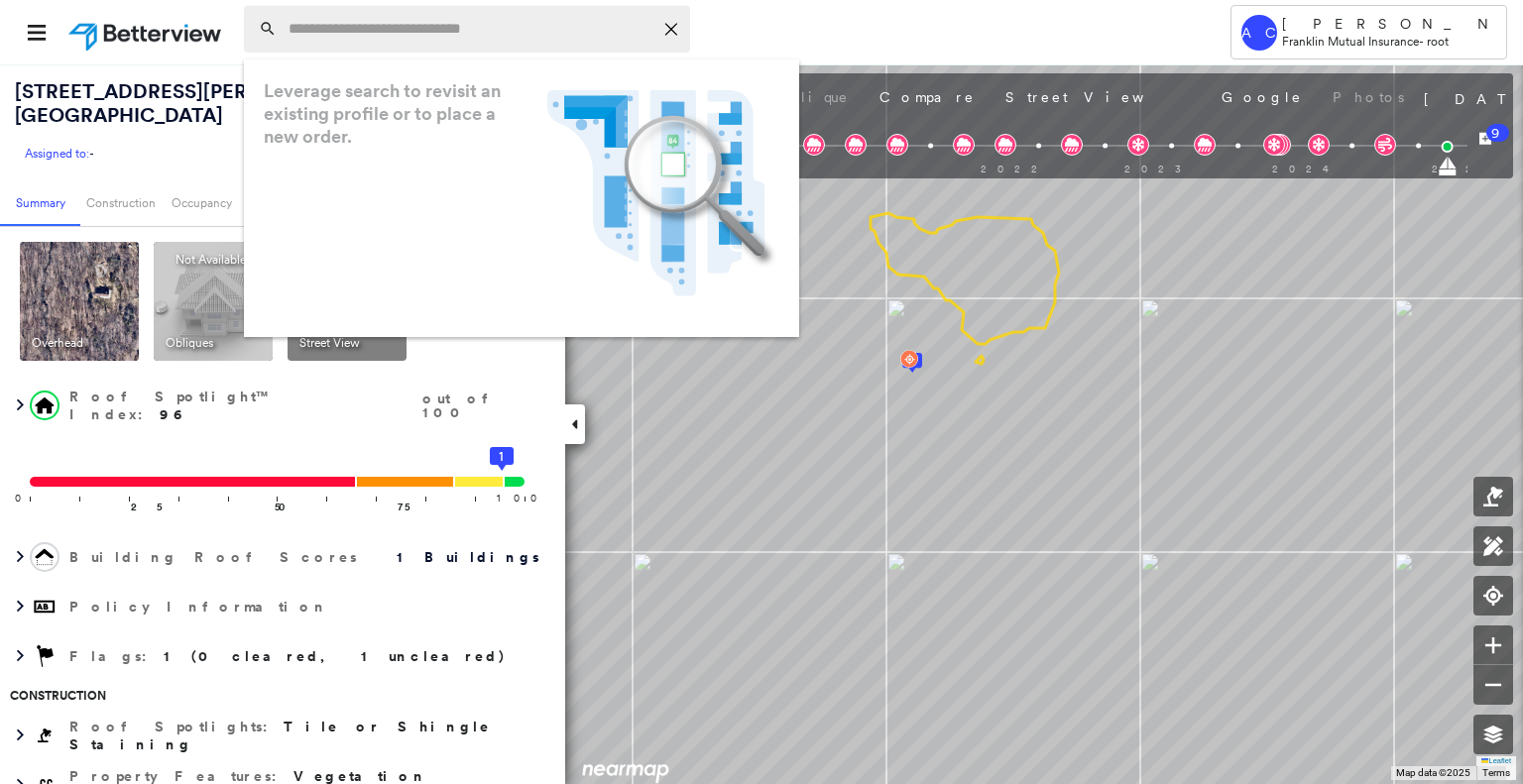 paste on "**********" 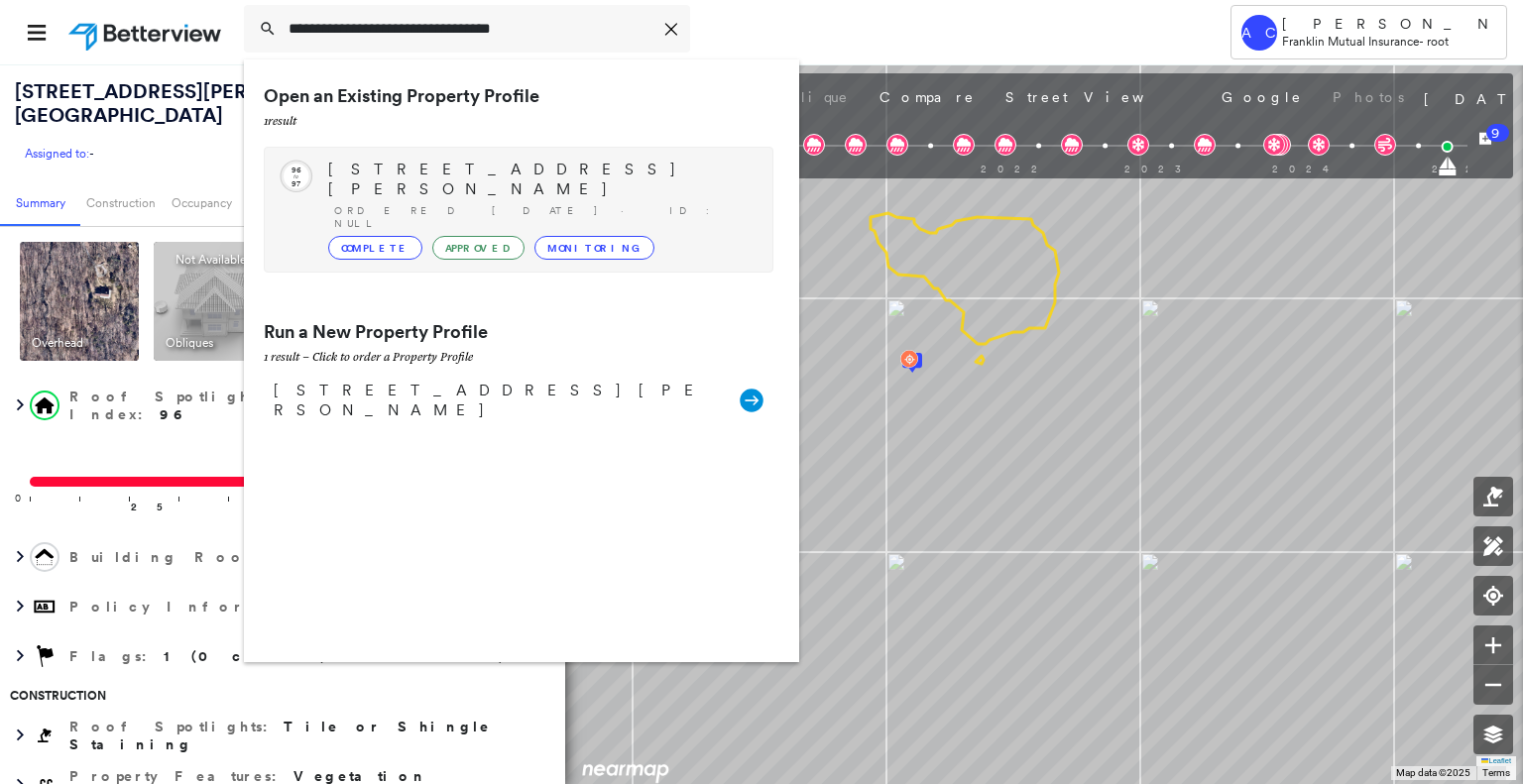 type on "**********" 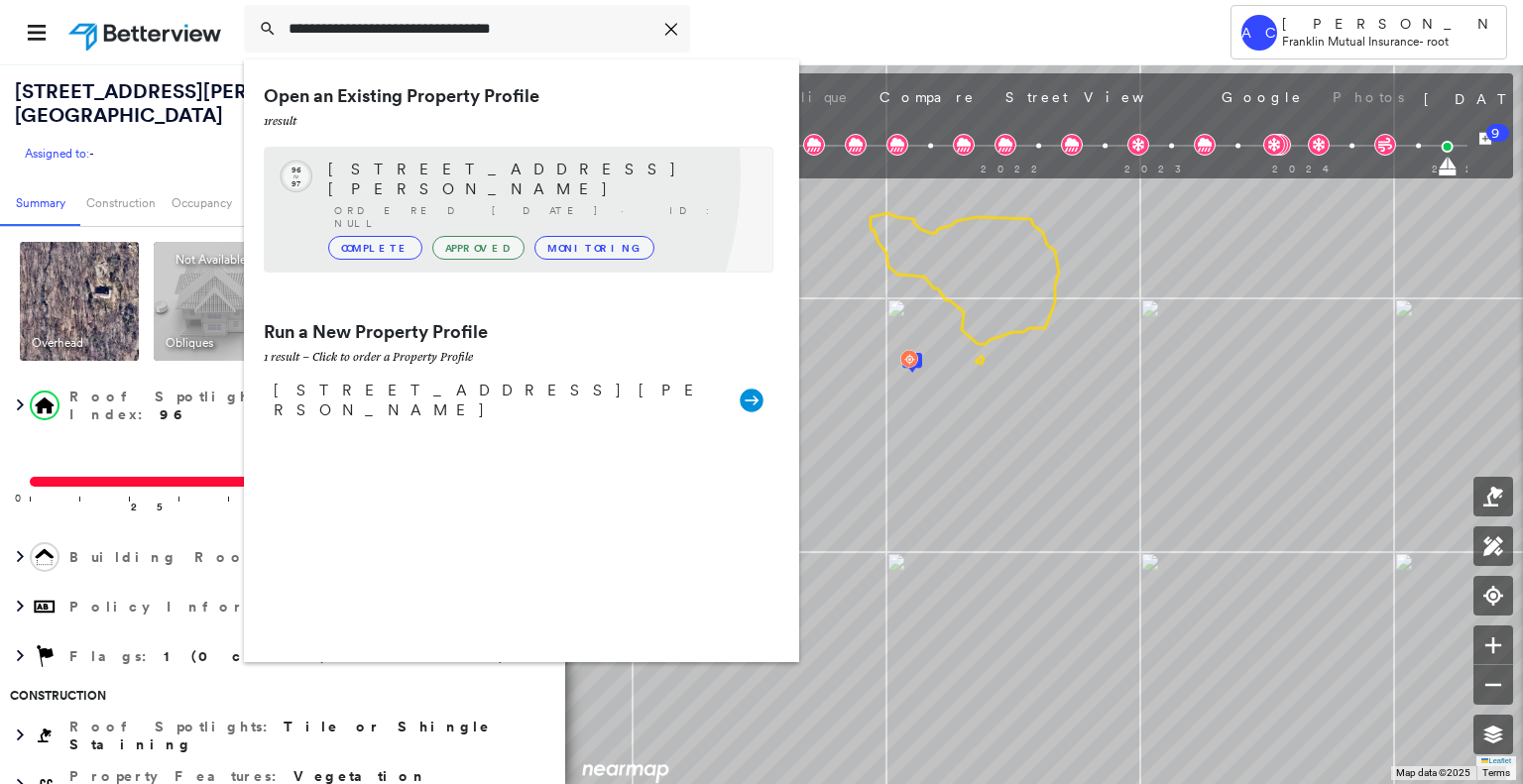 click on "25  Glenview Rd, N Caldwell, NJ 07006" at bounding box center [540, 179] 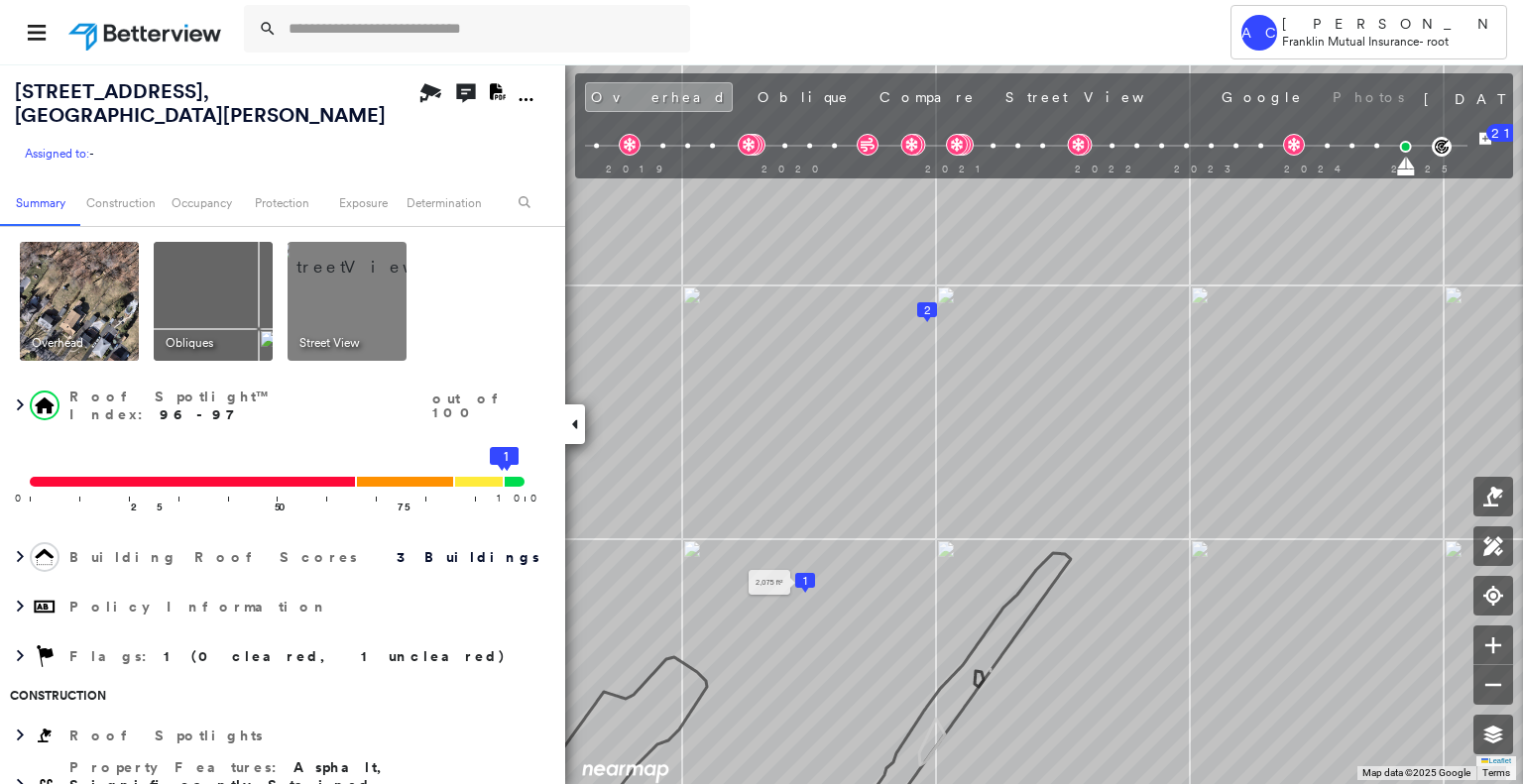 click on "1" at bounding box center [805, 581] 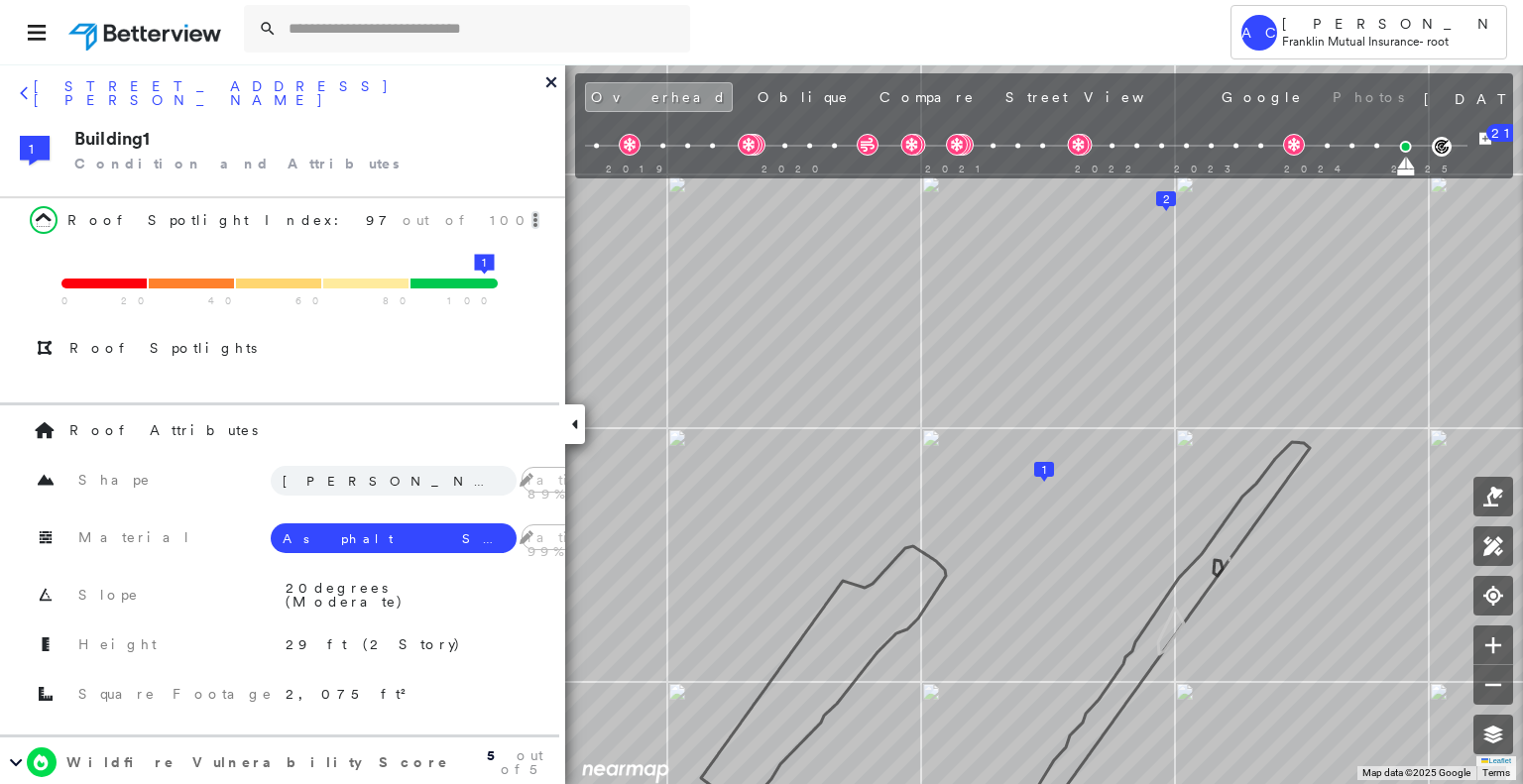 click 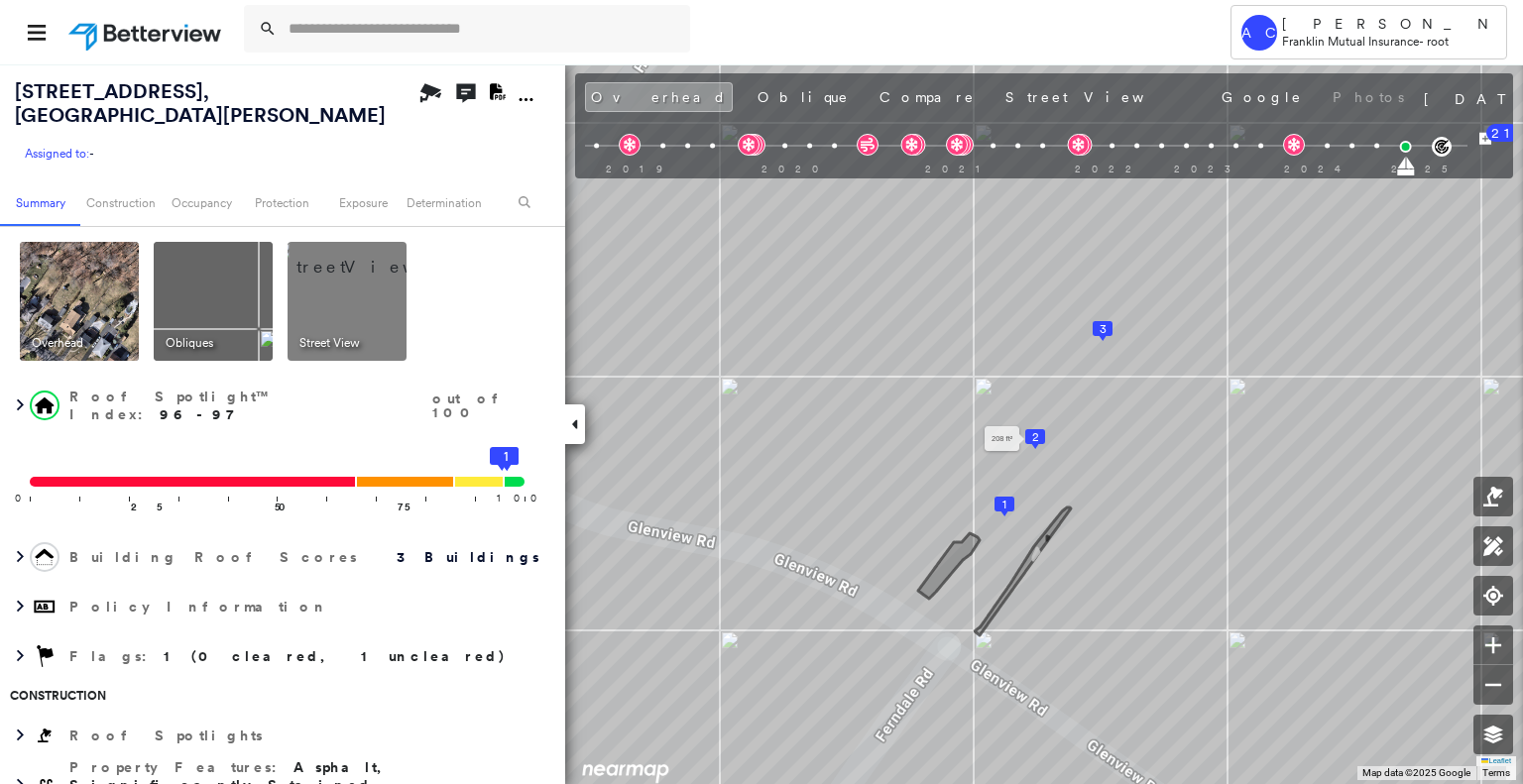 click on "2" at bounding box center [1035, 437] 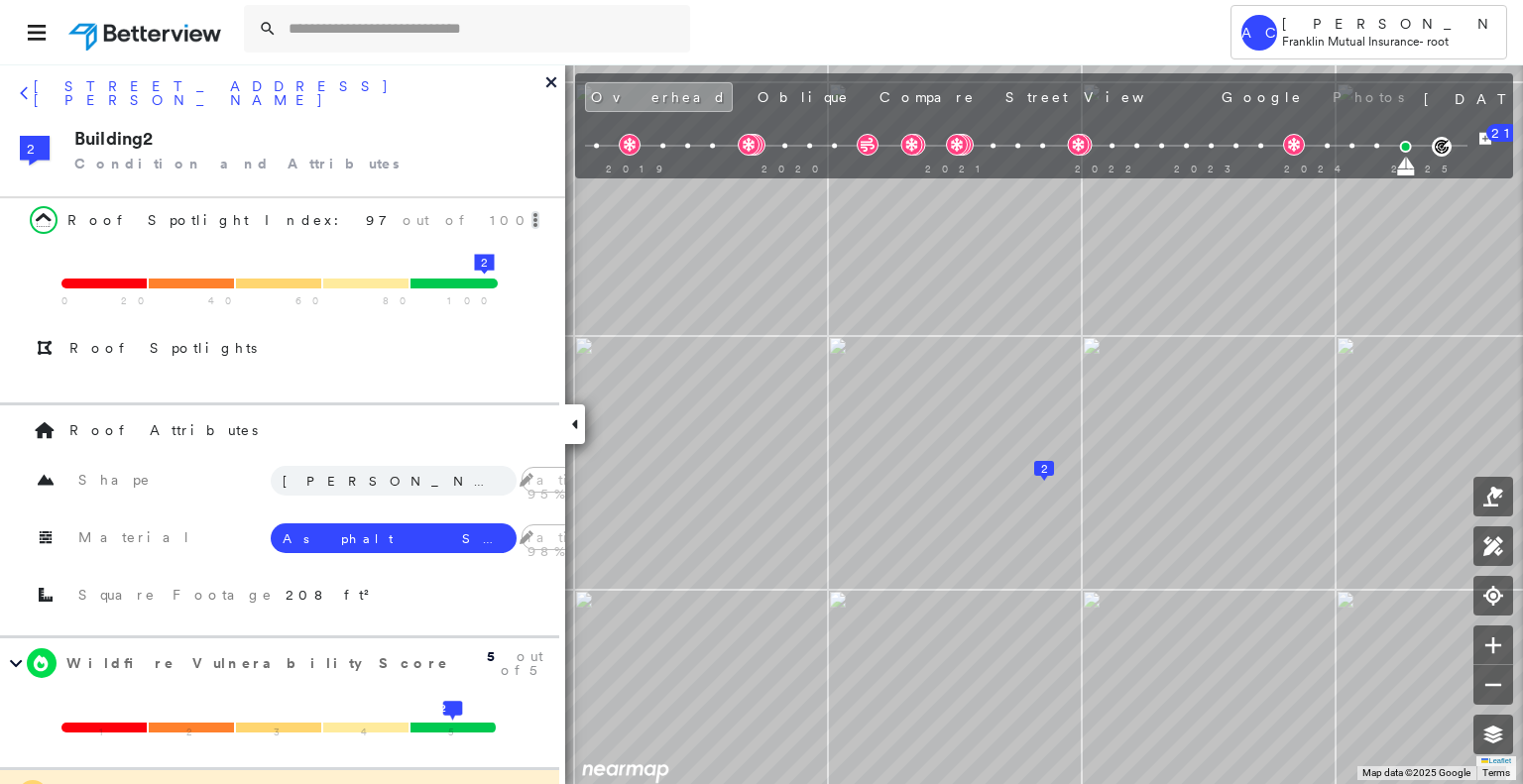 click 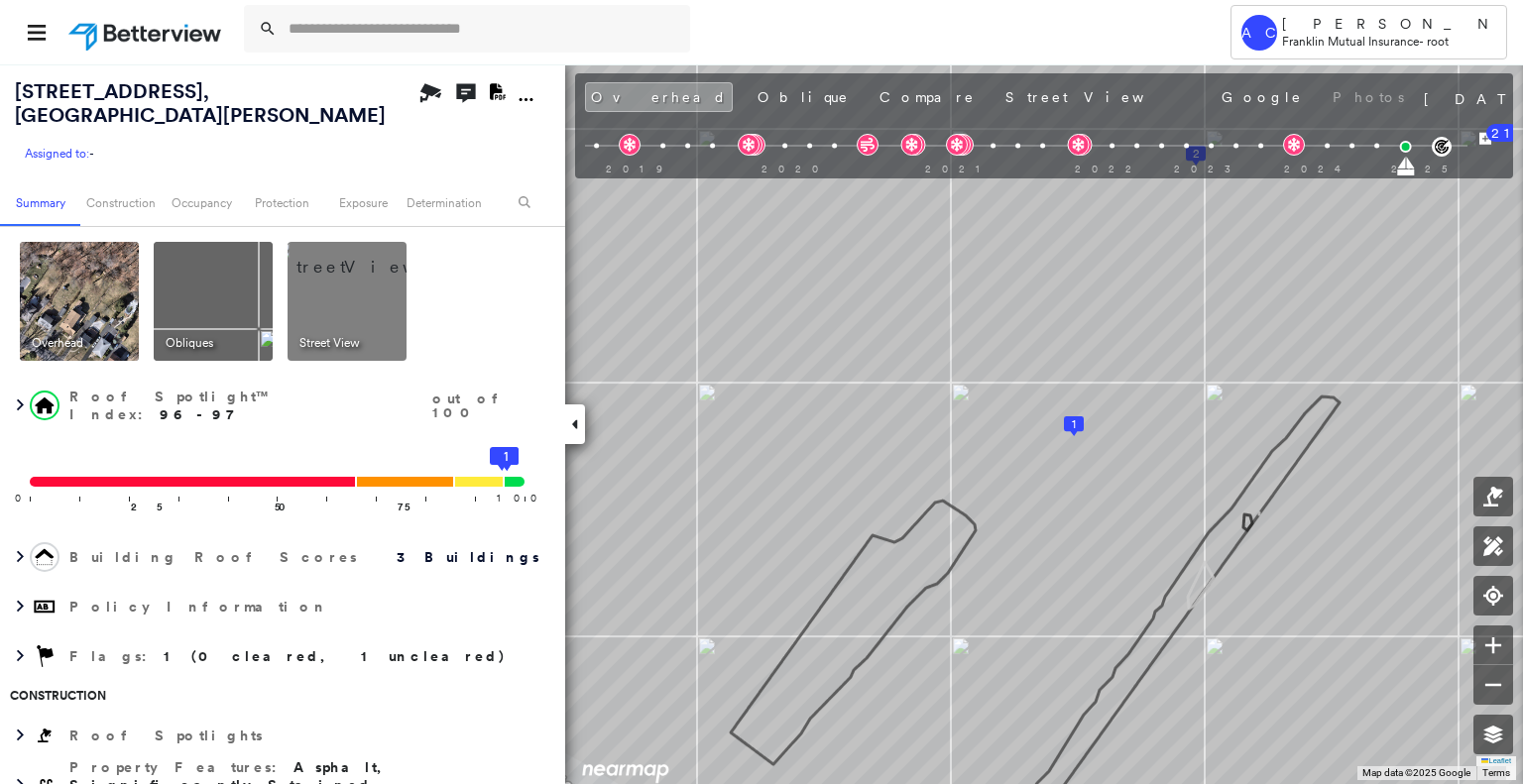 scroll, scrollTop: 0, scrollLeft: 0, axis: both 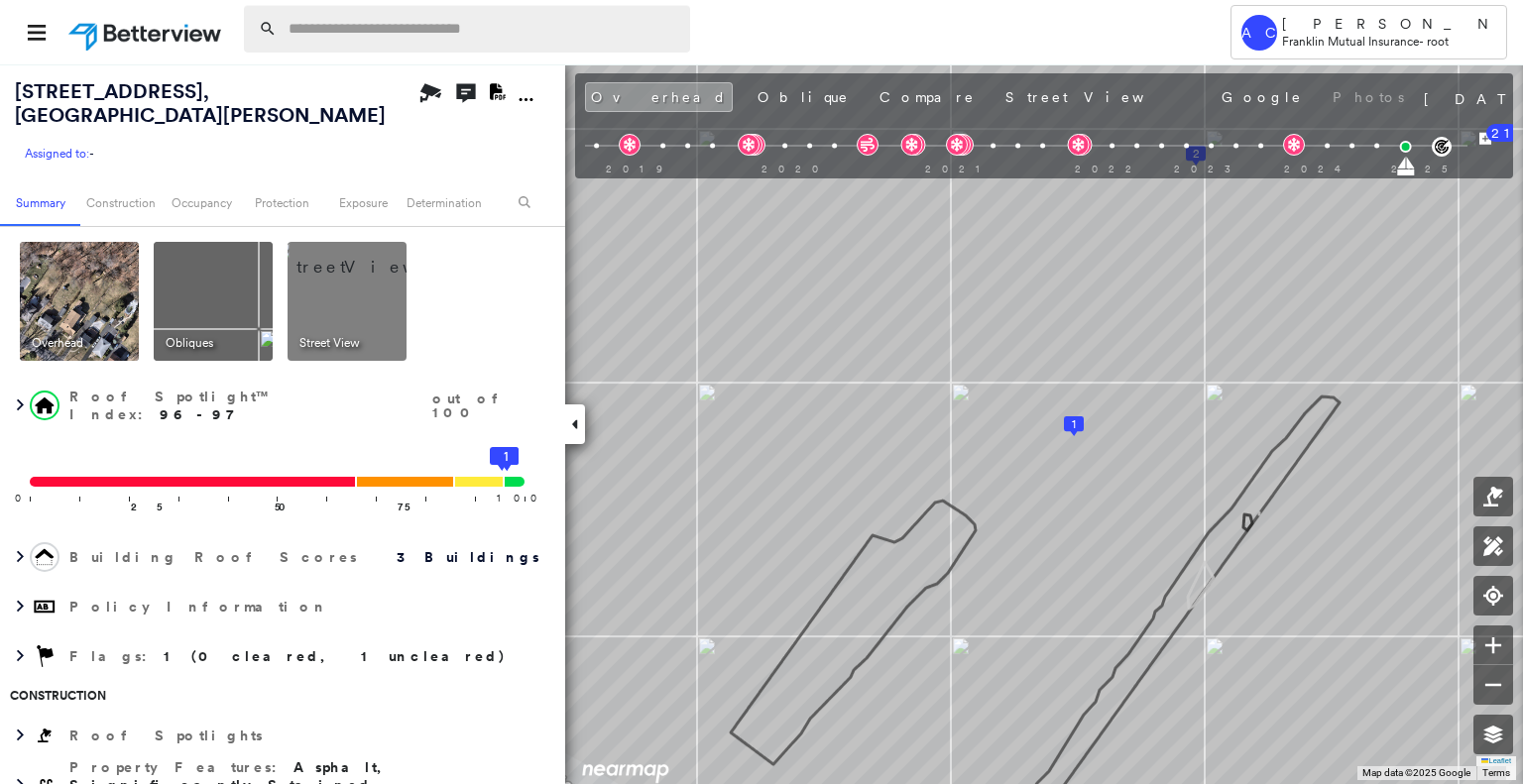 click at bounding box center (483, 29) 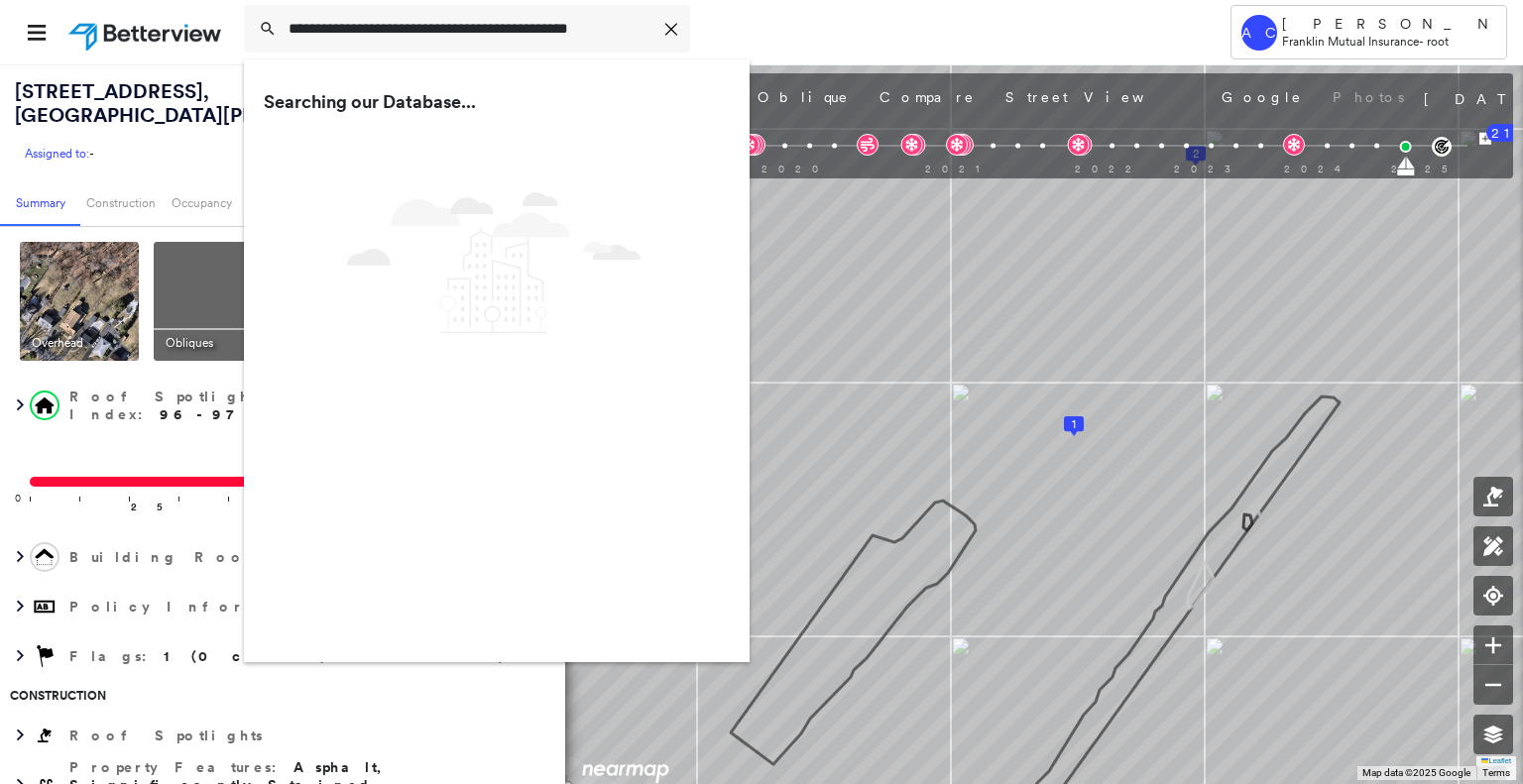 type on "**********" 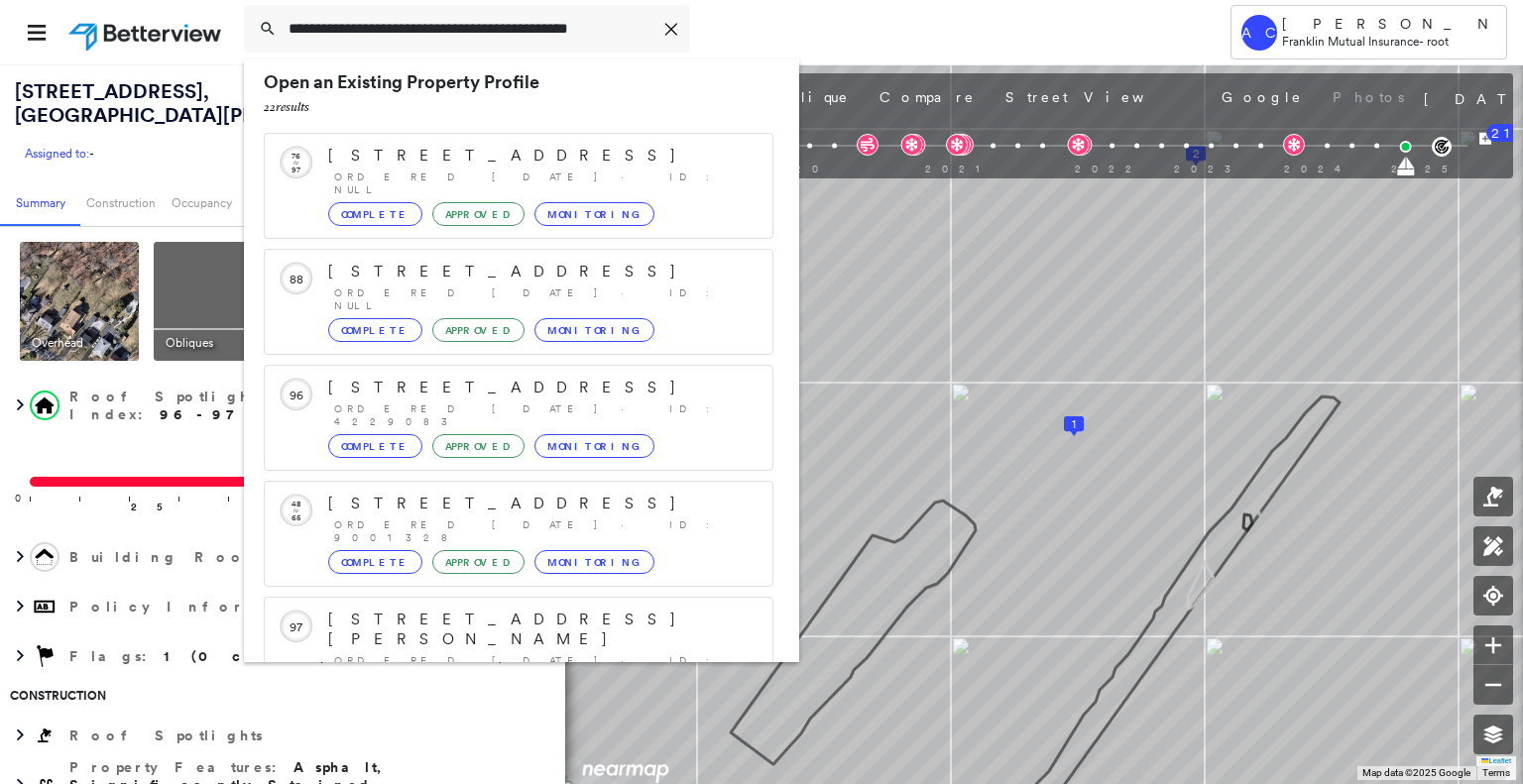 scroll, scrollTop: 206, scrollLeft: 0, axis: vertical 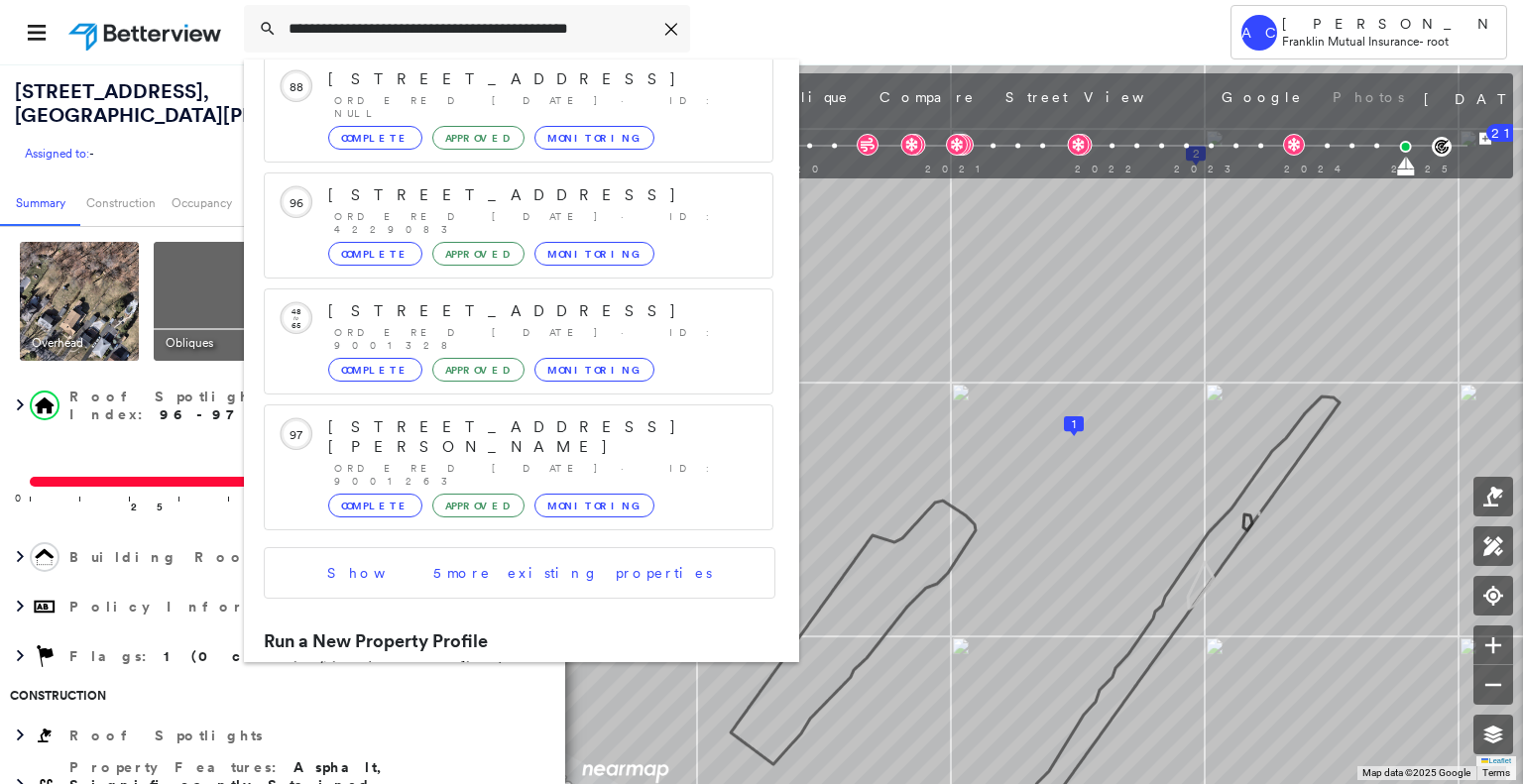 click on "1612 Lake Drive, Pine Lake Park, Toms River, NJ, USA" at bounding box center (497, 710) 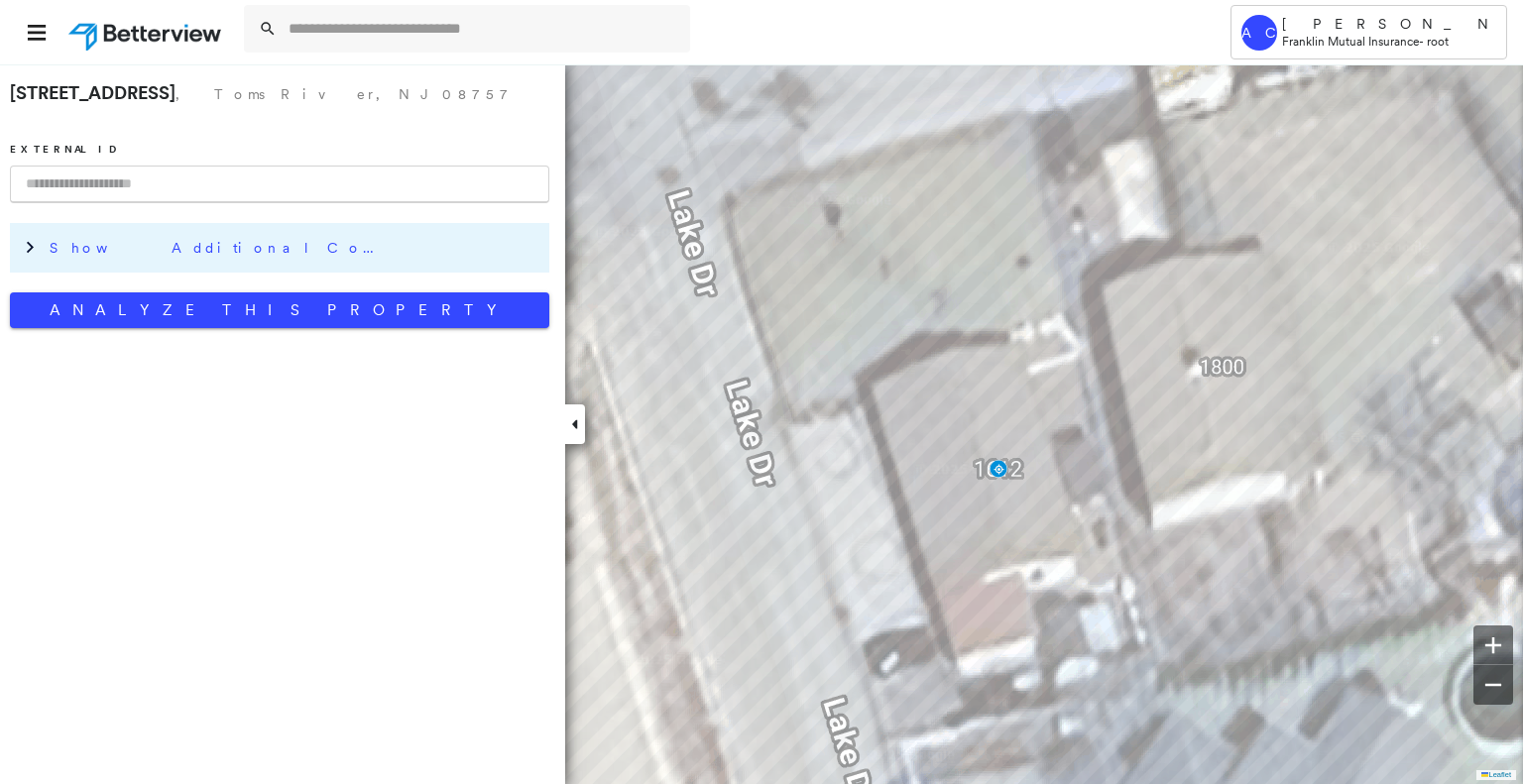 click on "Show Additional Company Data" at bounding box center (294, 248) 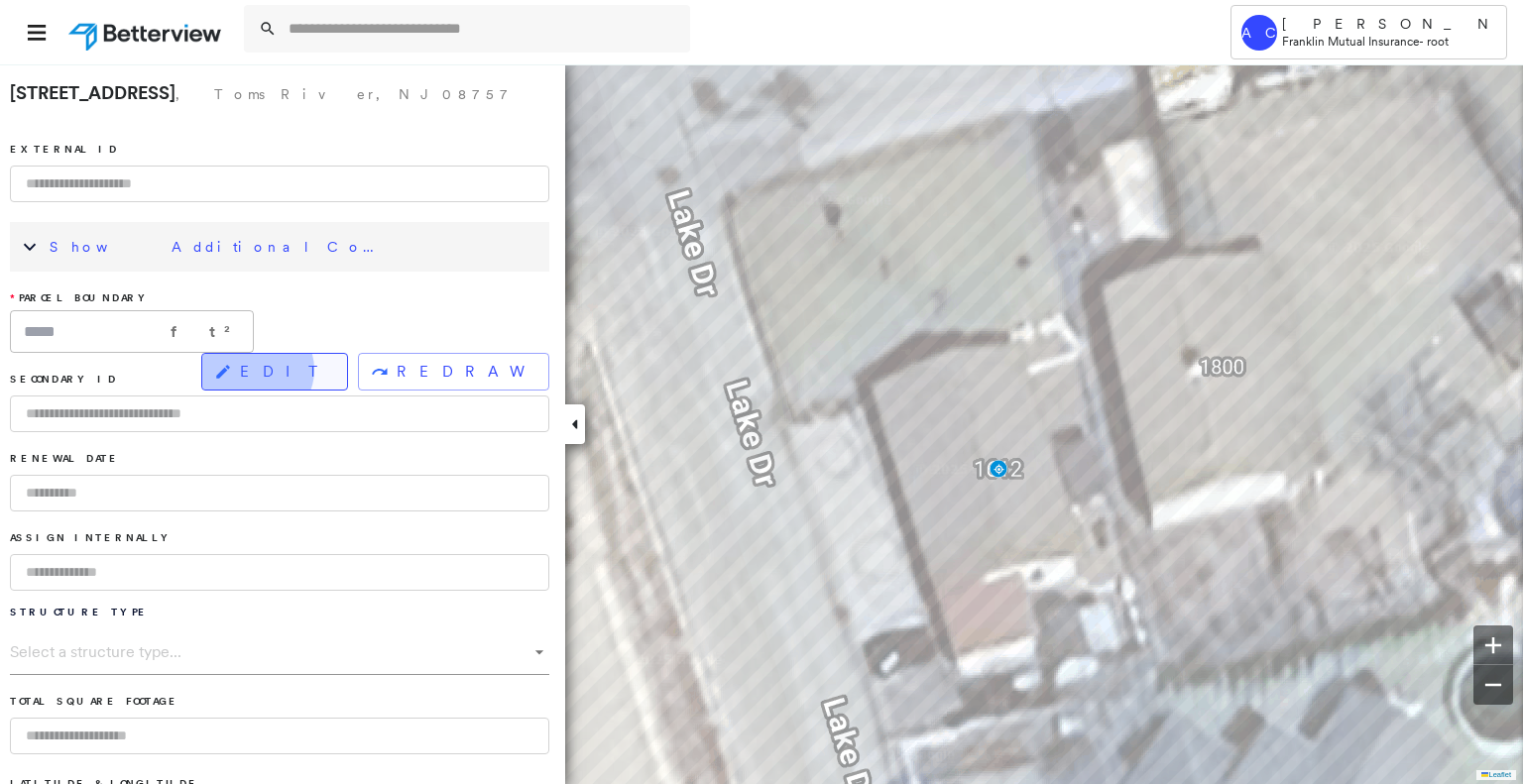 click on "EDIT" at bounding box center (286, 372) 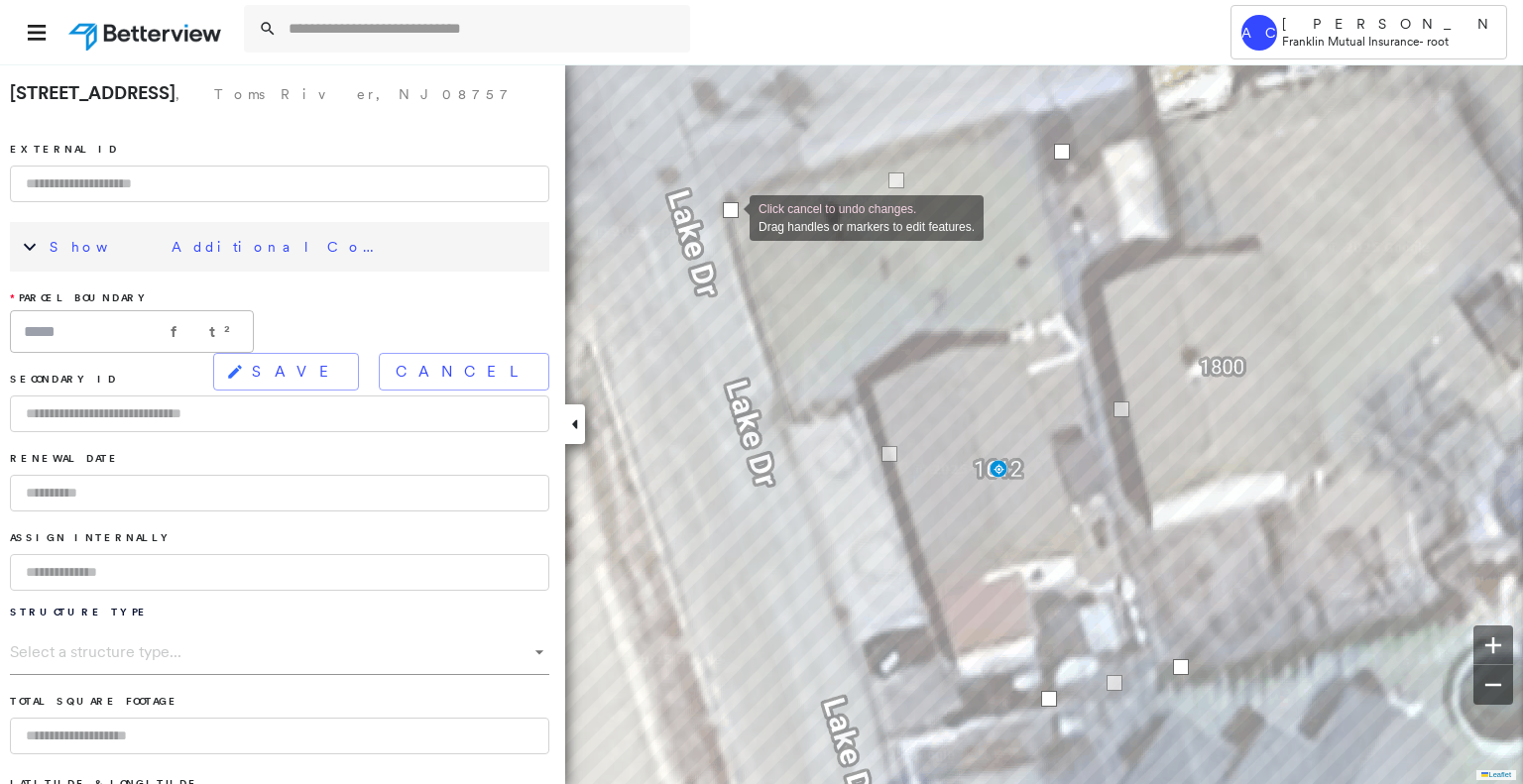 drag, startPoint x: 909, startPoint y: 193, endPoint x: 730, endPoint y: 216, distance: 180.4716 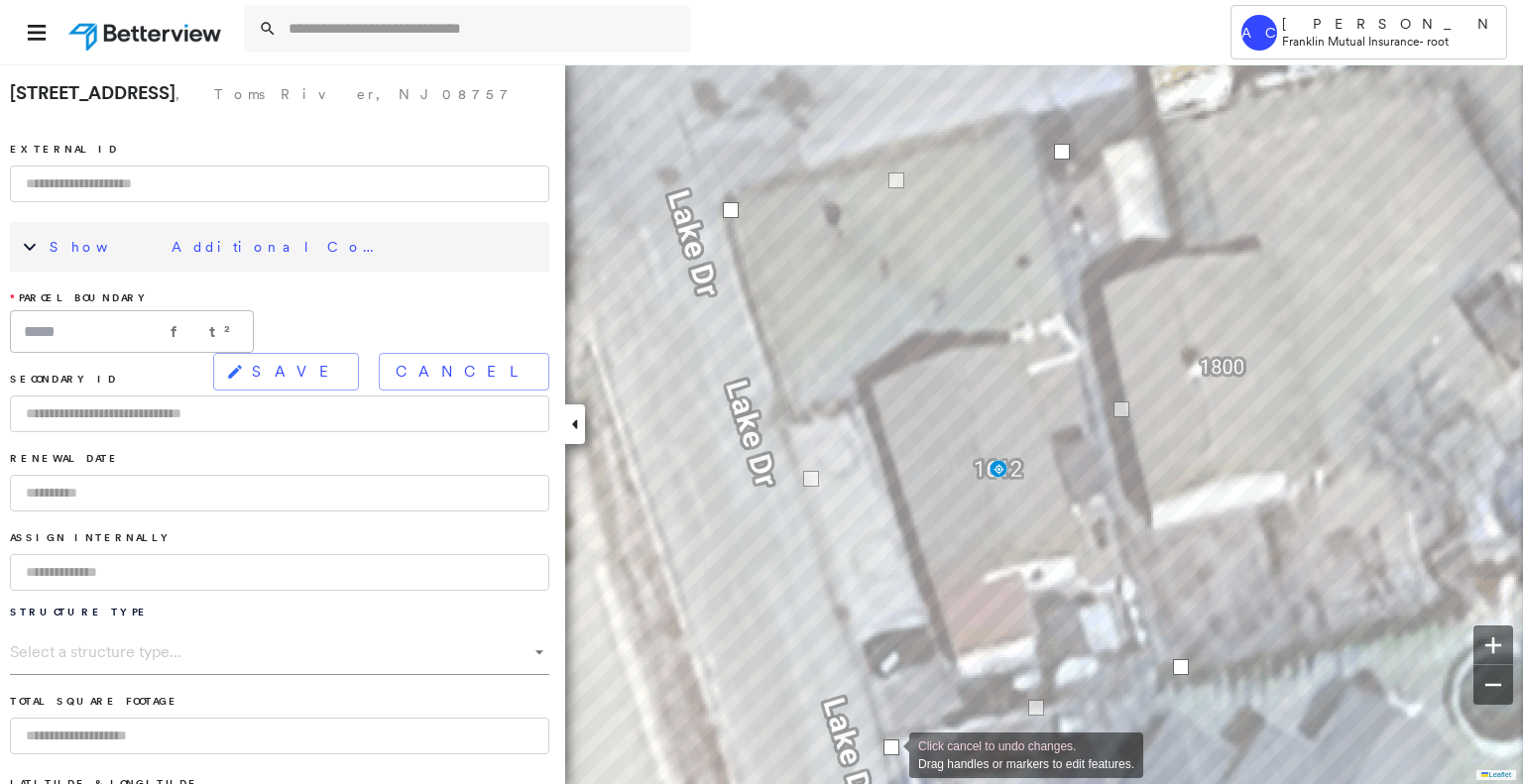drag, startPoint x: 1047, startPoint y: 705, endPoint x: 889, endPoint y: 752, distance: 164.84235 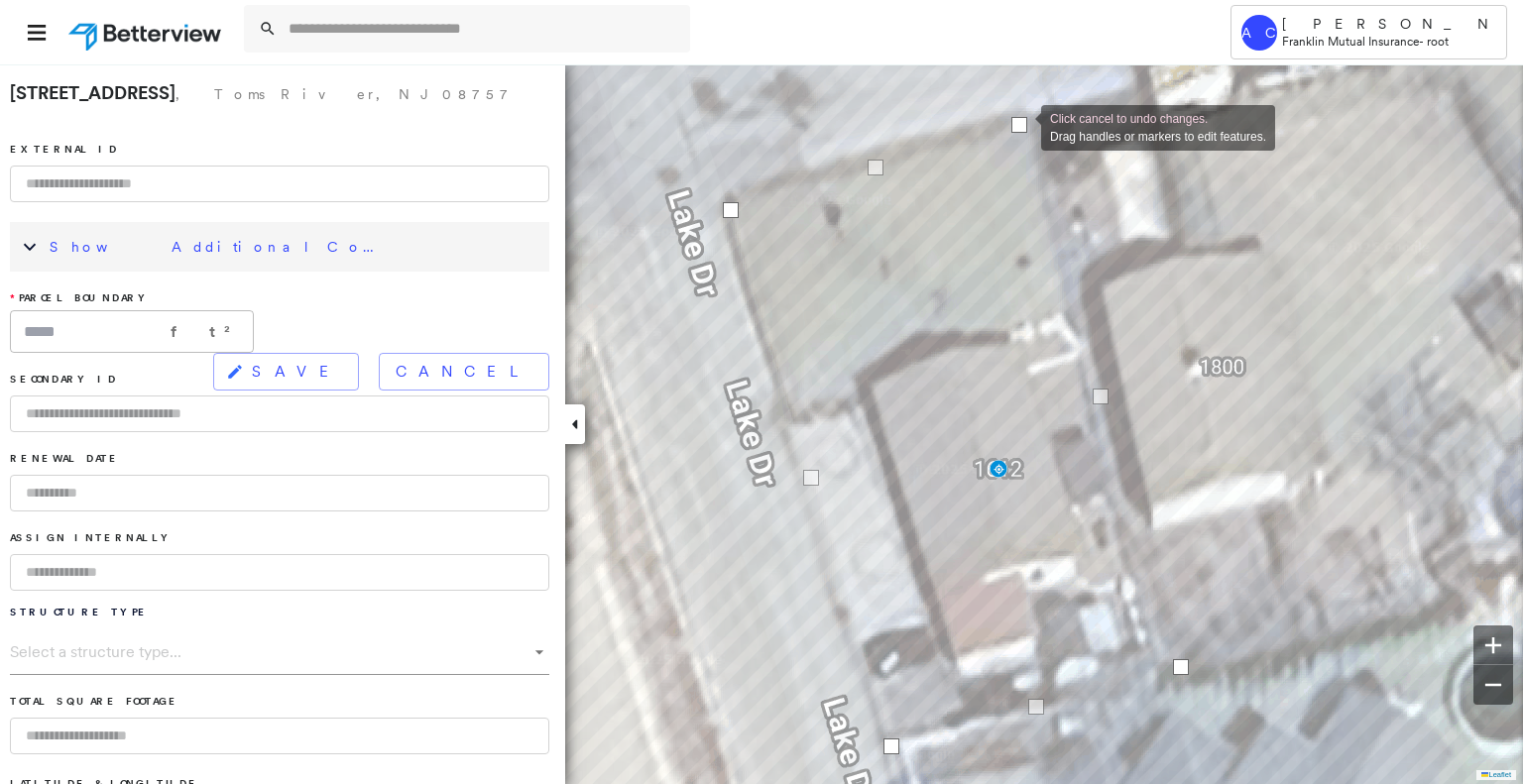 drag, startPoint x: 1064, startPoint y: 153, endPoint x: 1021, endPoint y: 126, distance: 50.77401 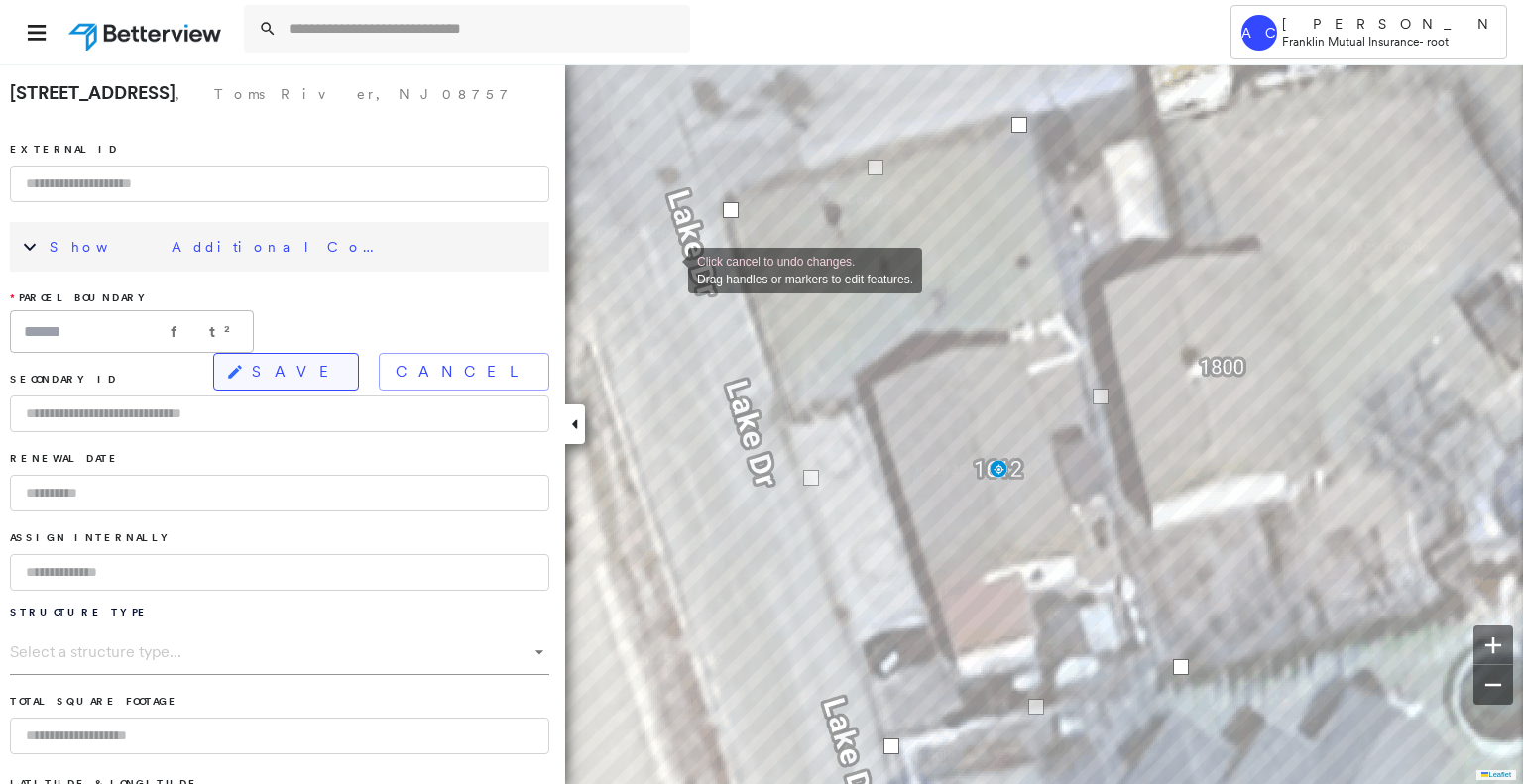 click on "SAVE" at bounding box center [296, 372] 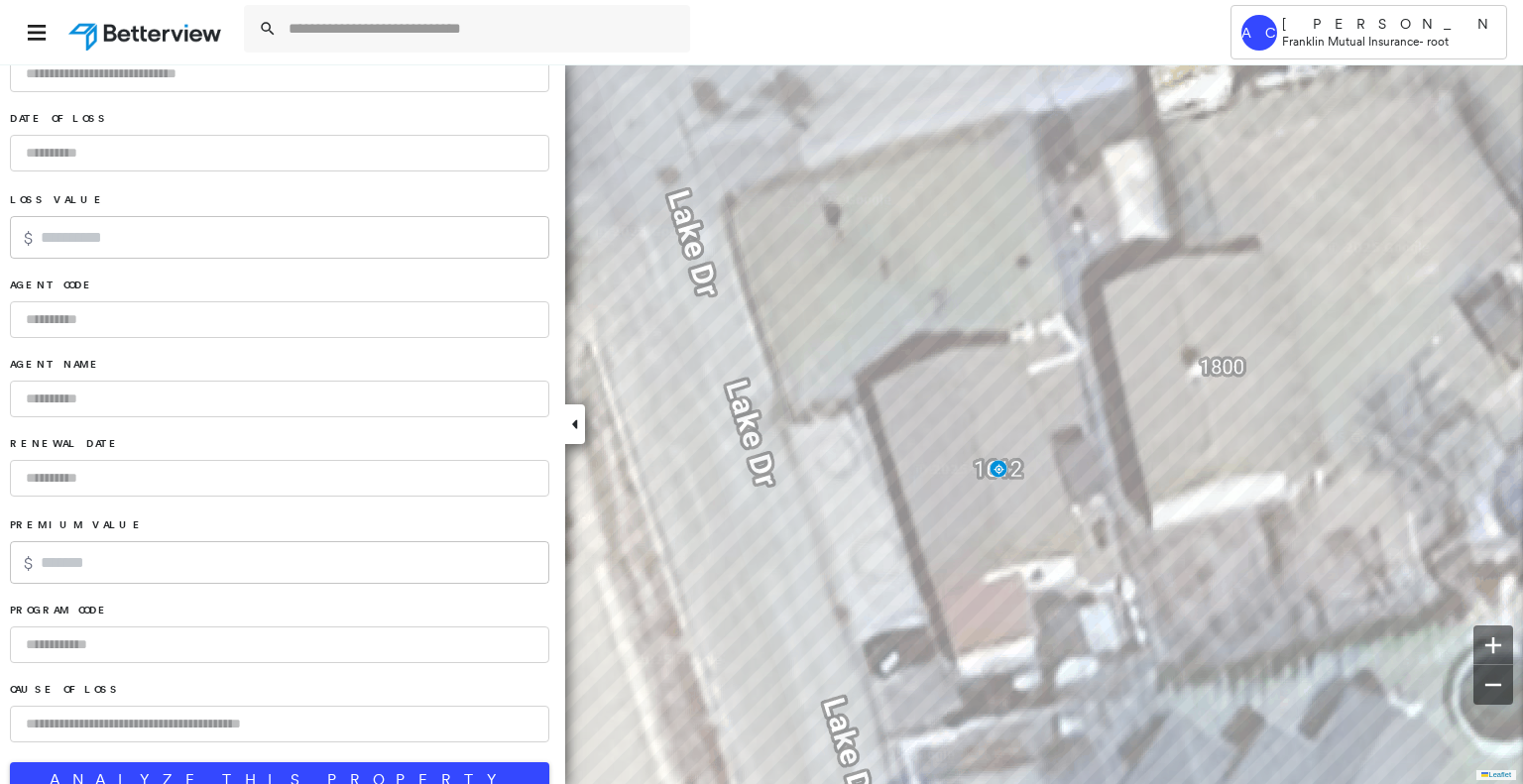 scroll, scrollTop: 1158, scrollLeft: 0, axis: vertical 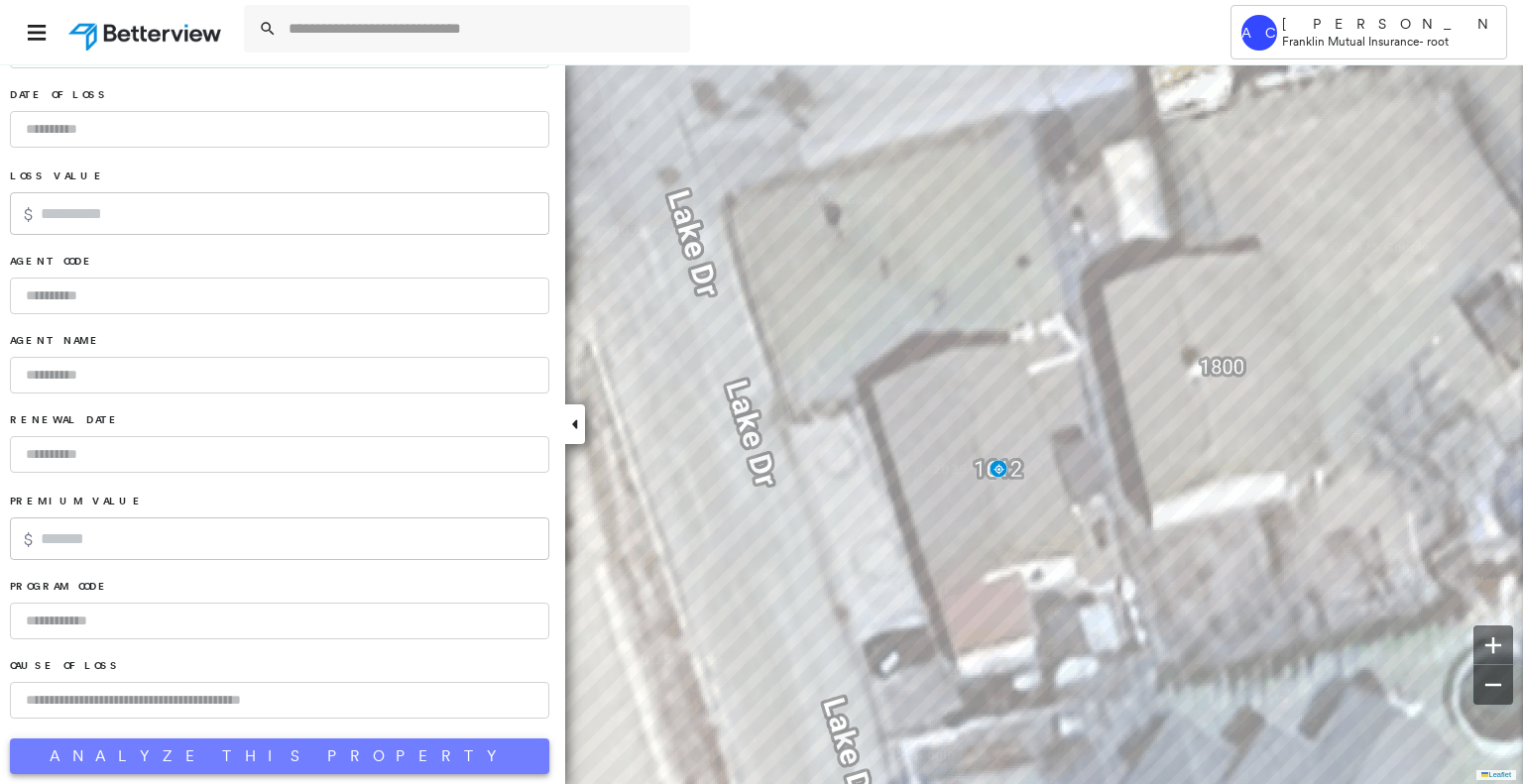 click on "Analyze This Property" at bounding box center (280, 756) 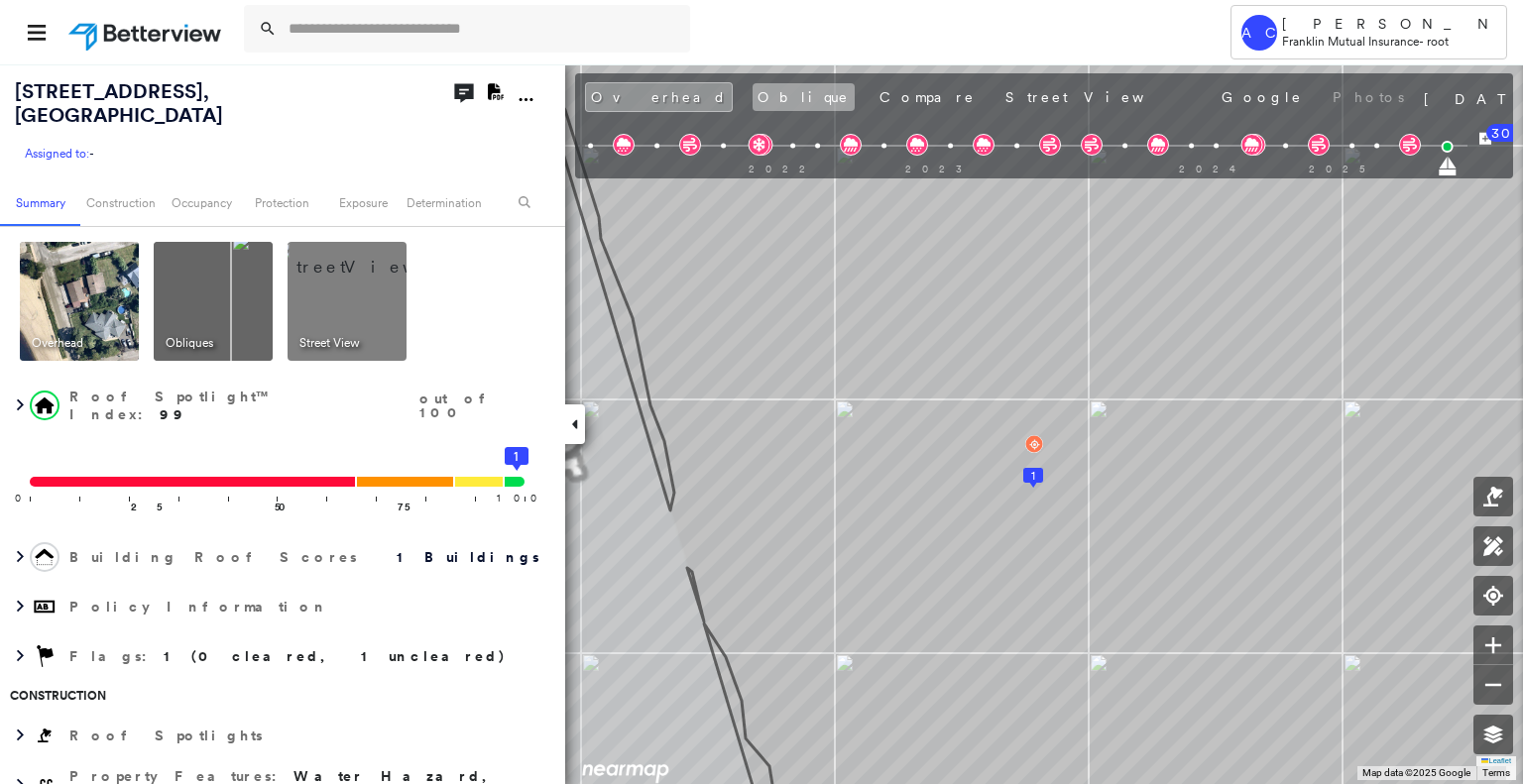 click on "Oblique" at bounding box center [803, 97] 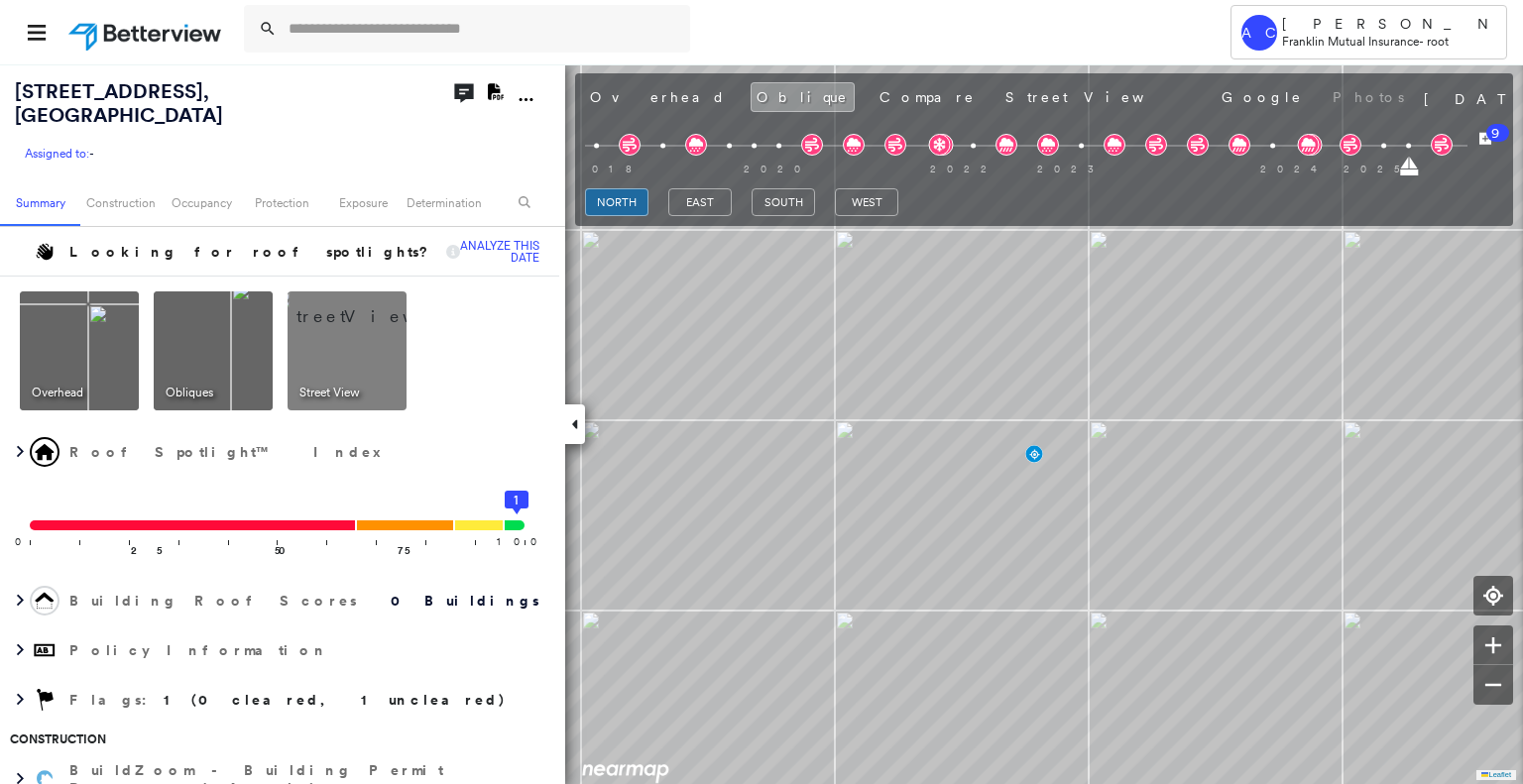 click on "Overhead Oblique Compare Street View Google Photos" at bounding box center (996, 97) 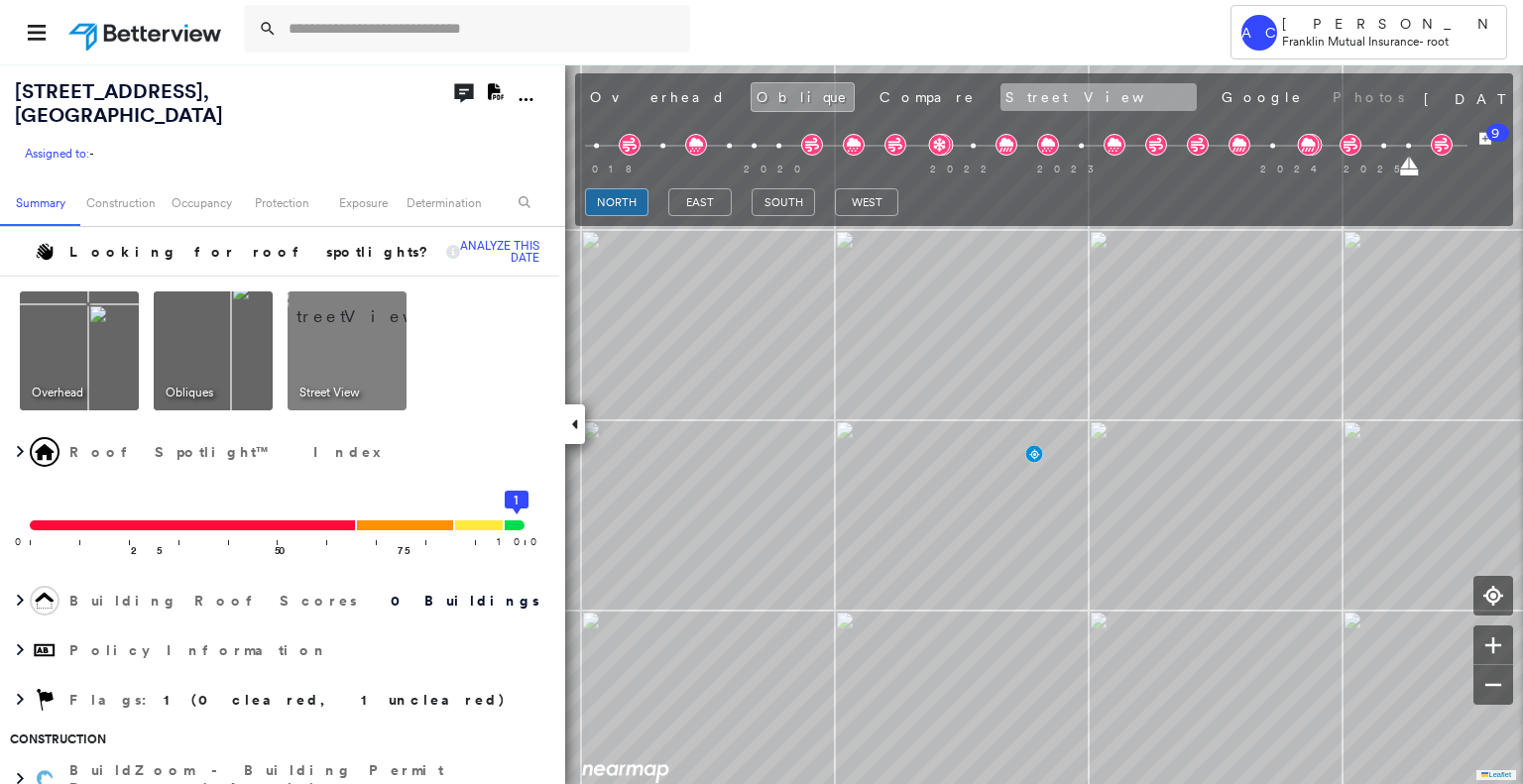 click on "Street View" at bounding box center (1099, 97) 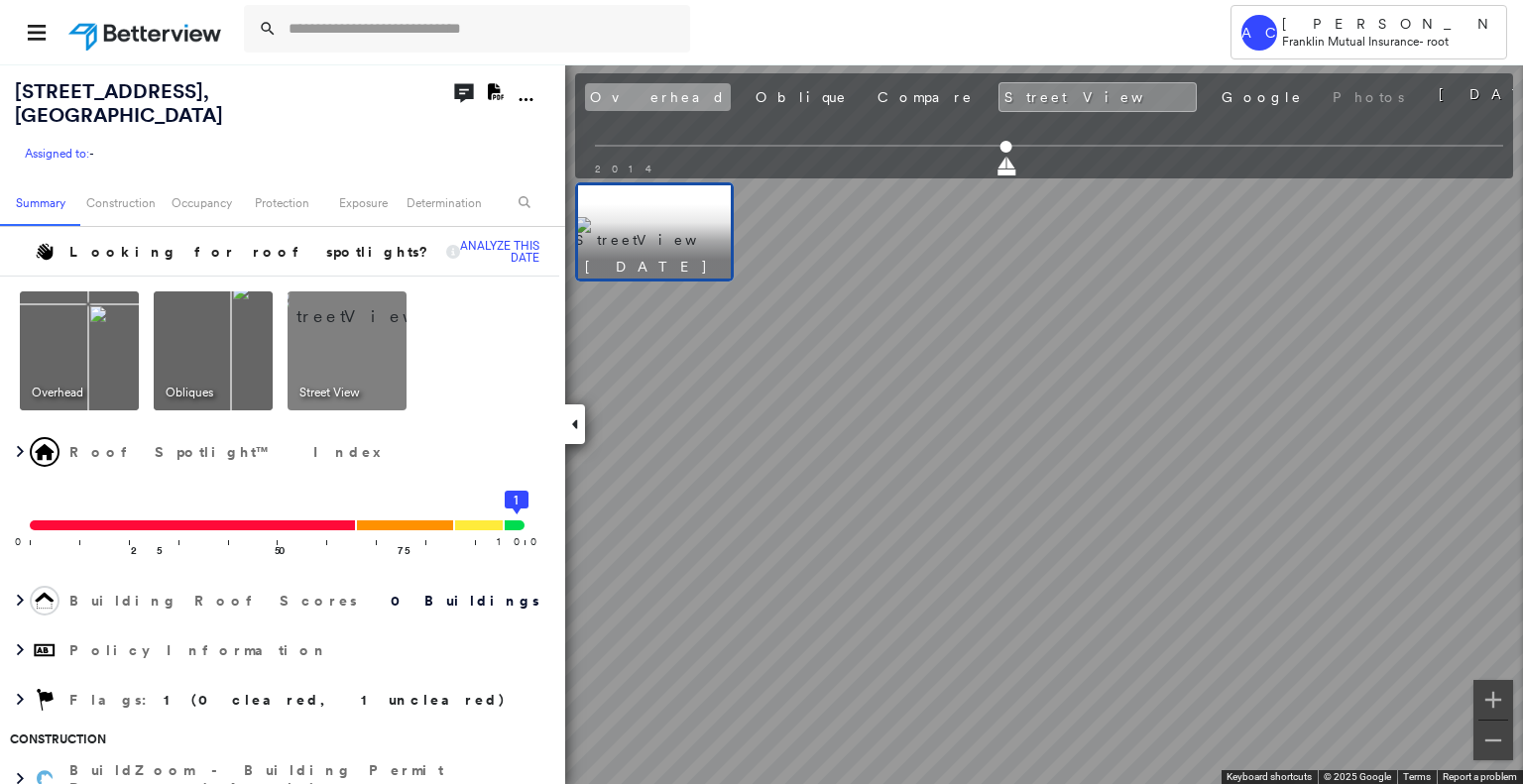 click on "Overhead" at bounding box center (657, 97) 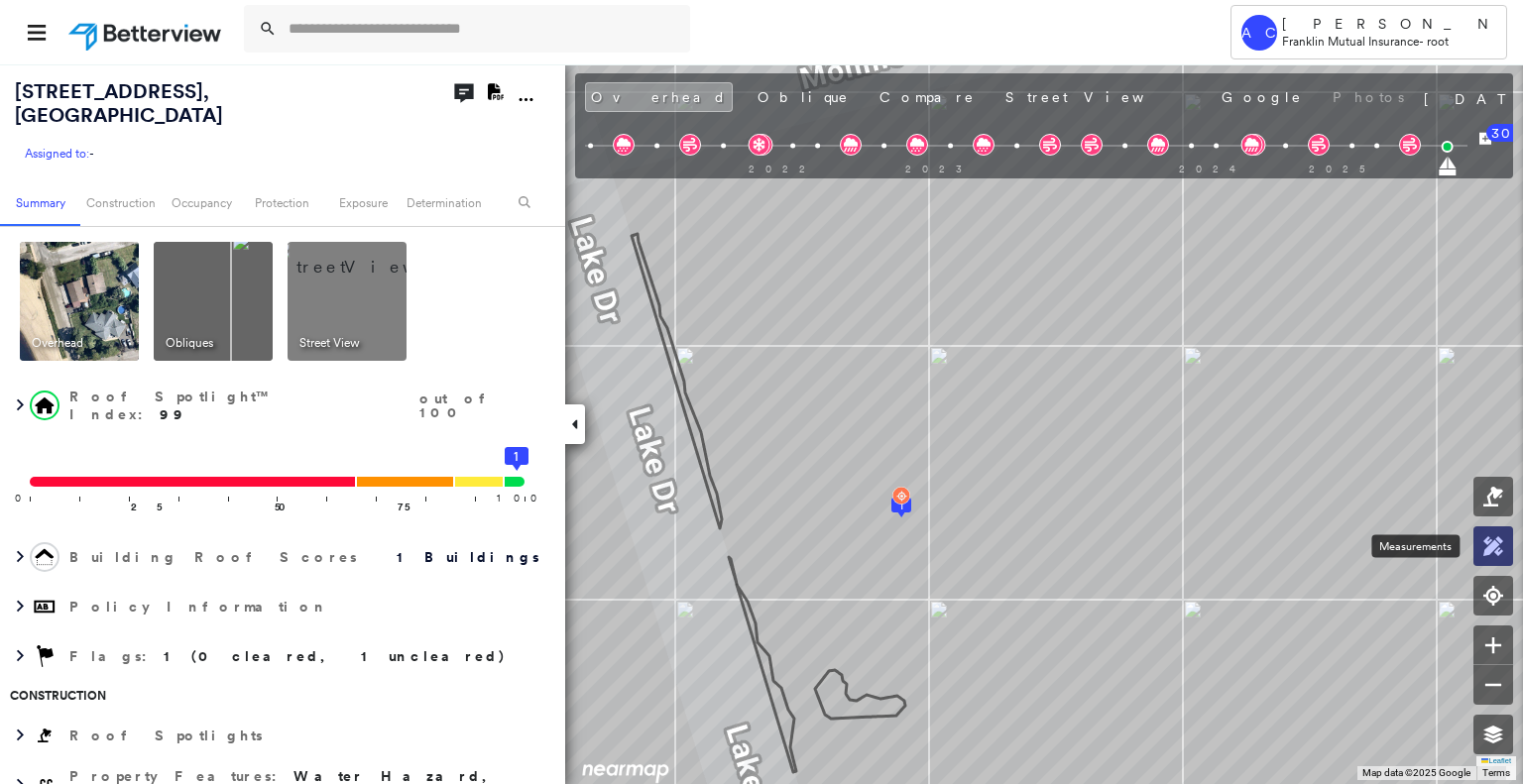 click at bounding box center [1493, 546] 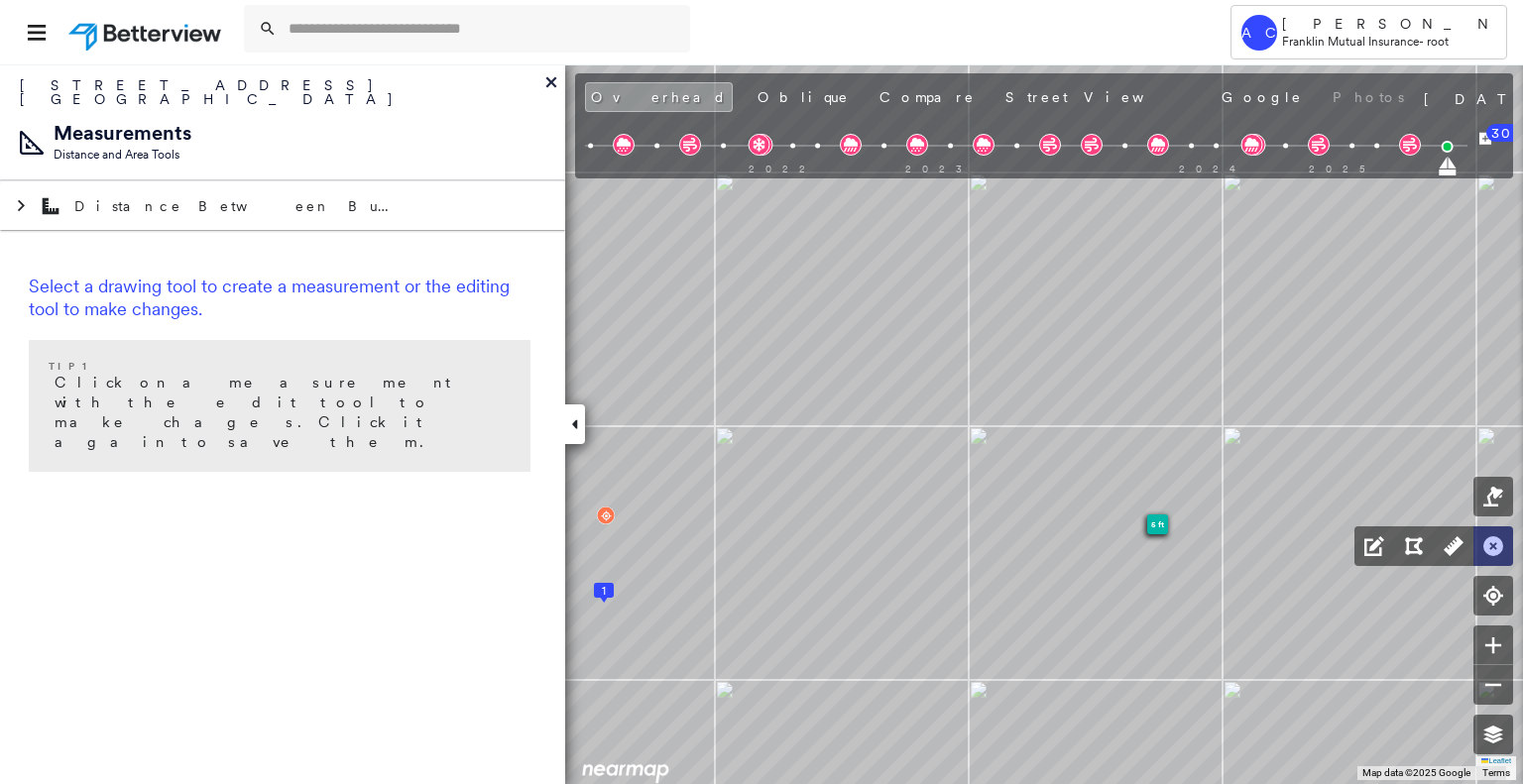 click 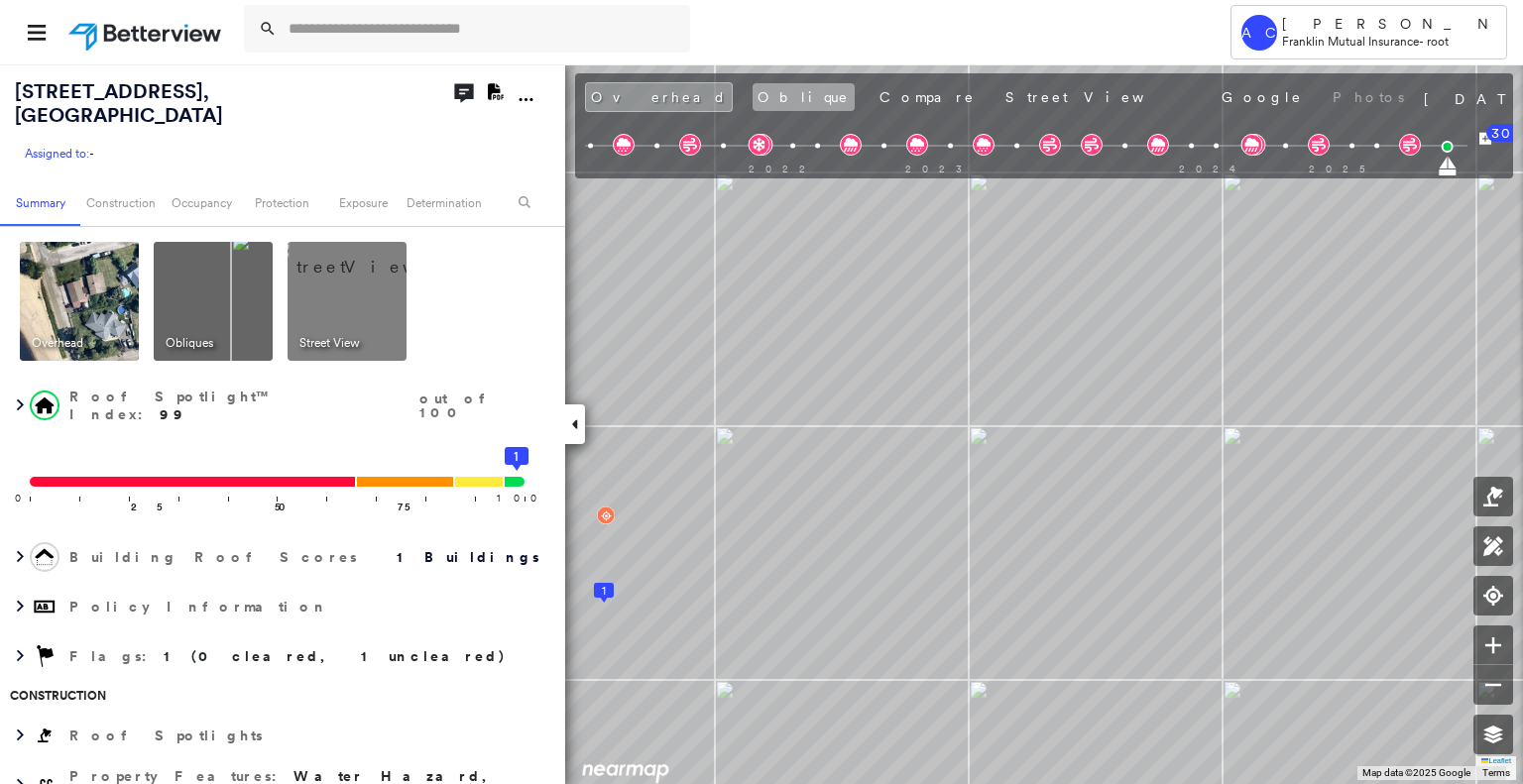 click on "Oblique" at bounding box center [803, 97] 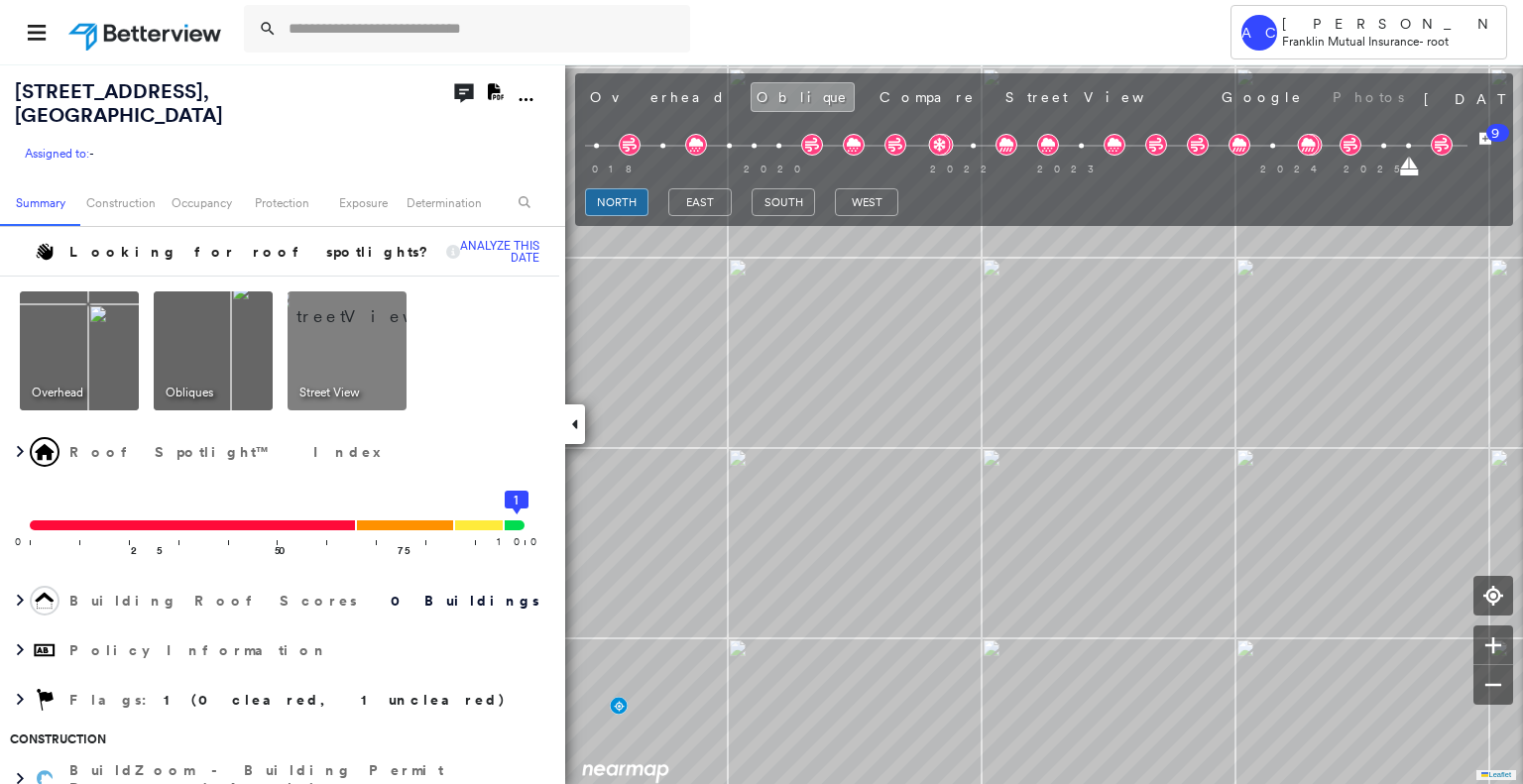 click on "Overhead" at bounding box center [657, 97] 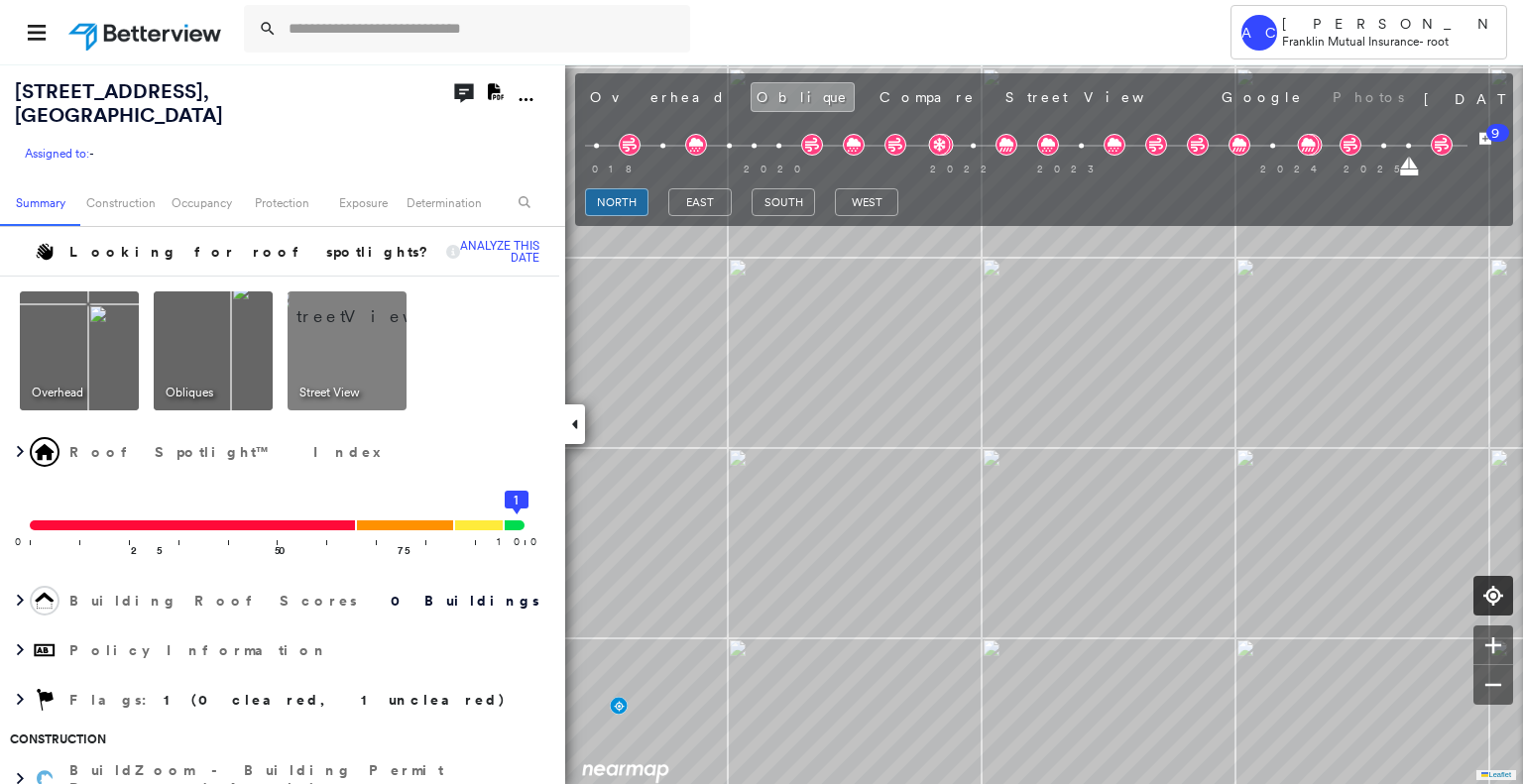 click on "Overhead" at bounding box center (657, 97) 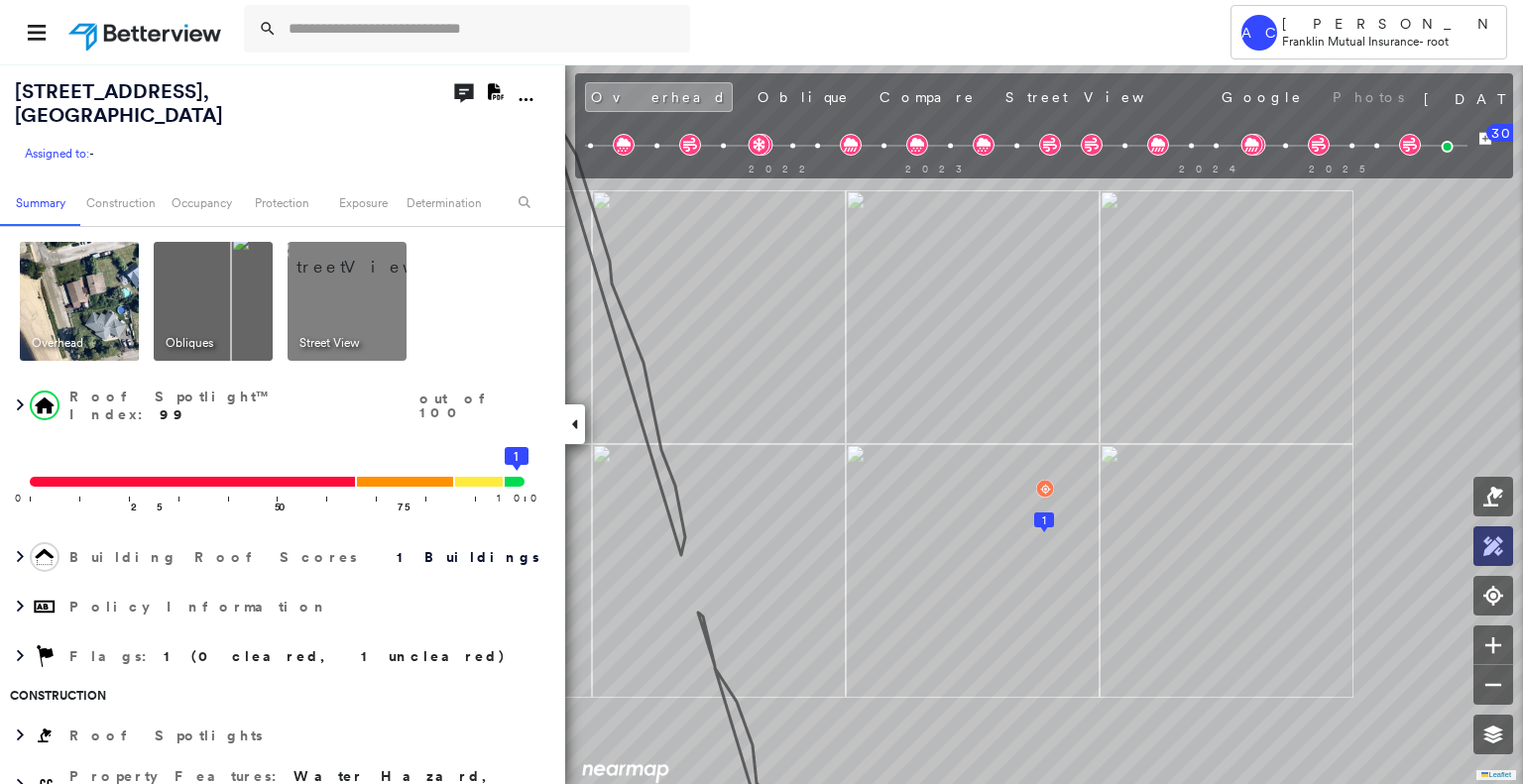 click 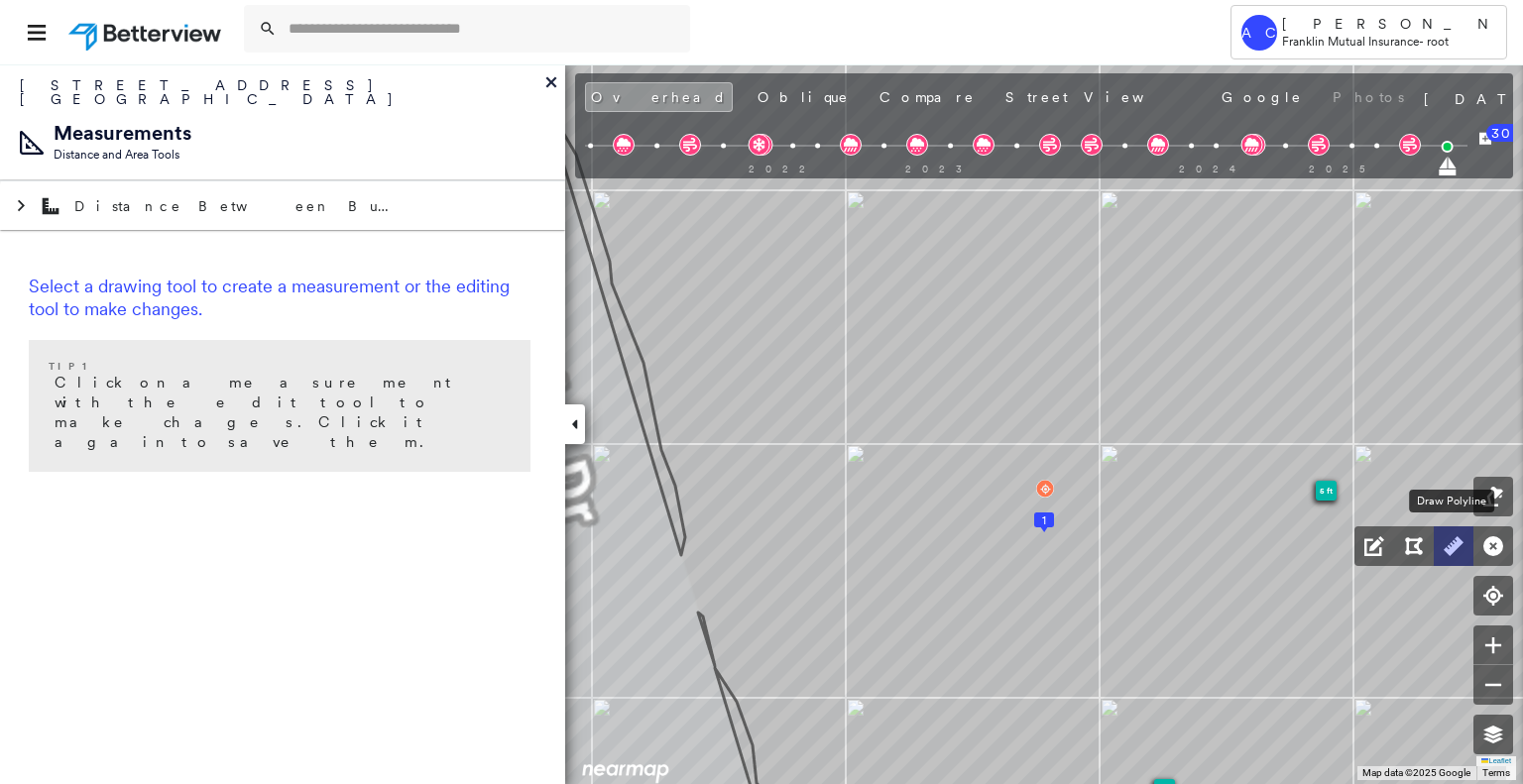 click at bounding box center [1454, 546] 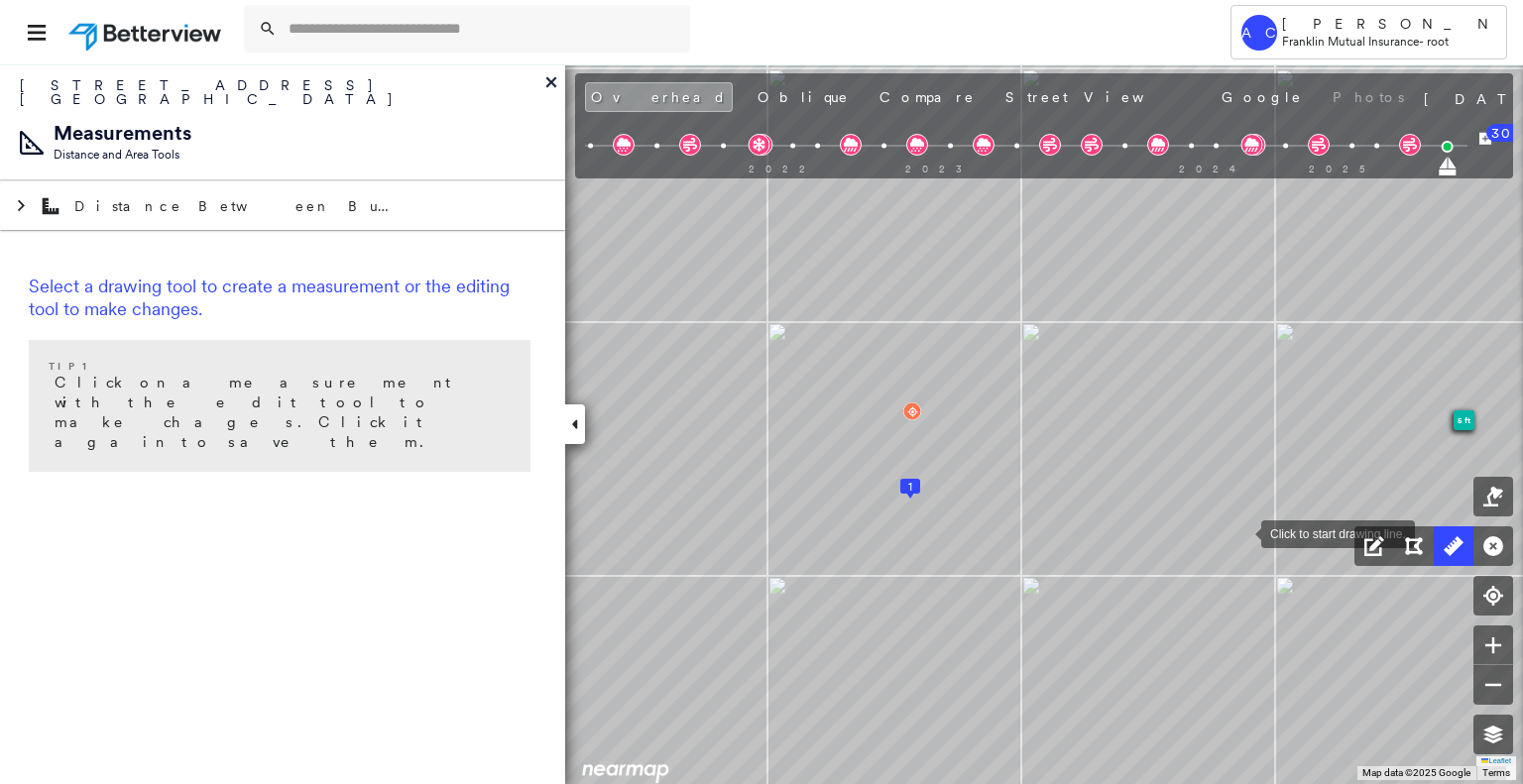 click at bounding box center [1241, 532] 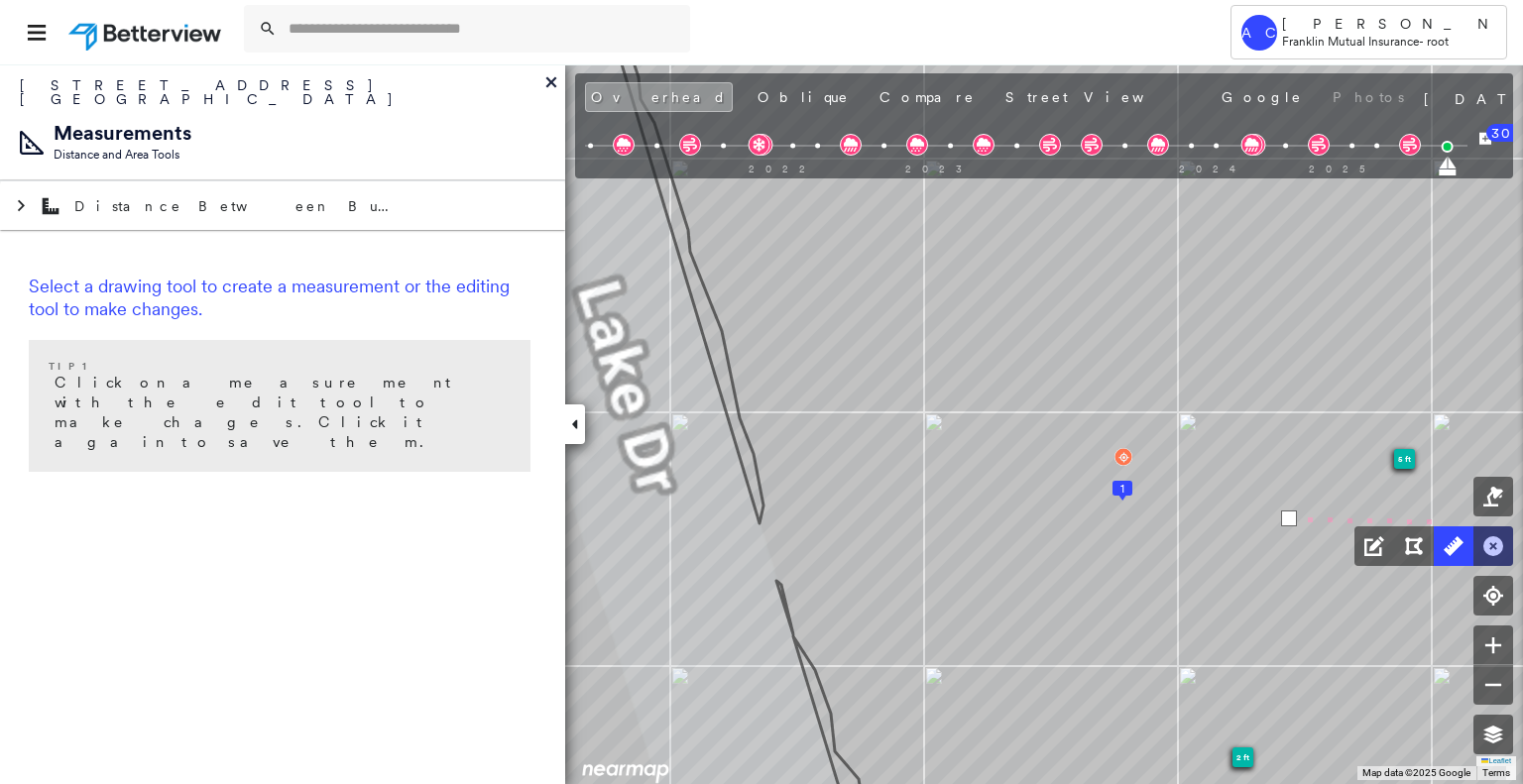 click 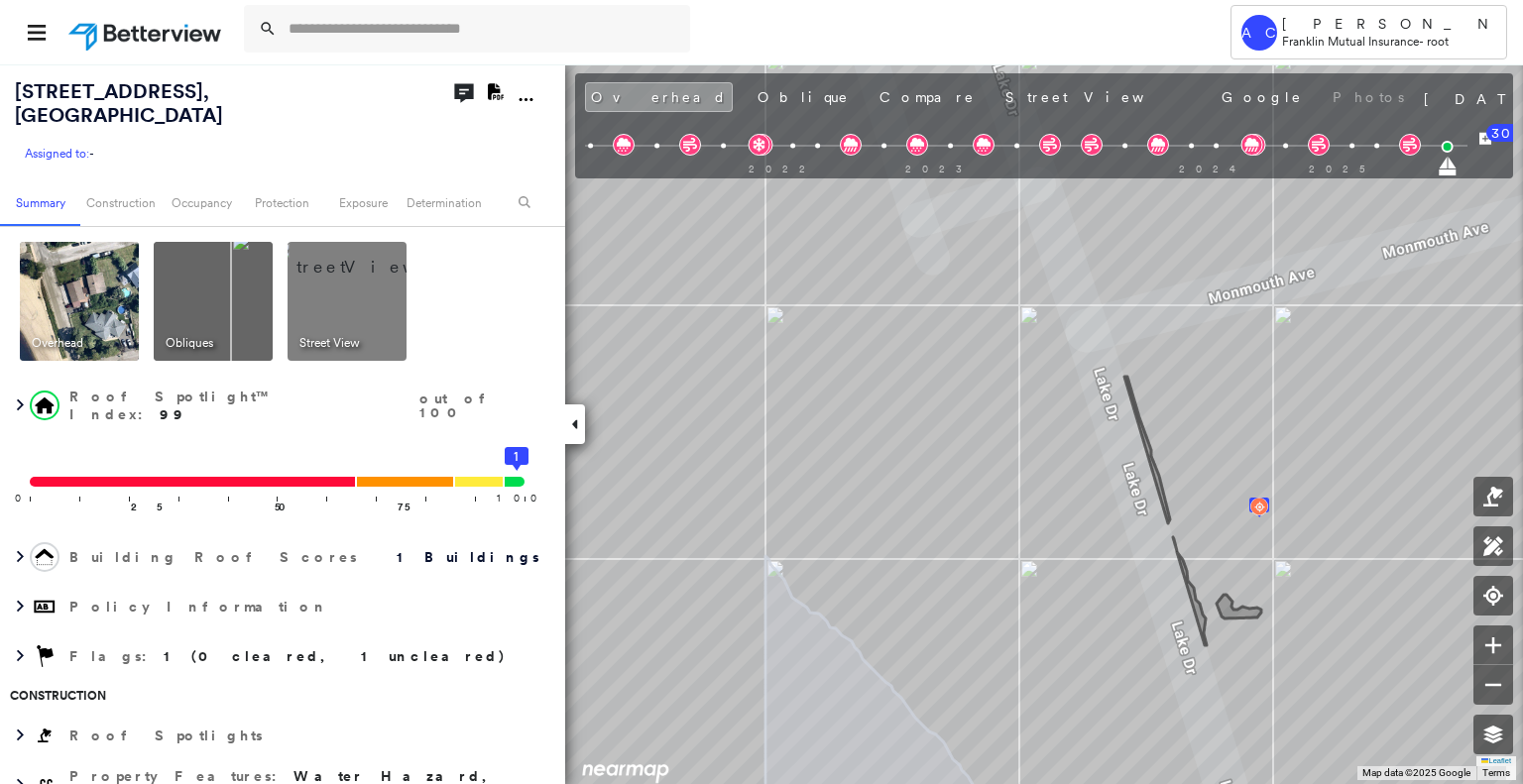 scroll, scrollTop: 0, scrollLeft: 0, axis: both 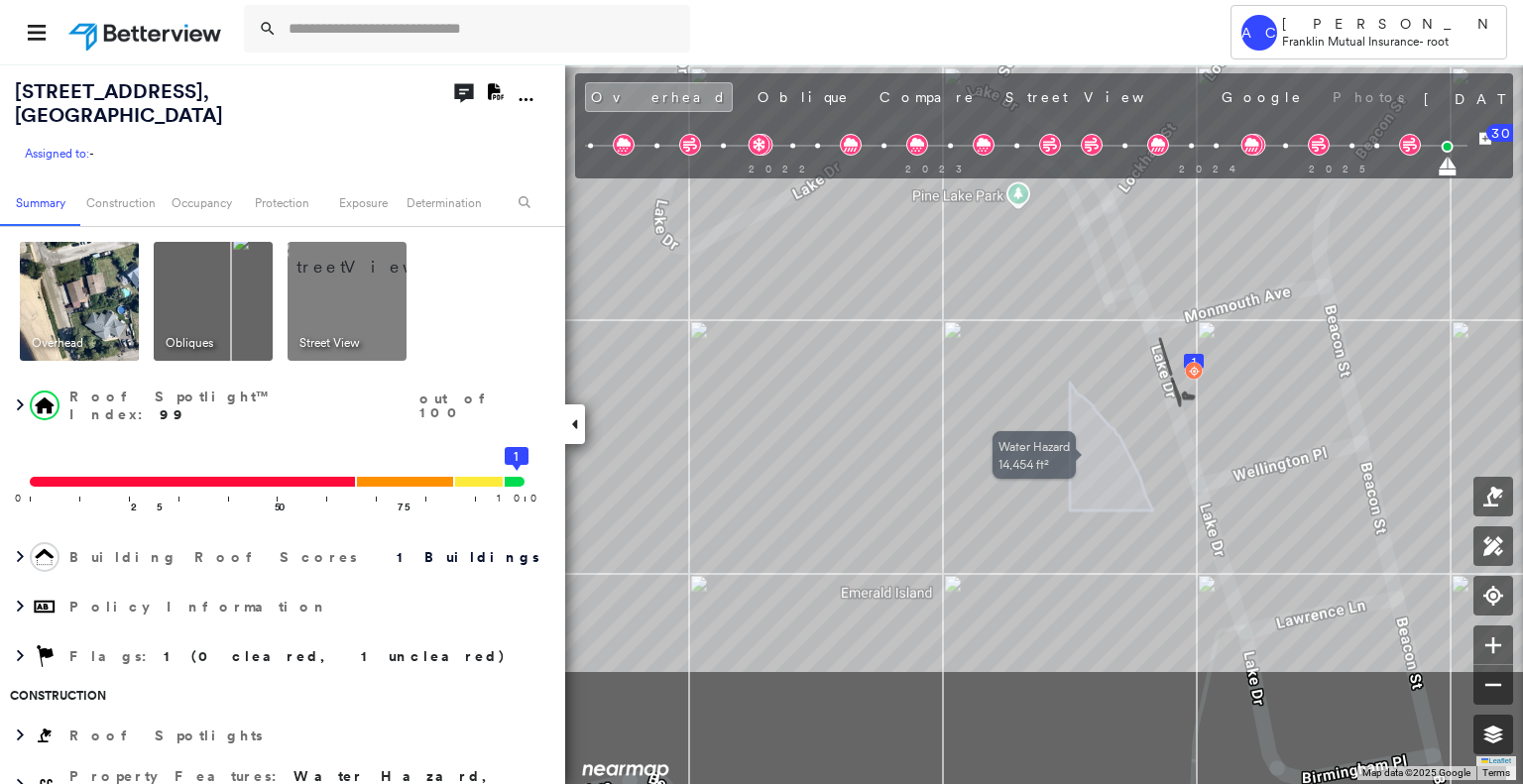 drag, startPoint x: 969, startPoint y: 615, endPoint x: 1164, endPoint y: 351, distance: 328.20878 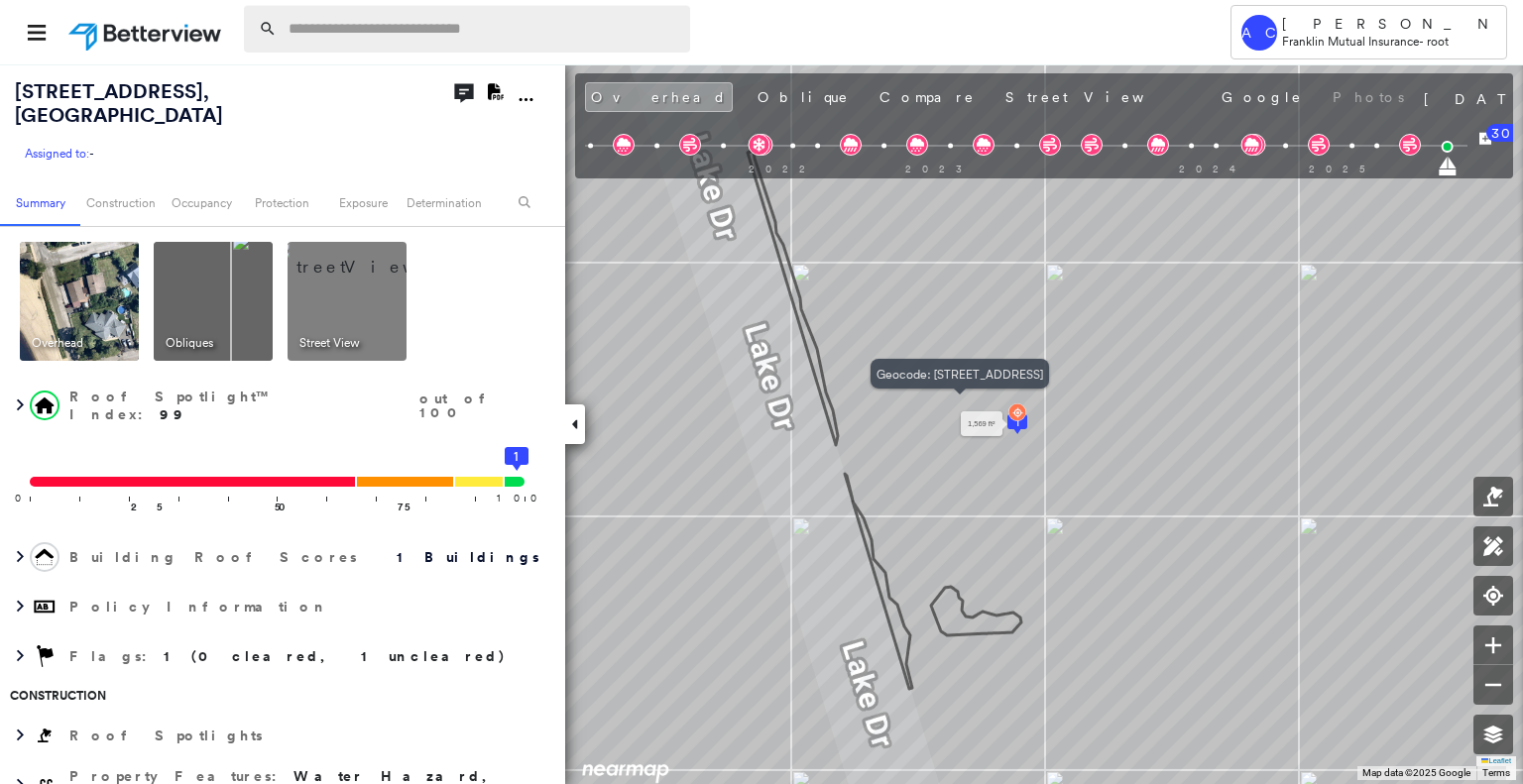scroll, scrollTop: 0, scrollLeft: 0, axis: both 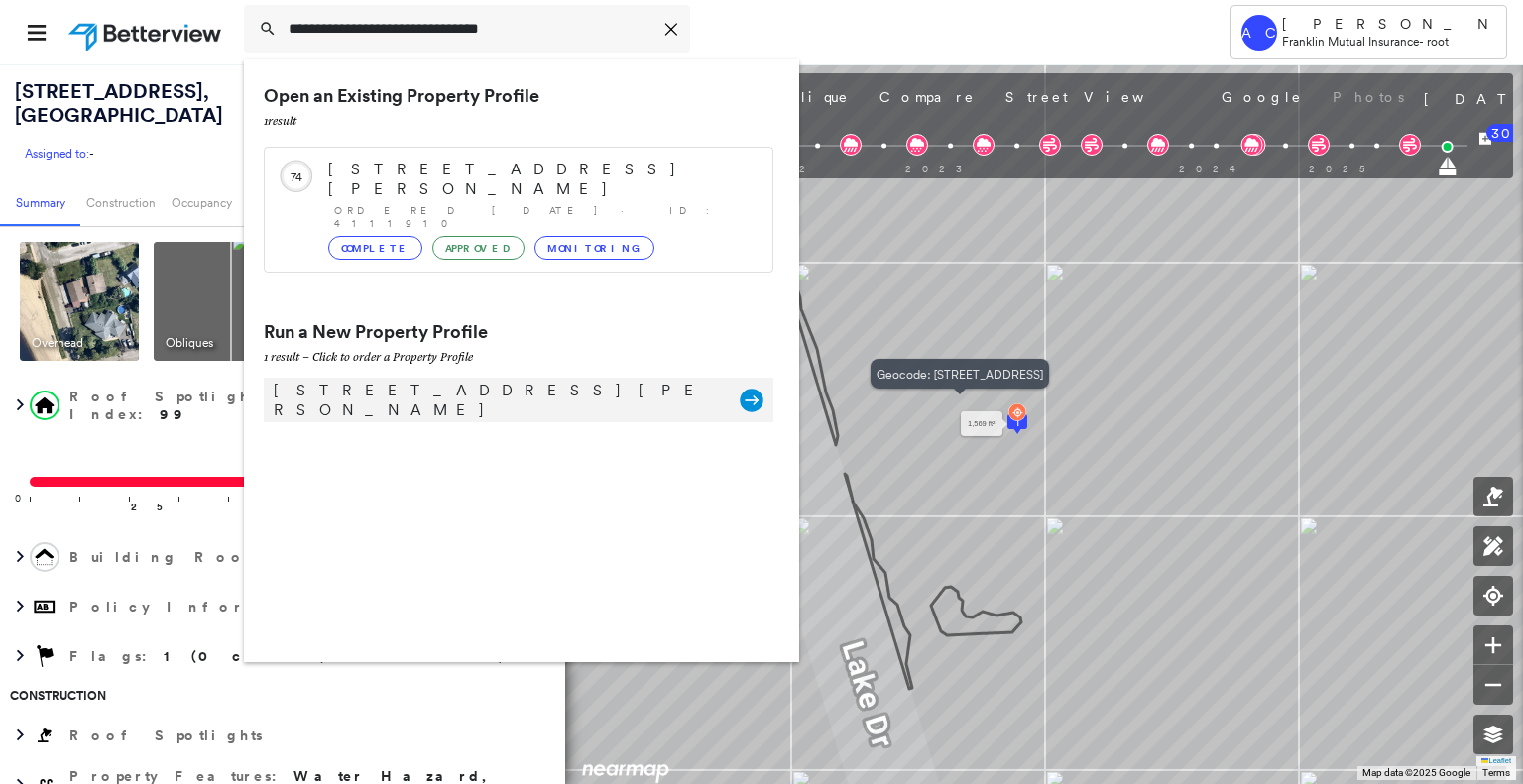 type on "**********" 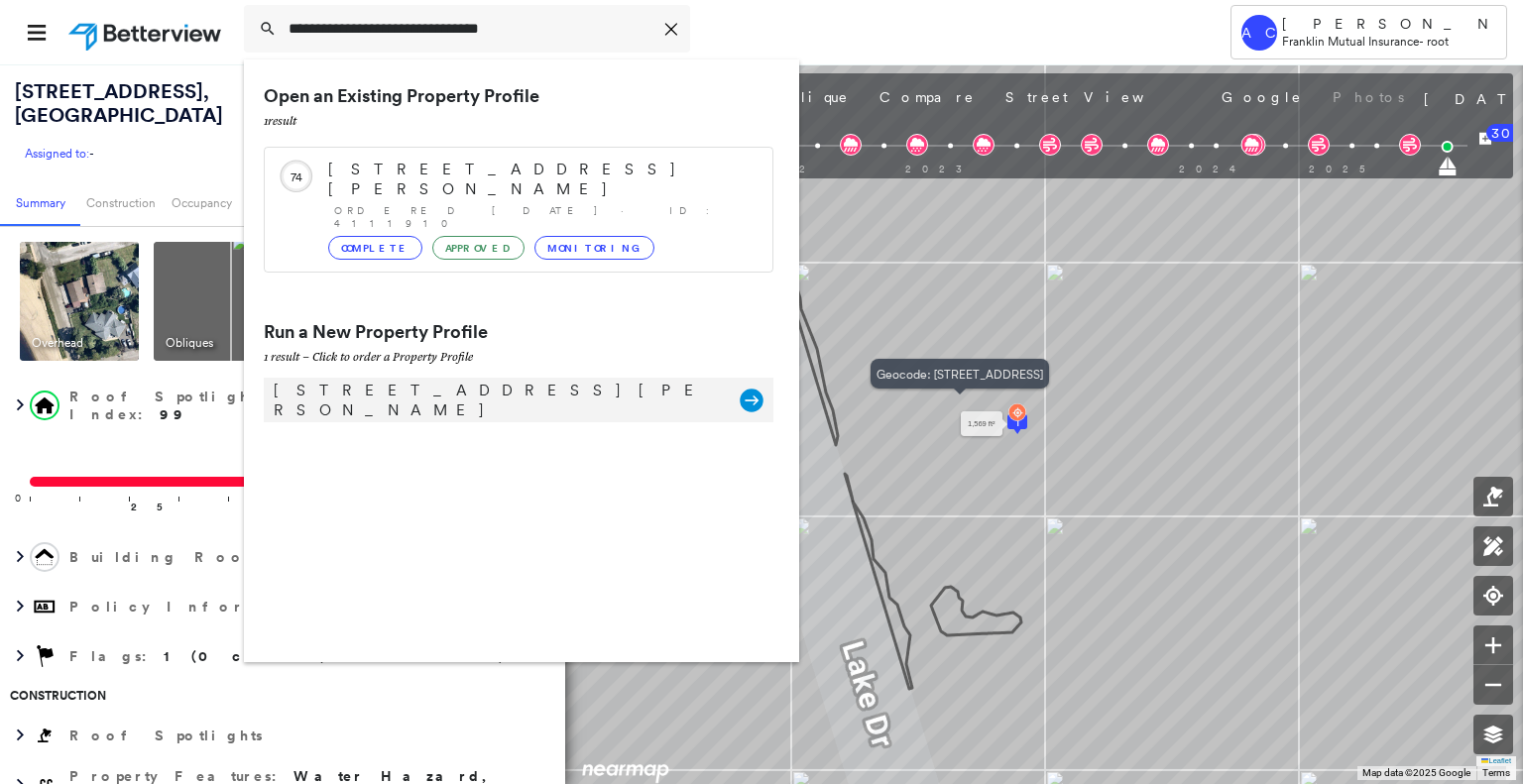 click on "[STREET_ADDRESS][PERSON_NAME]" at bounding box center [497, 400] 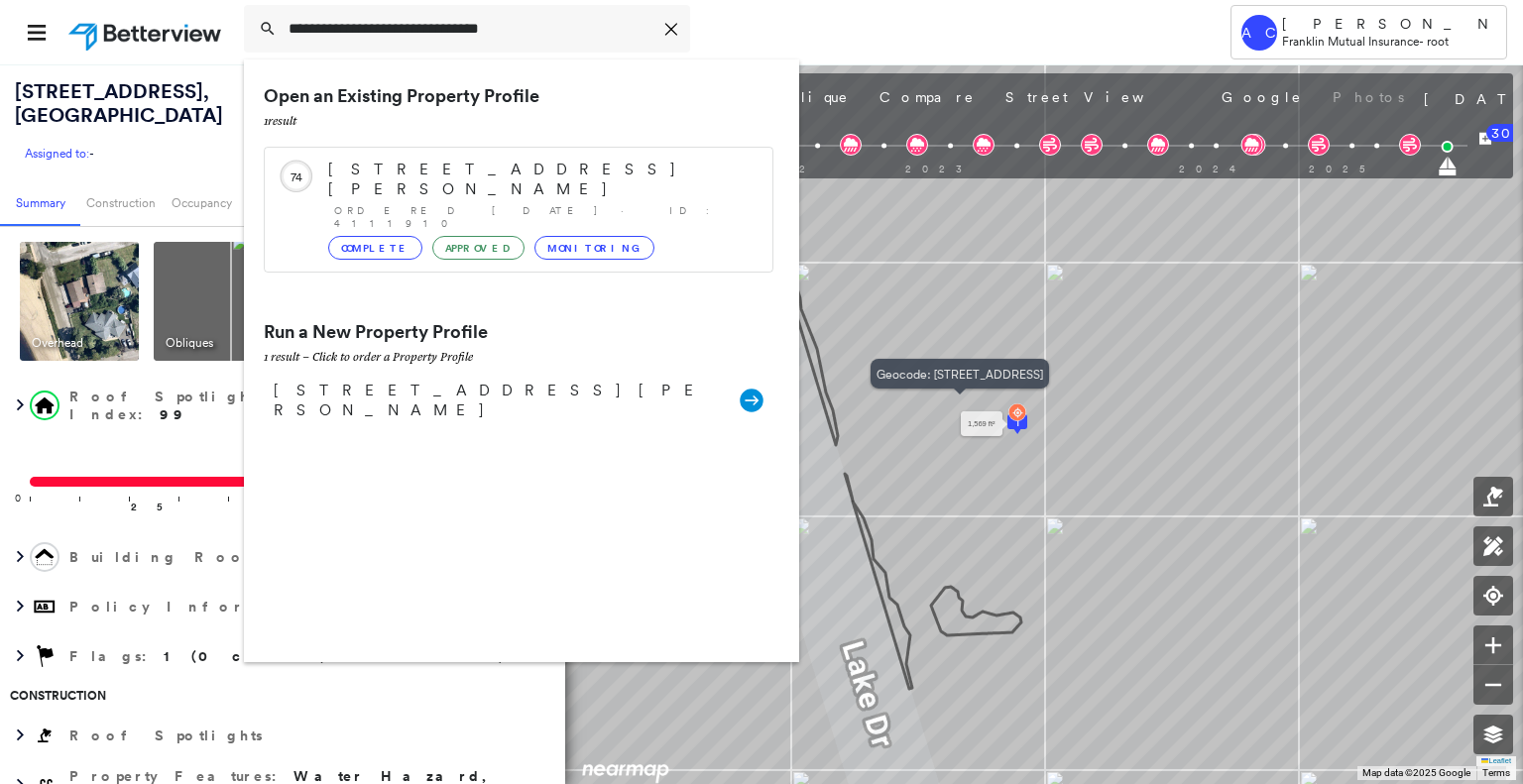 type 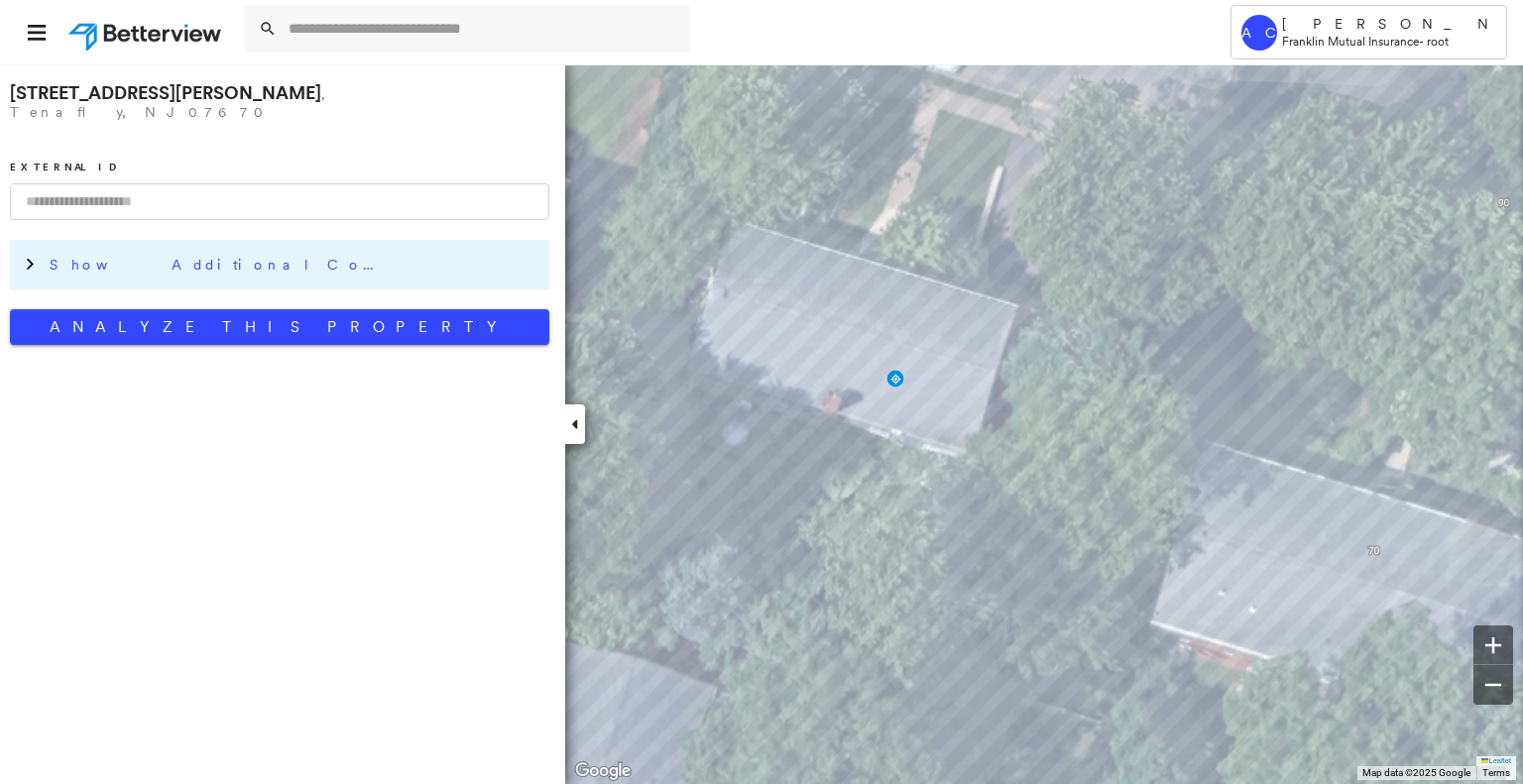 click on "Show Additional Company Data" at bounding box center (294, 265) 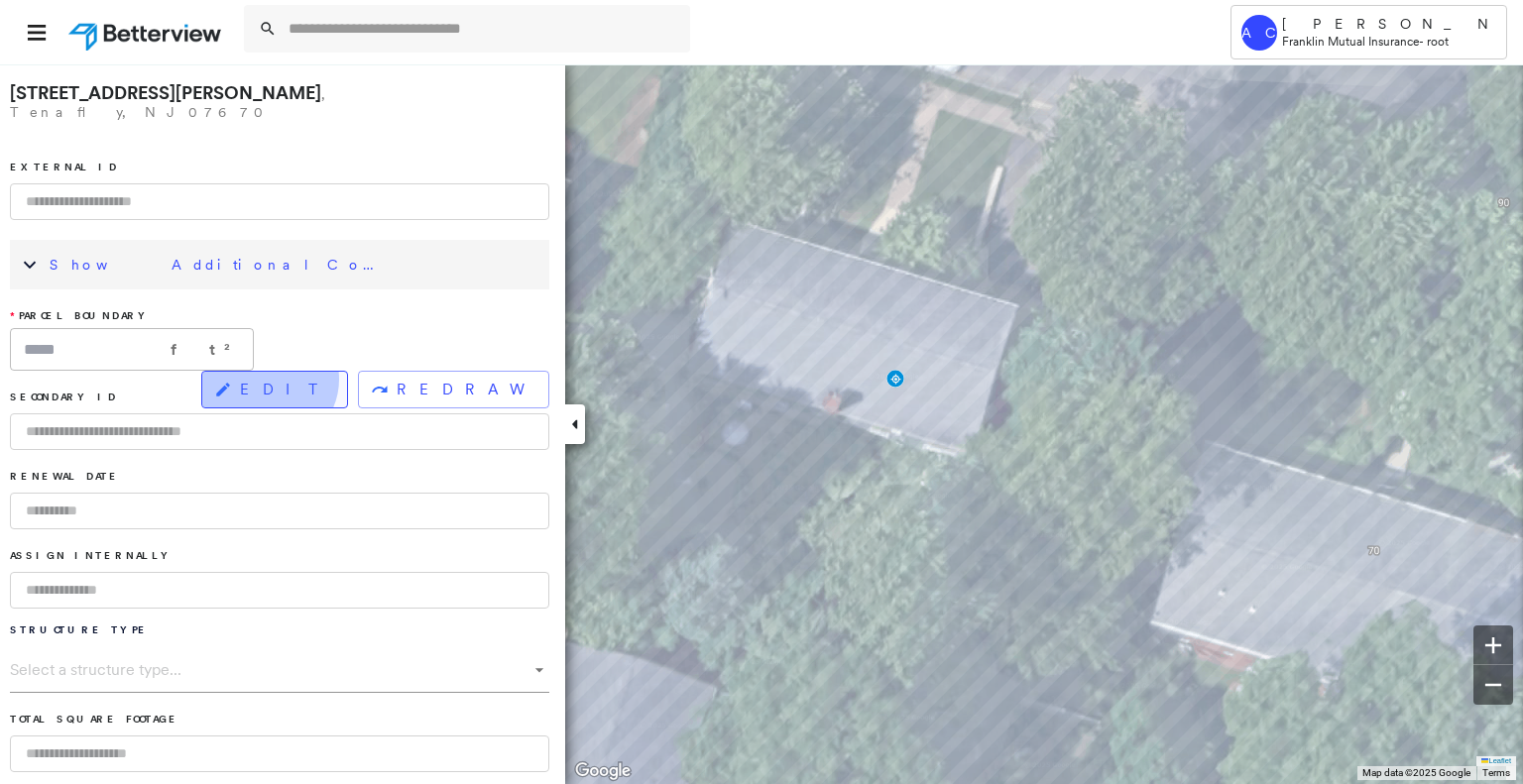 click on "EDIT" at bounding box center [275, 390] 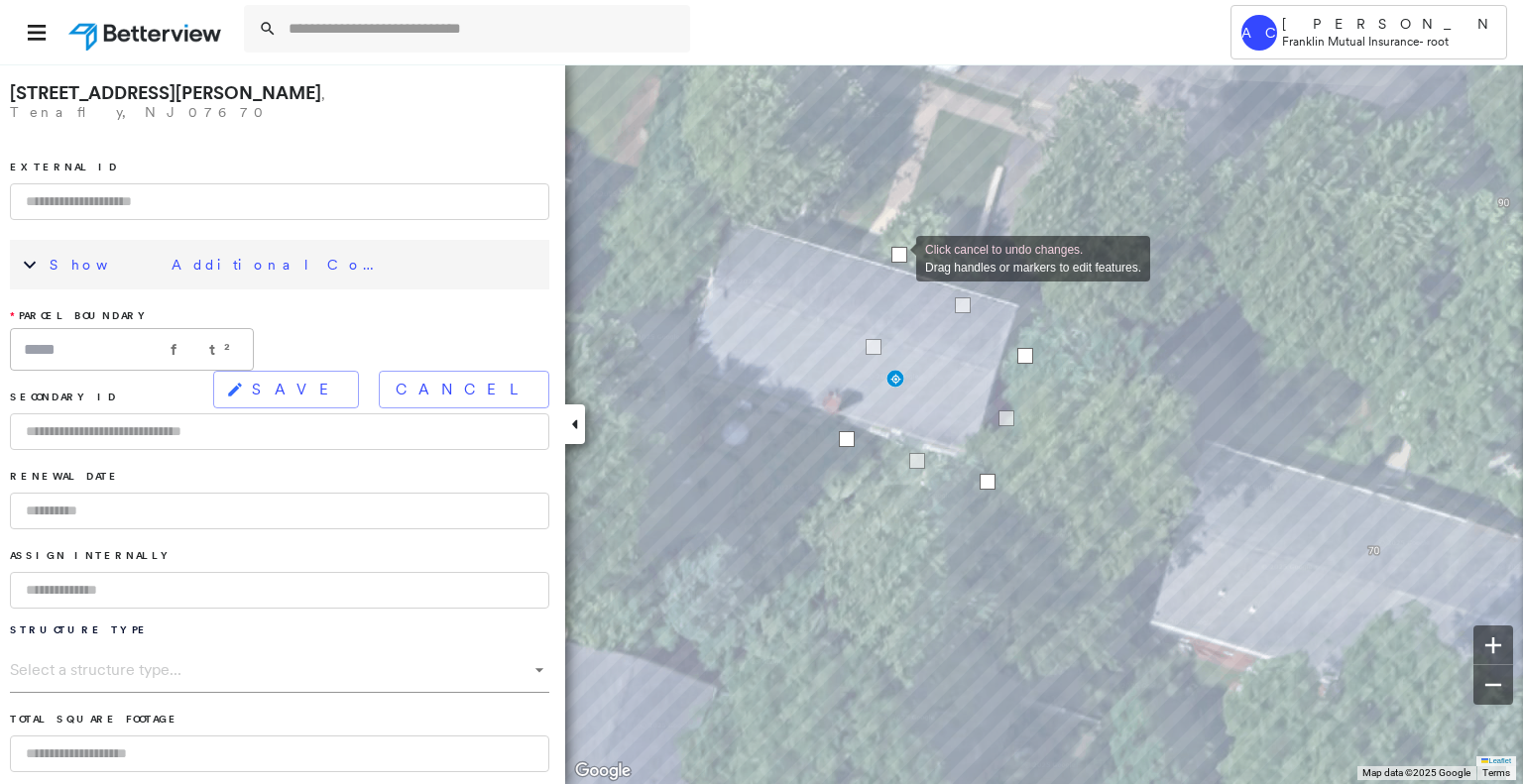 drag, startPoint x: 881, startPoint y: 315, endPoint x: 896, endPoint y: 257, distance: 59.908263 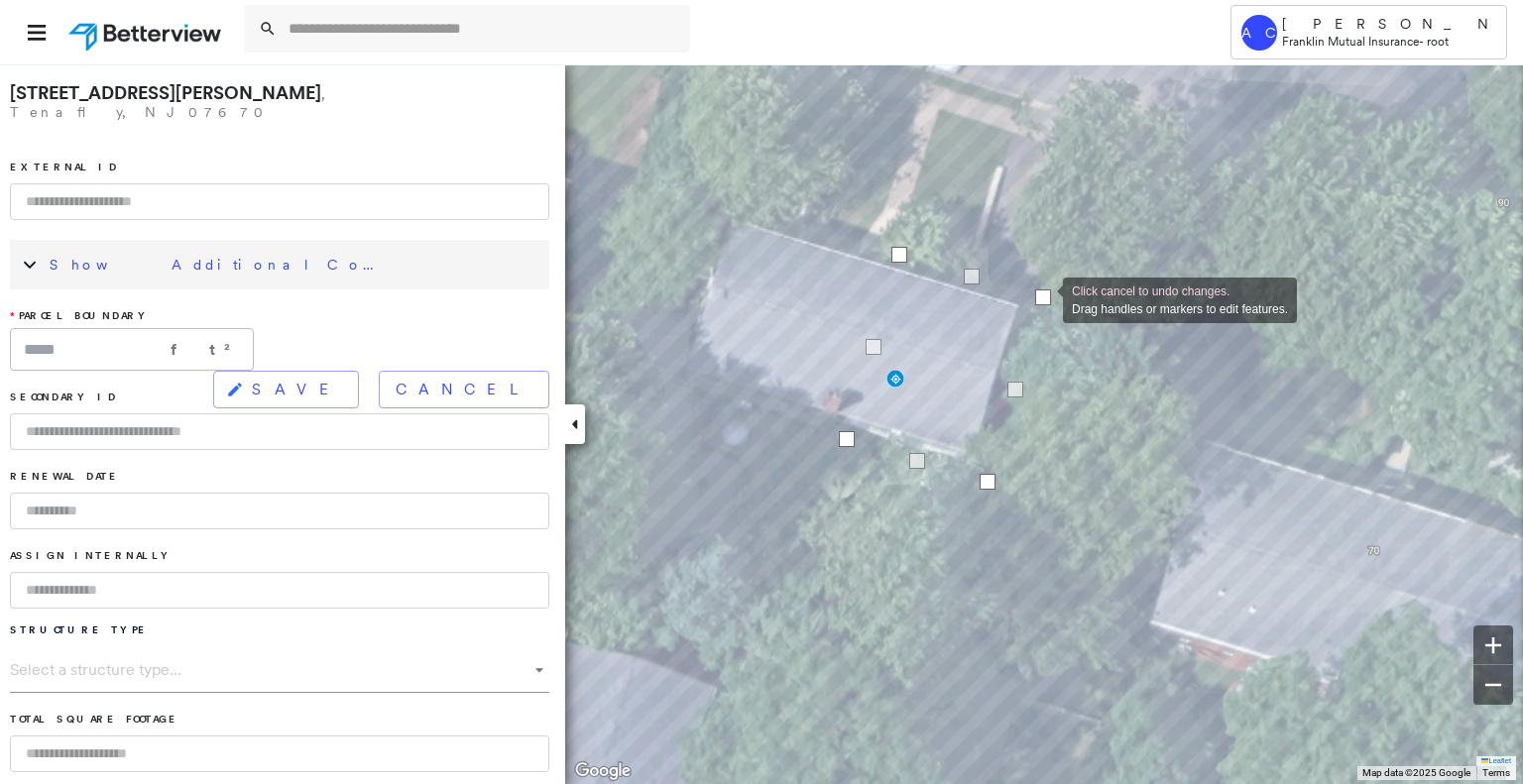drag, startPoint x: 1025, startPoint y: 357, endPoint x: 1043, endPoint y: 298, distance: 61.68468 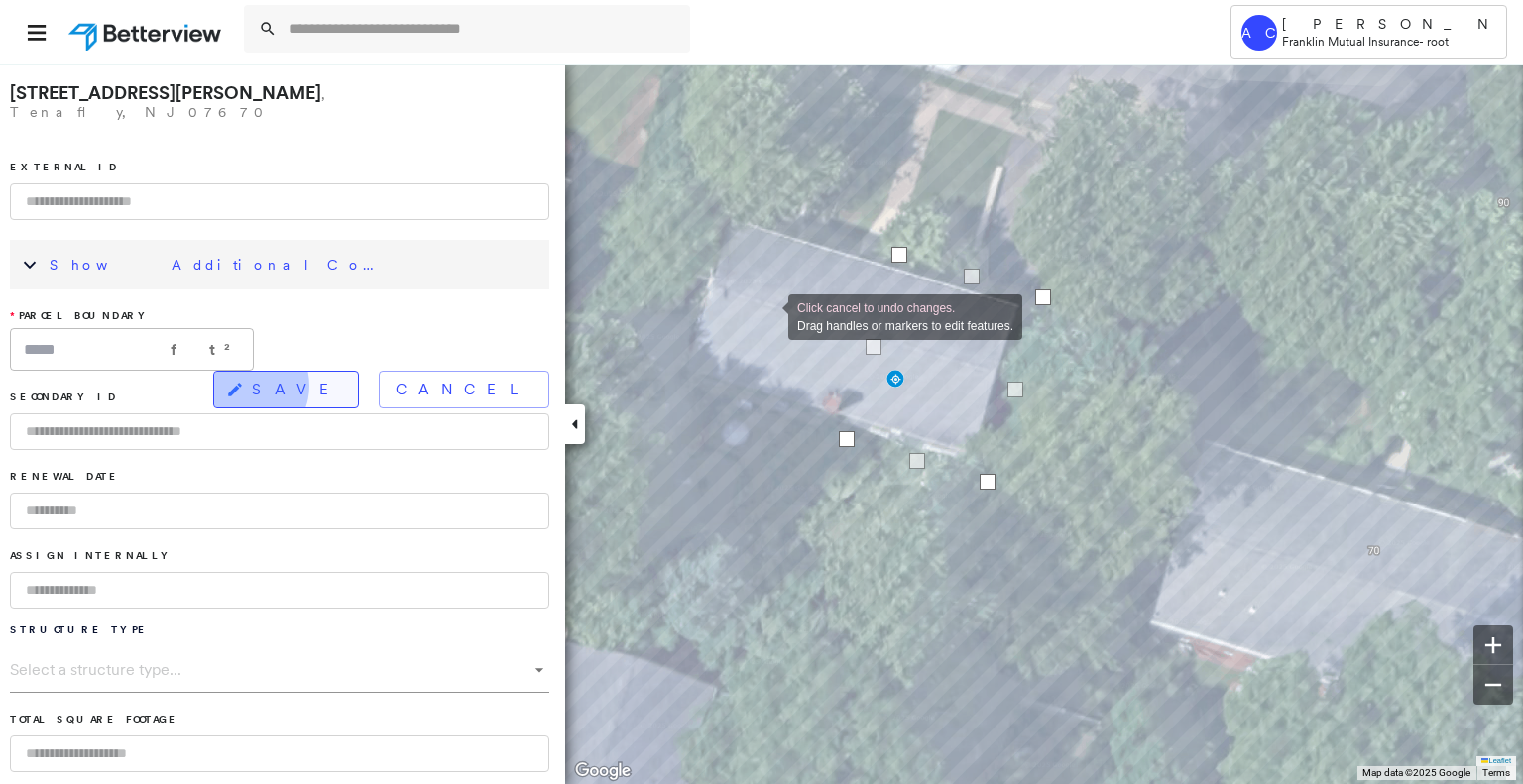click 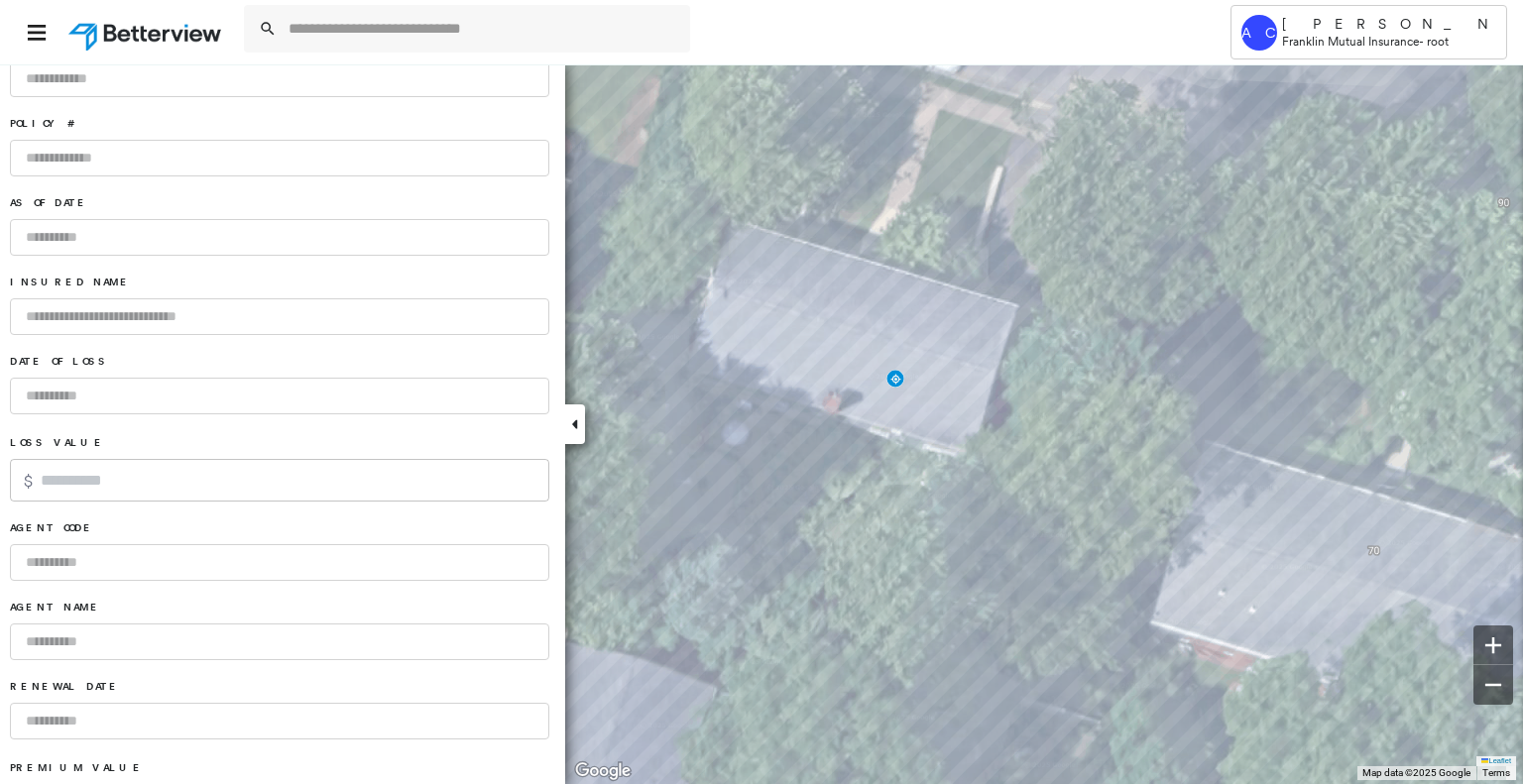 scroll, scrollTop: 1158, scrollLeft: 0, axis: vertical 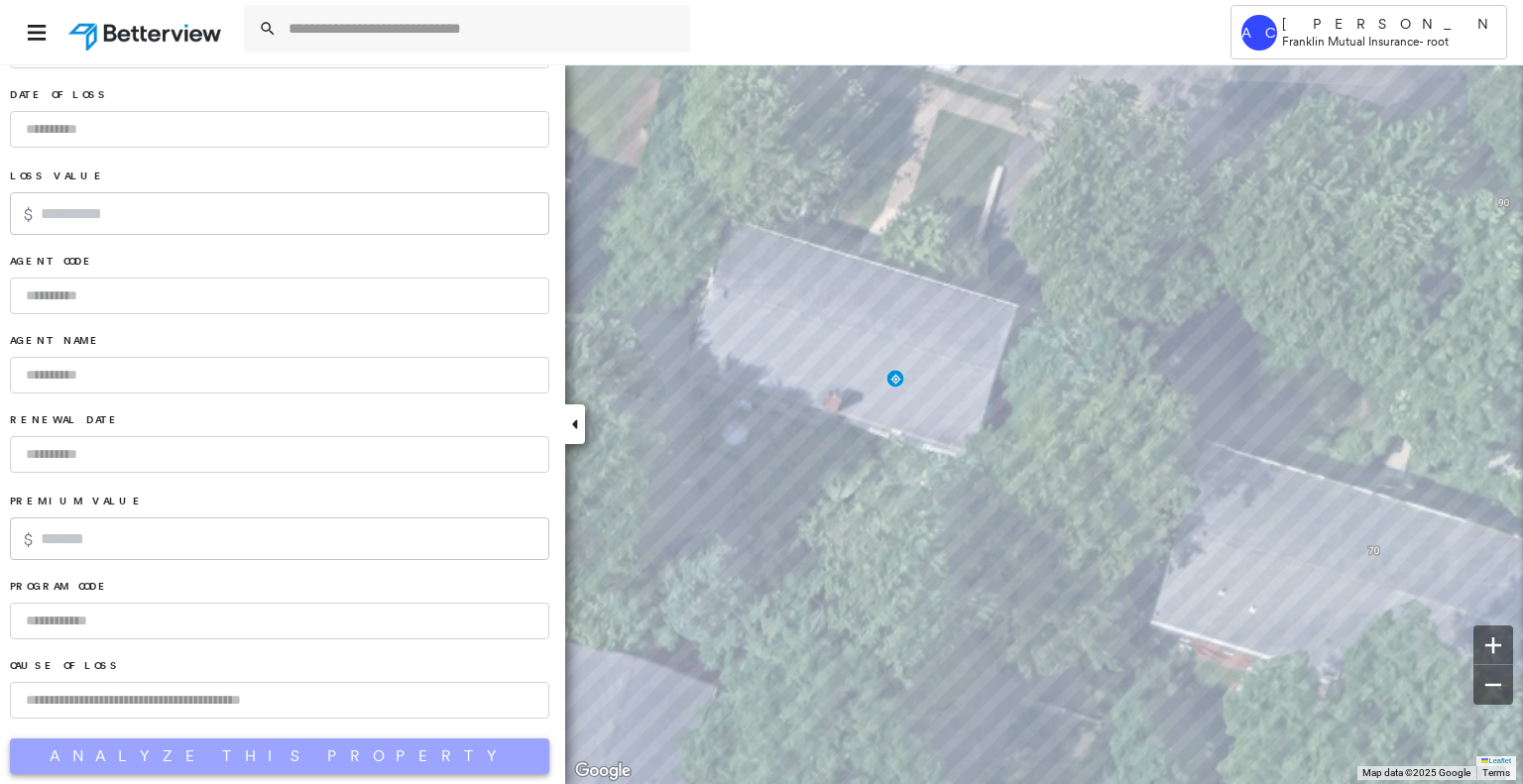 click on "Analyze This Property" at bounding box center [280, 756] 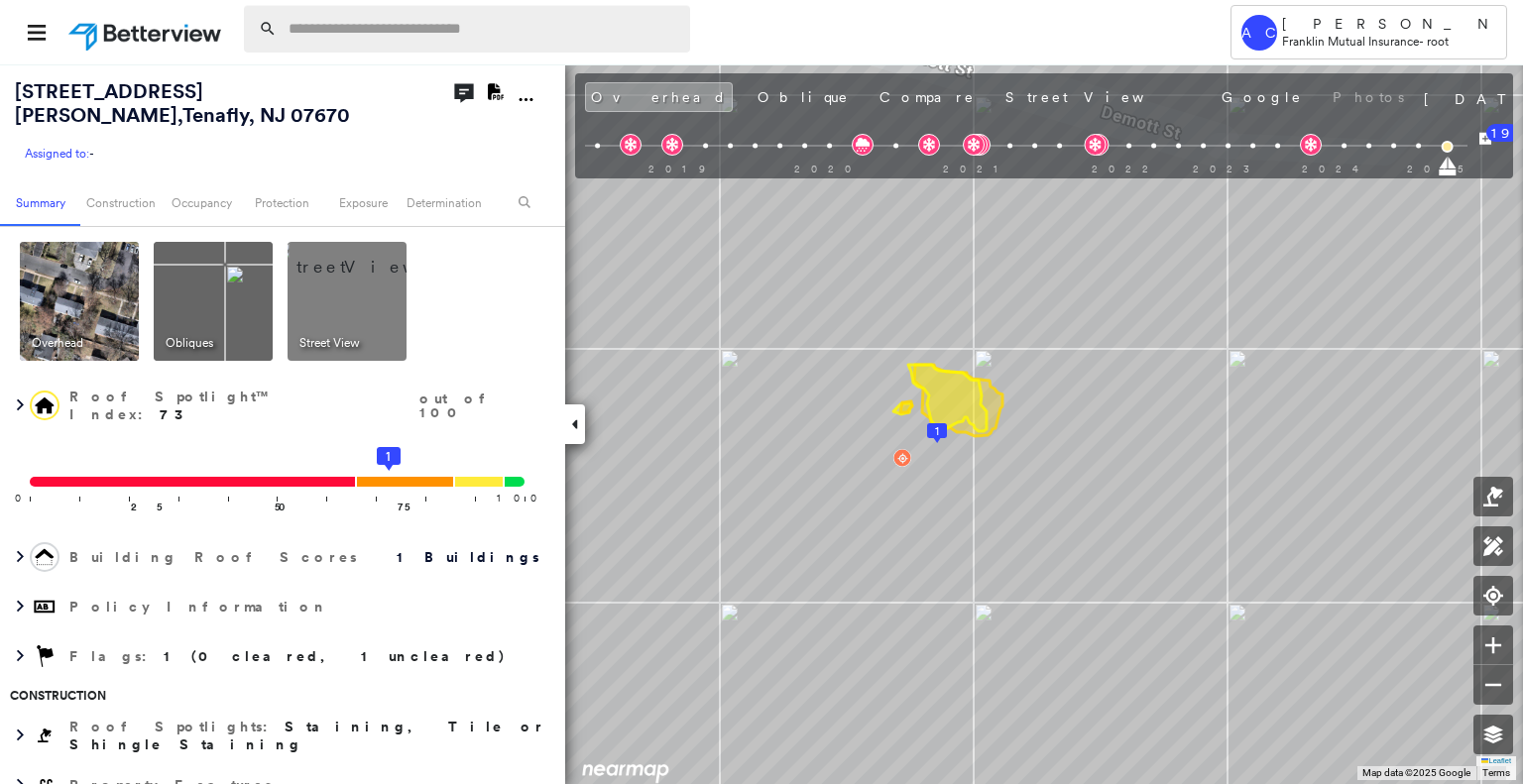 click at bounding box center [483, 29] 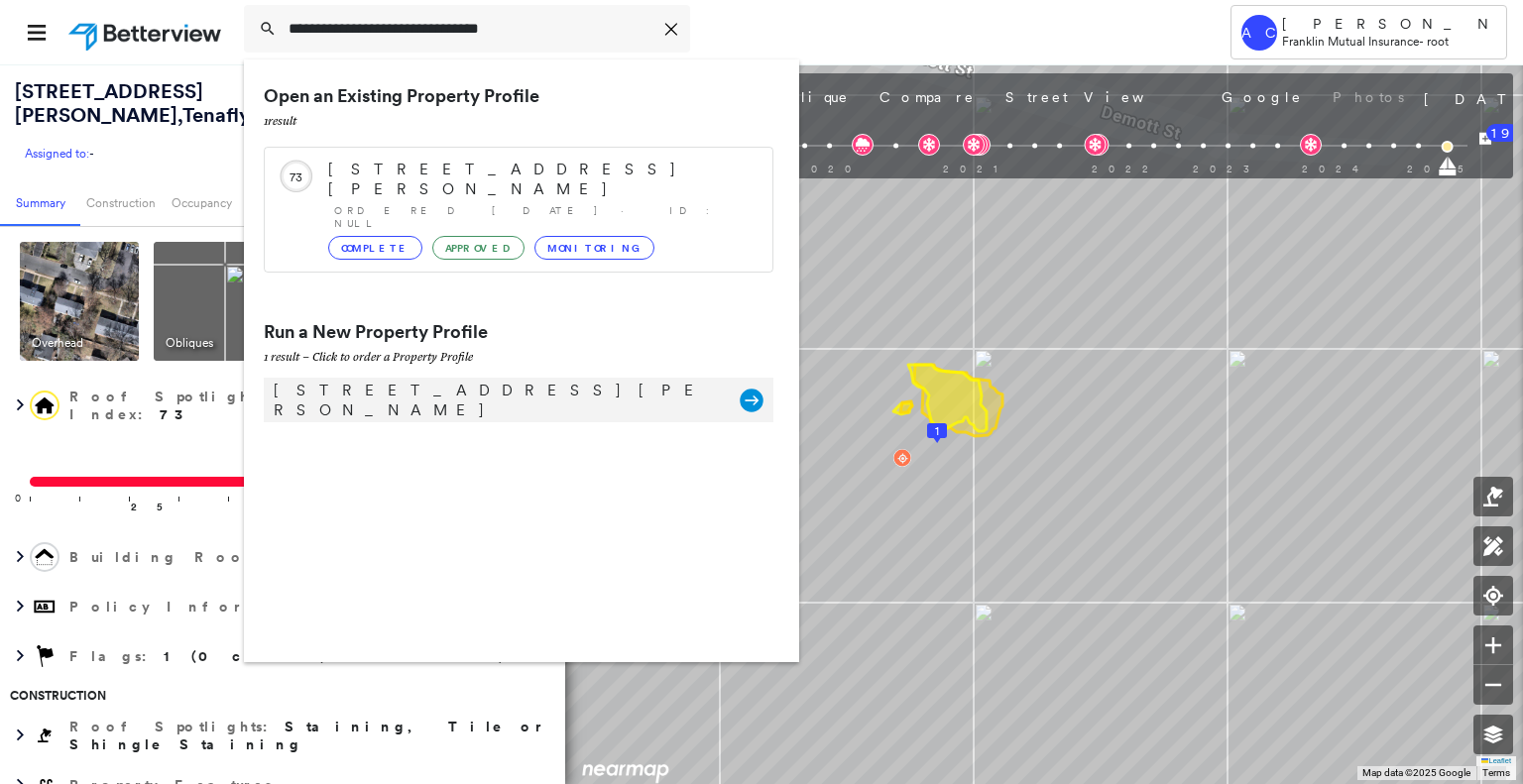 type on "**********" 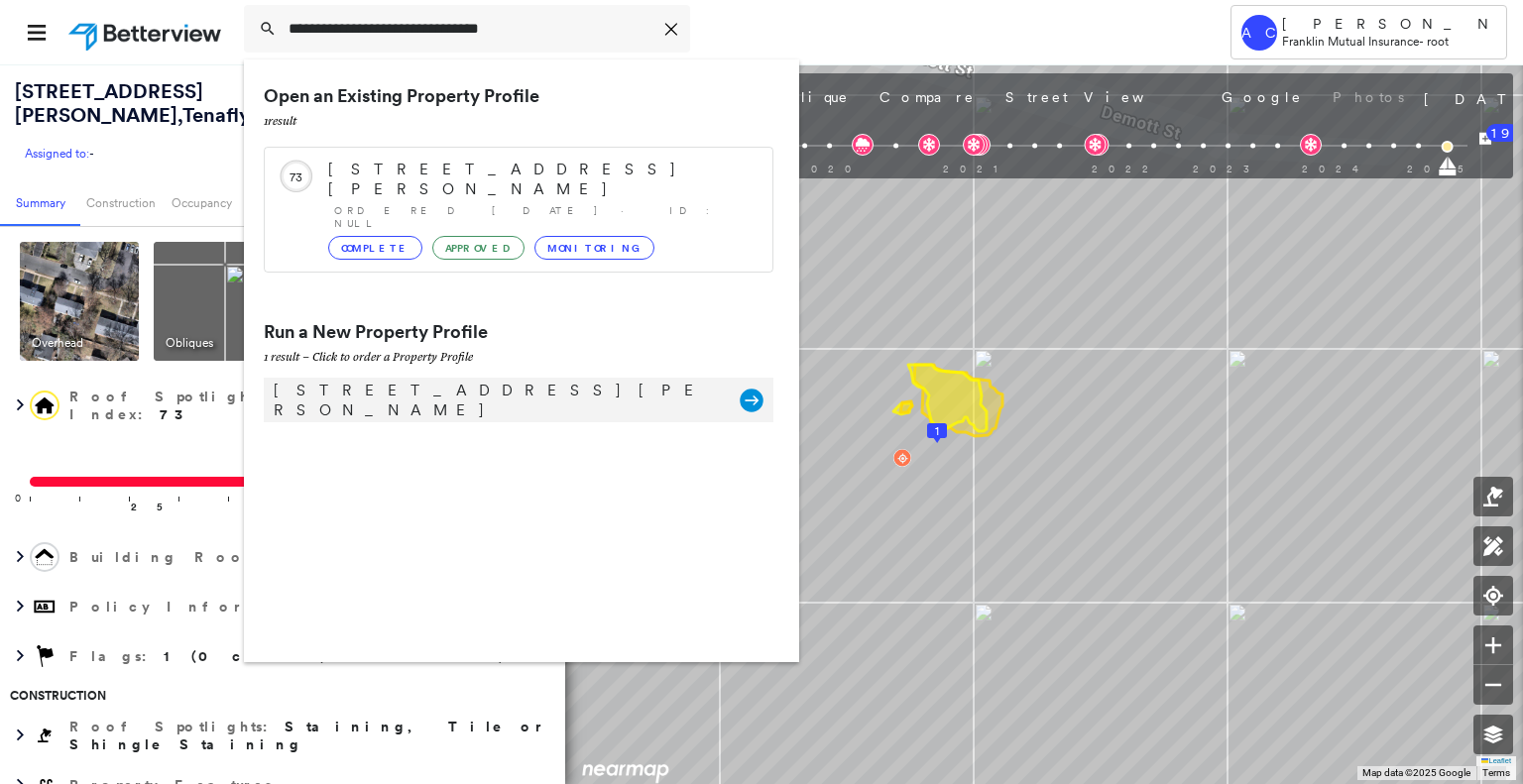 click on "60 Demott St unit 1, Tenafly, NJ, USA" at bounding box center (497, 400) 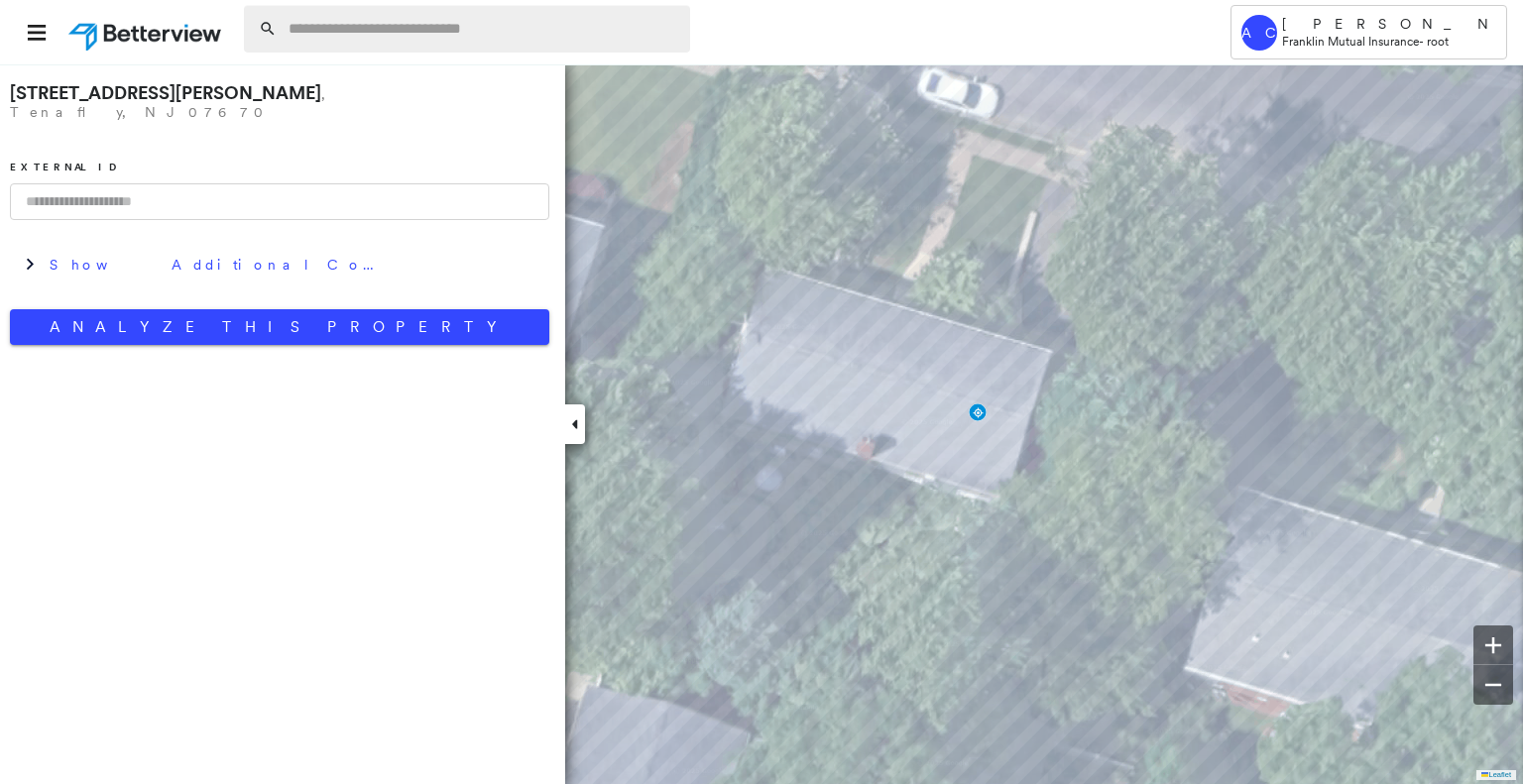 click at bounding box center [483, 29] 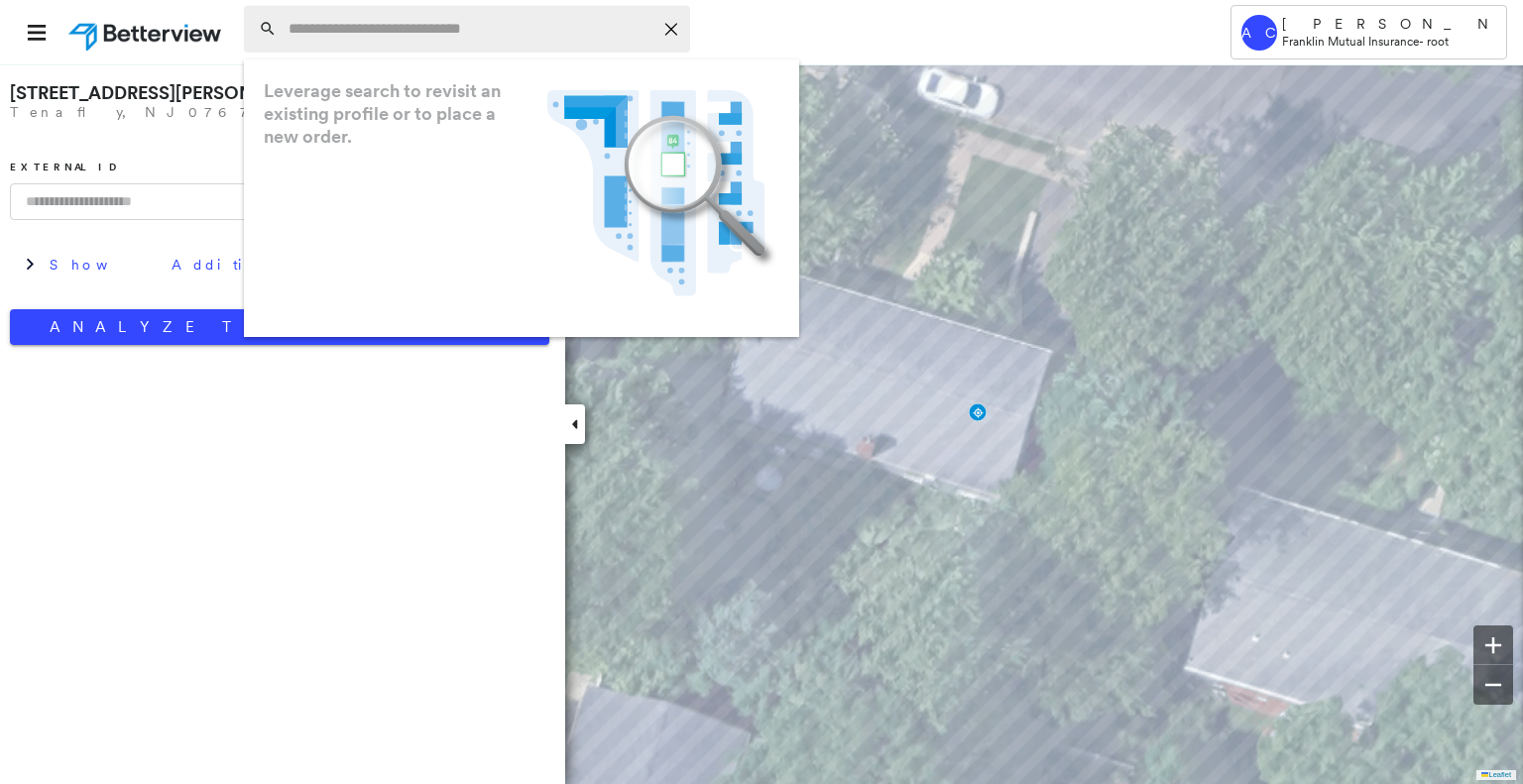 paste on "**********" 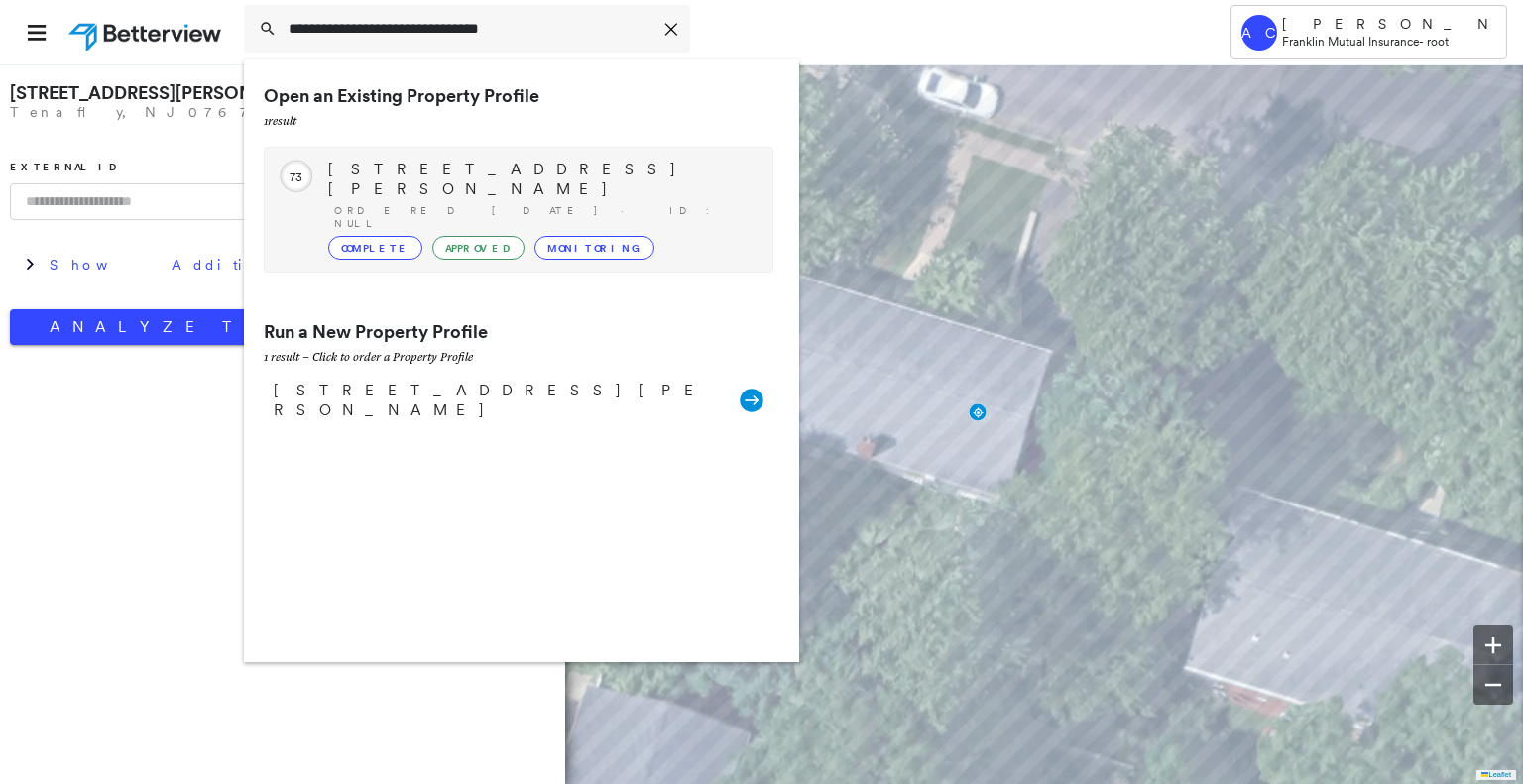 type on "**********" 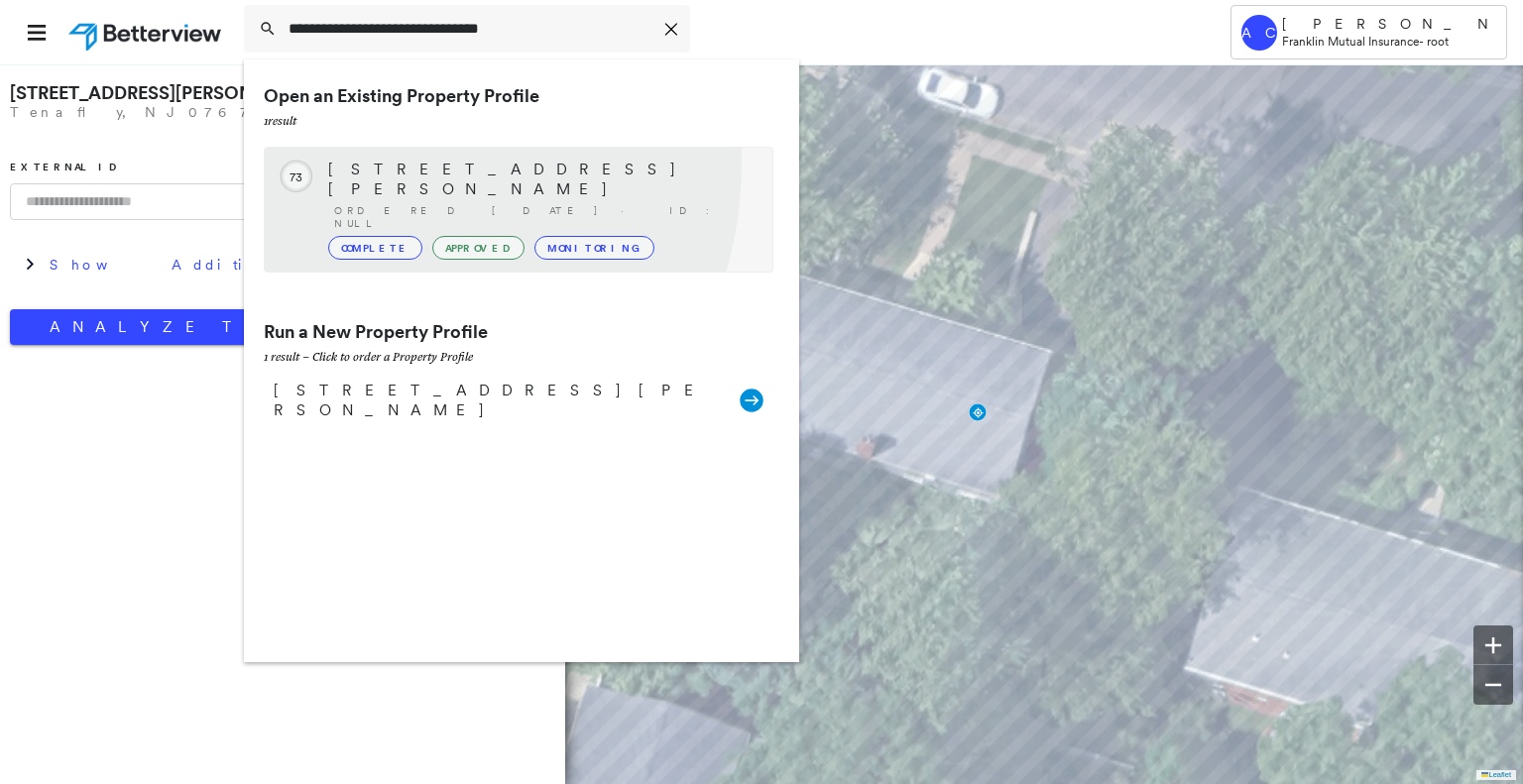 click on "60 Demott Street, Tenafly, NJ 07670" at bounding box center (540, 179) 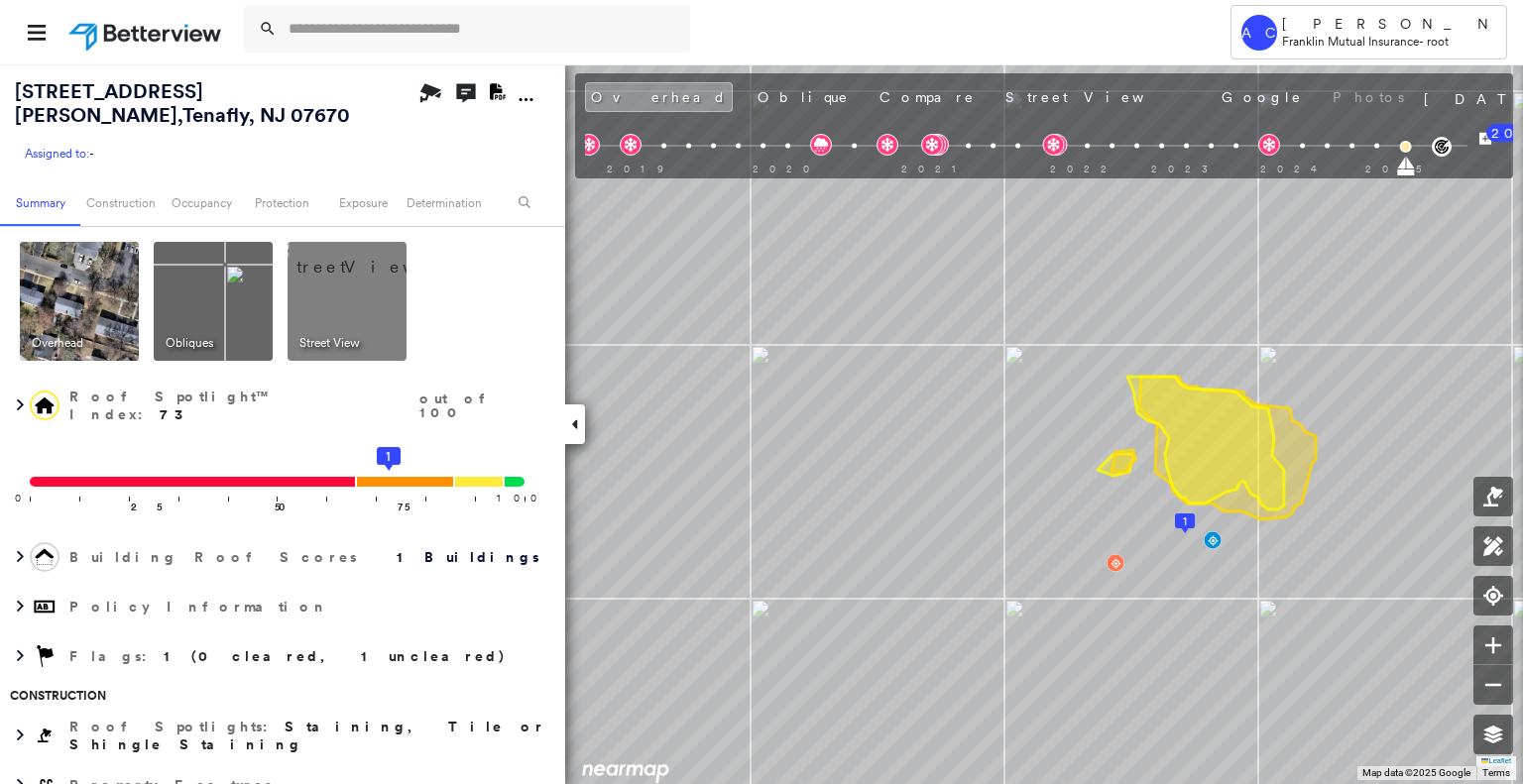 scroll, scrollTop: 0, scrollLeft: 0, axis: both 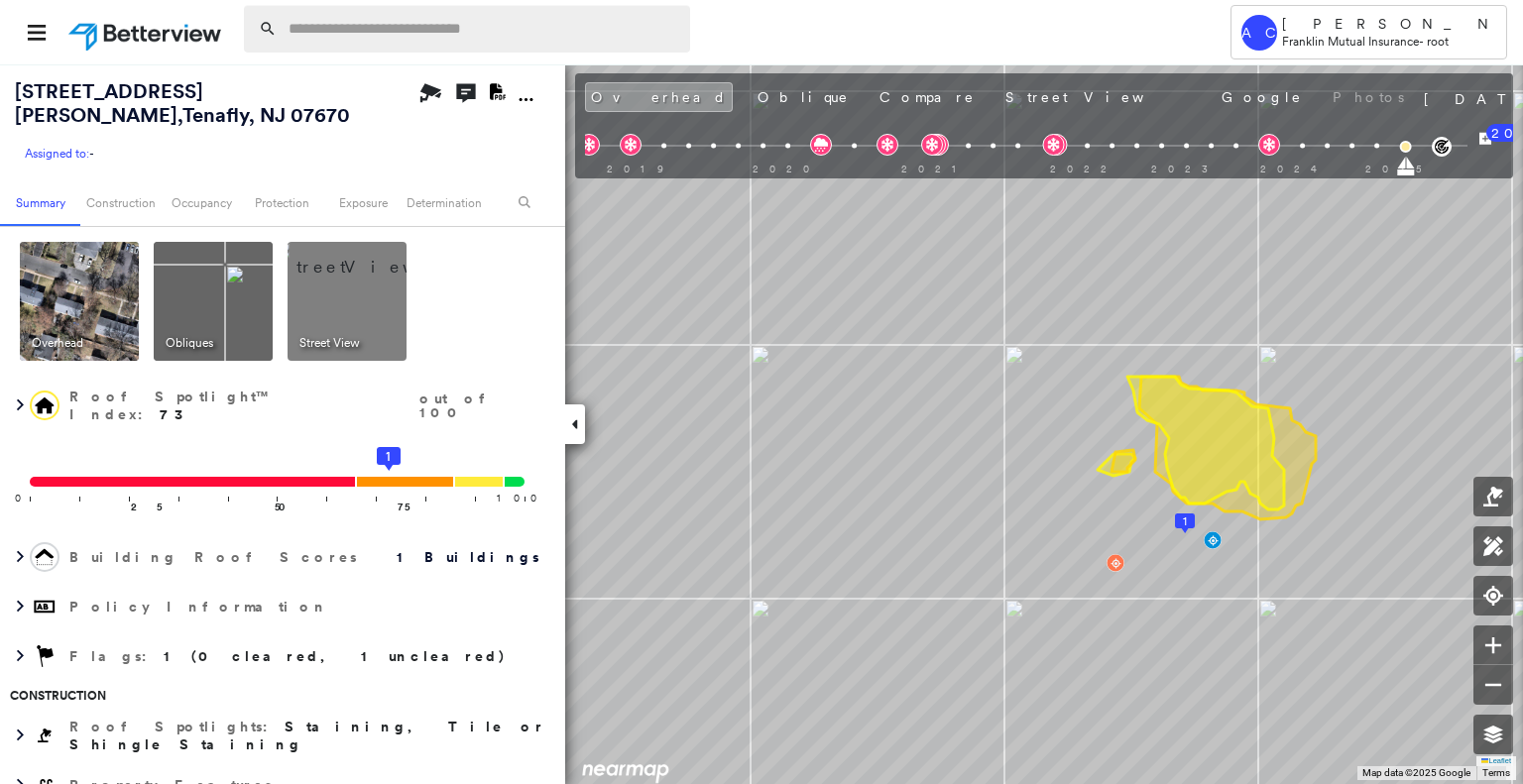 click at bounding box center (483, 29) 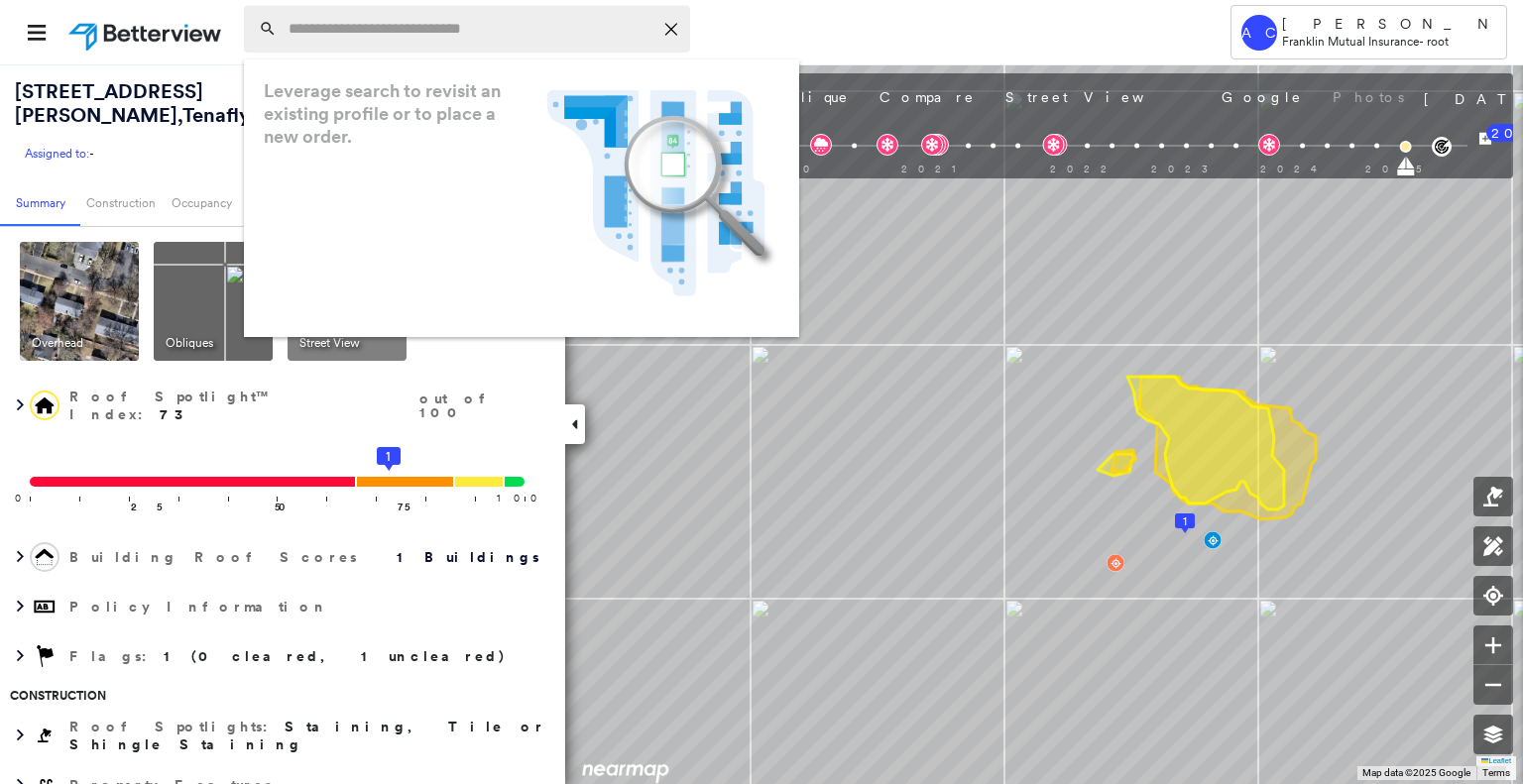 paste on "**********" 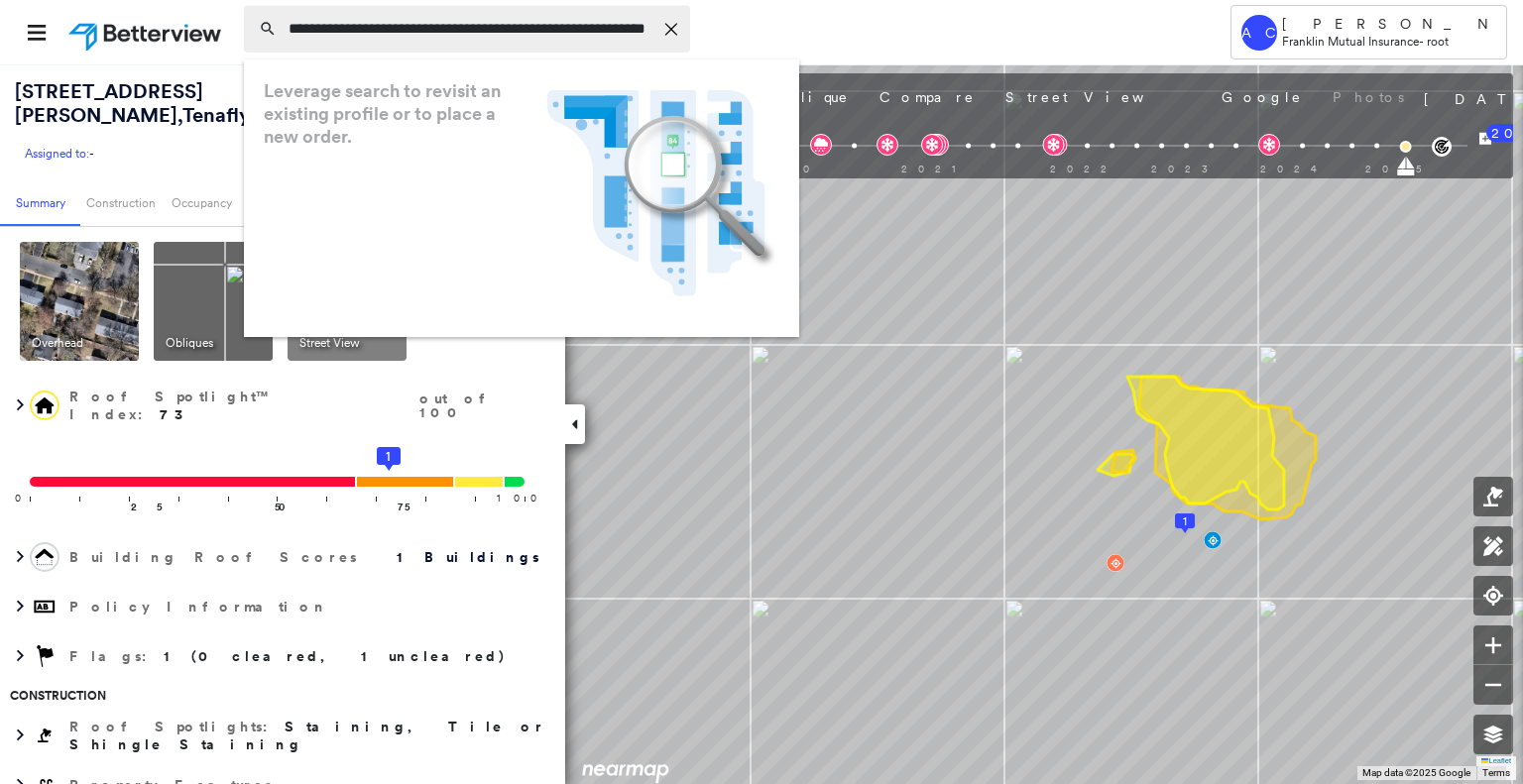 scroll, scrollTop: 0, scrollLeft: 51, axis: horizontal 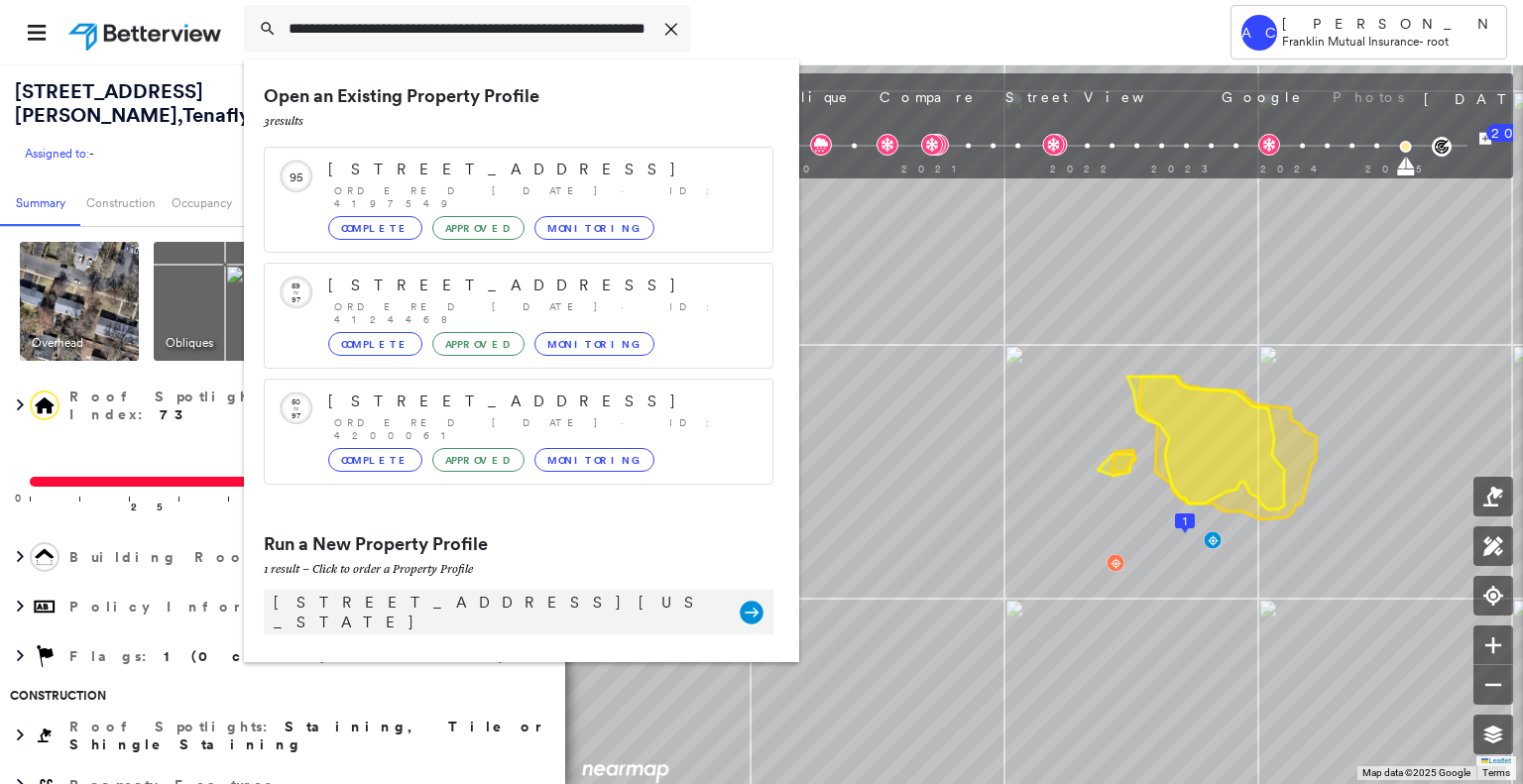 type on "**********" 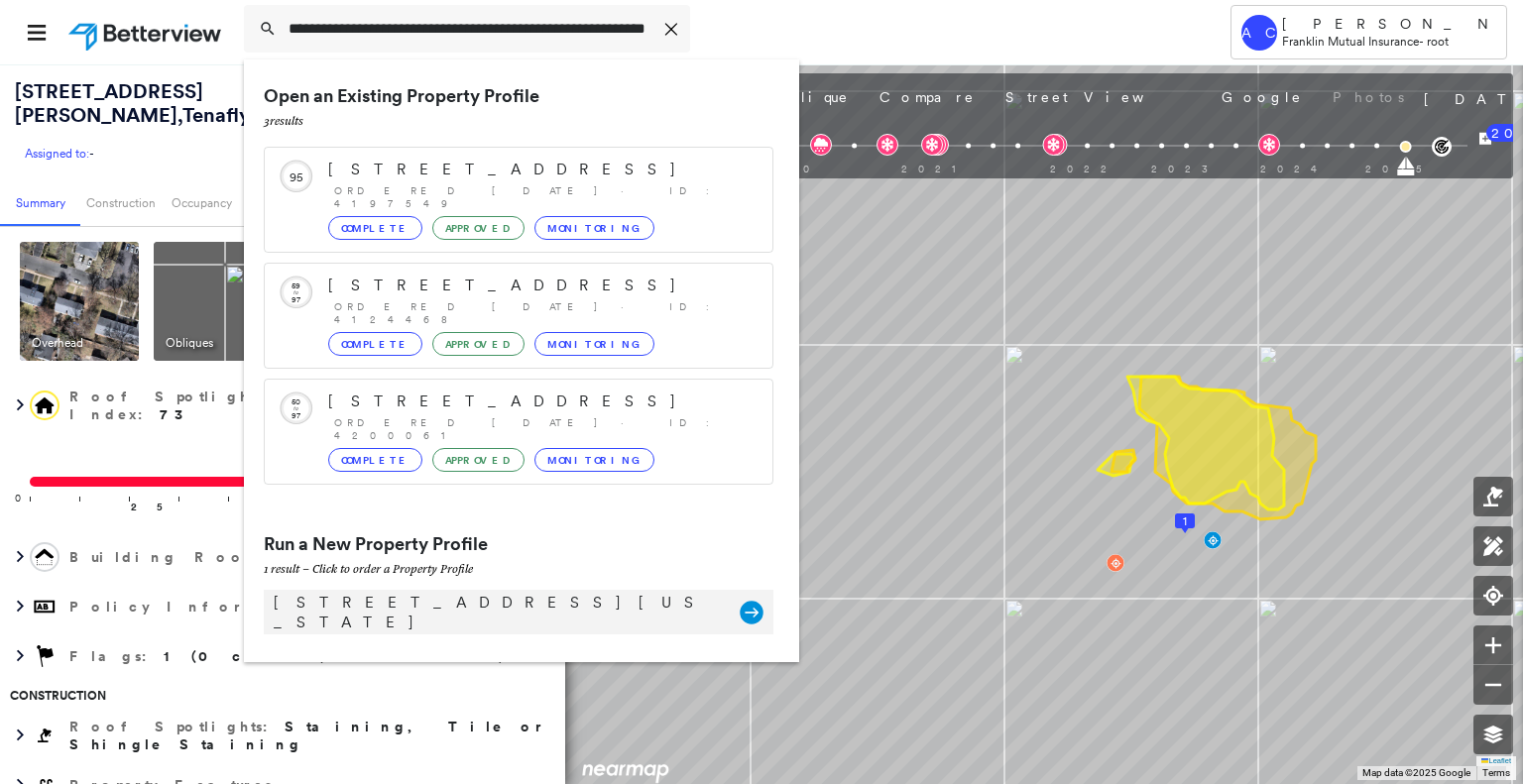 scroll, scrollTop: 0, scrollLeft: 0, axis: both 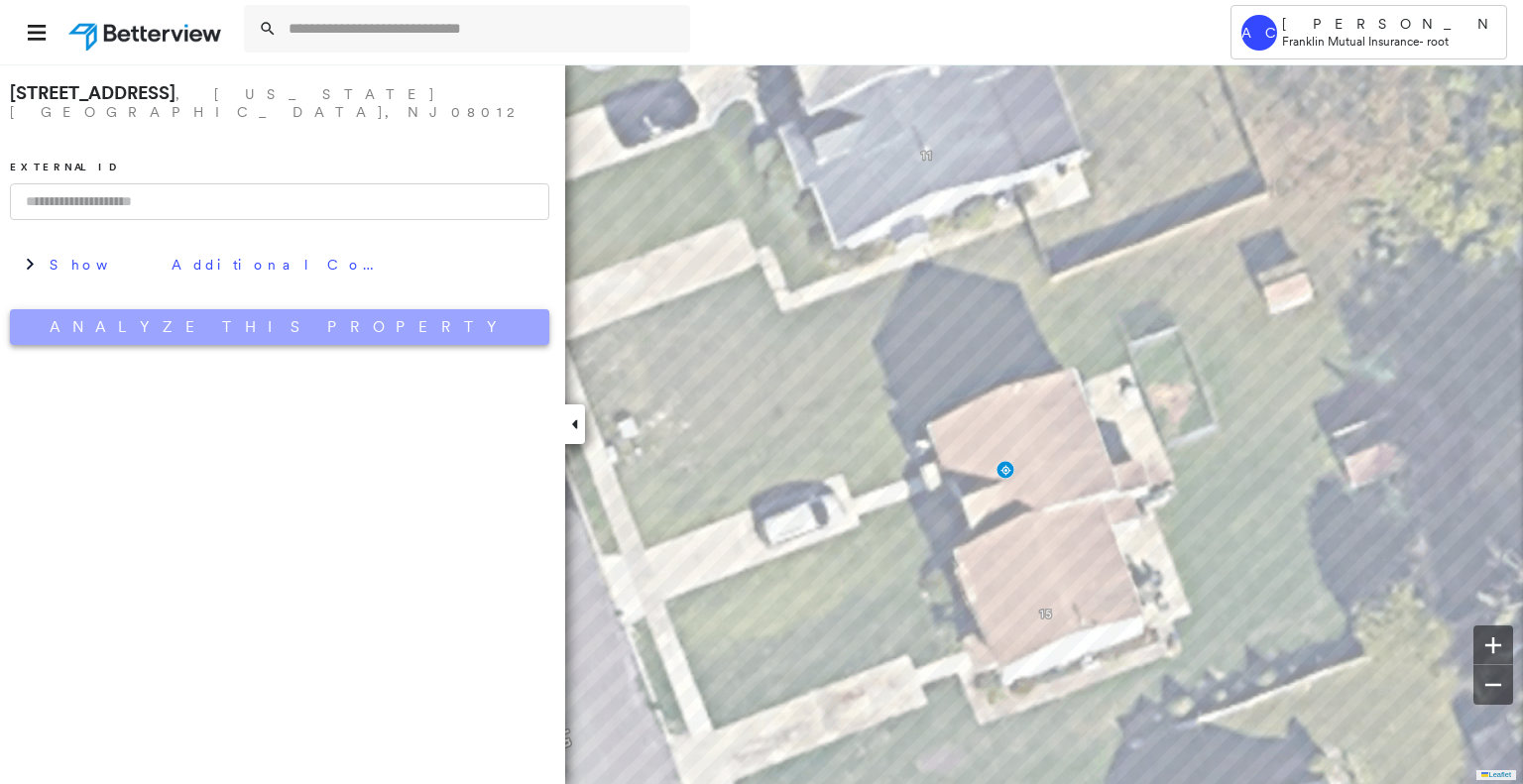 click on "Analyze This Property" at bounding box center [280, 327] 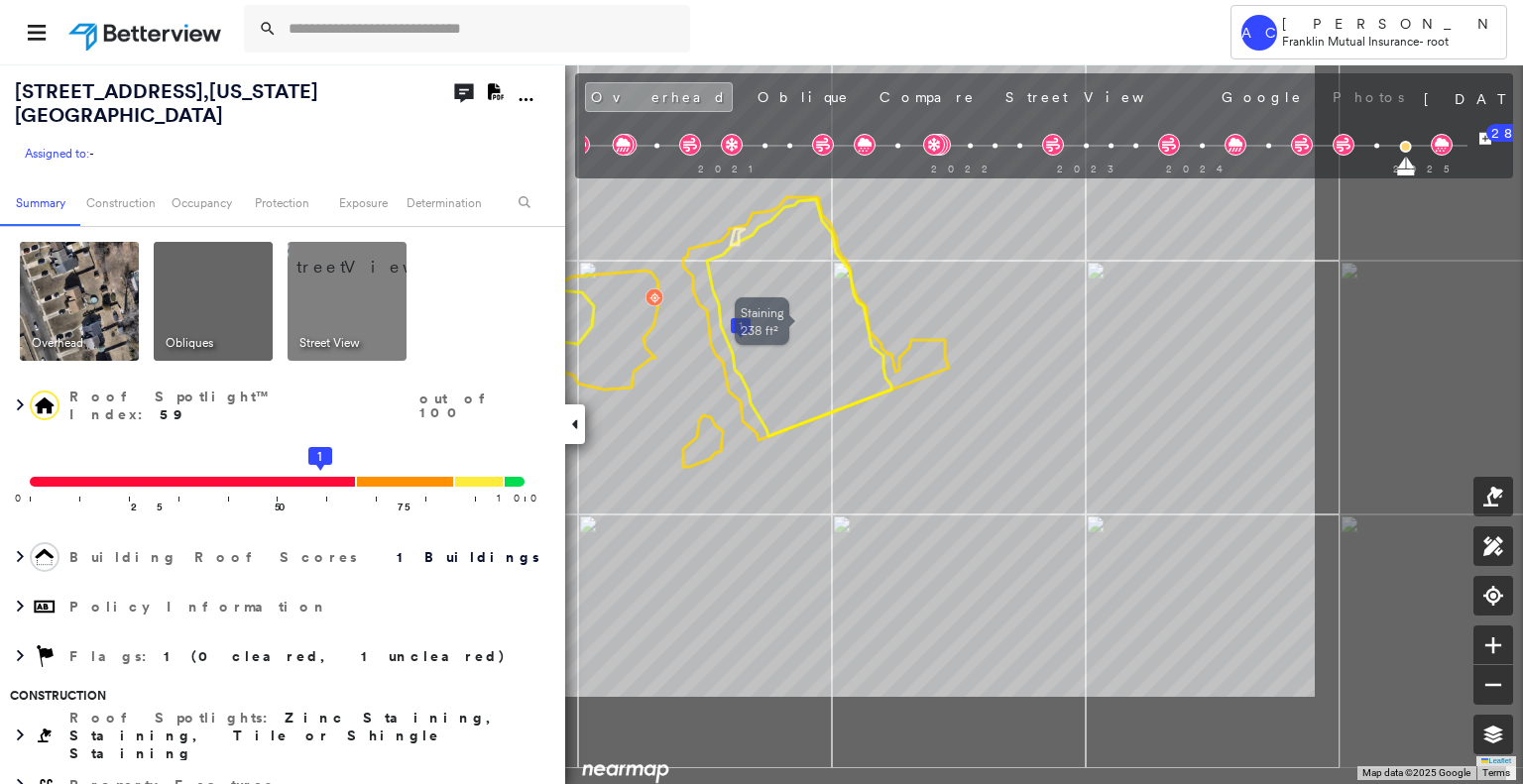 drag, startPoint x: 1205, startPoint y: 462, endPoint x: 845, endPoint y: 303, distance: 393.54923 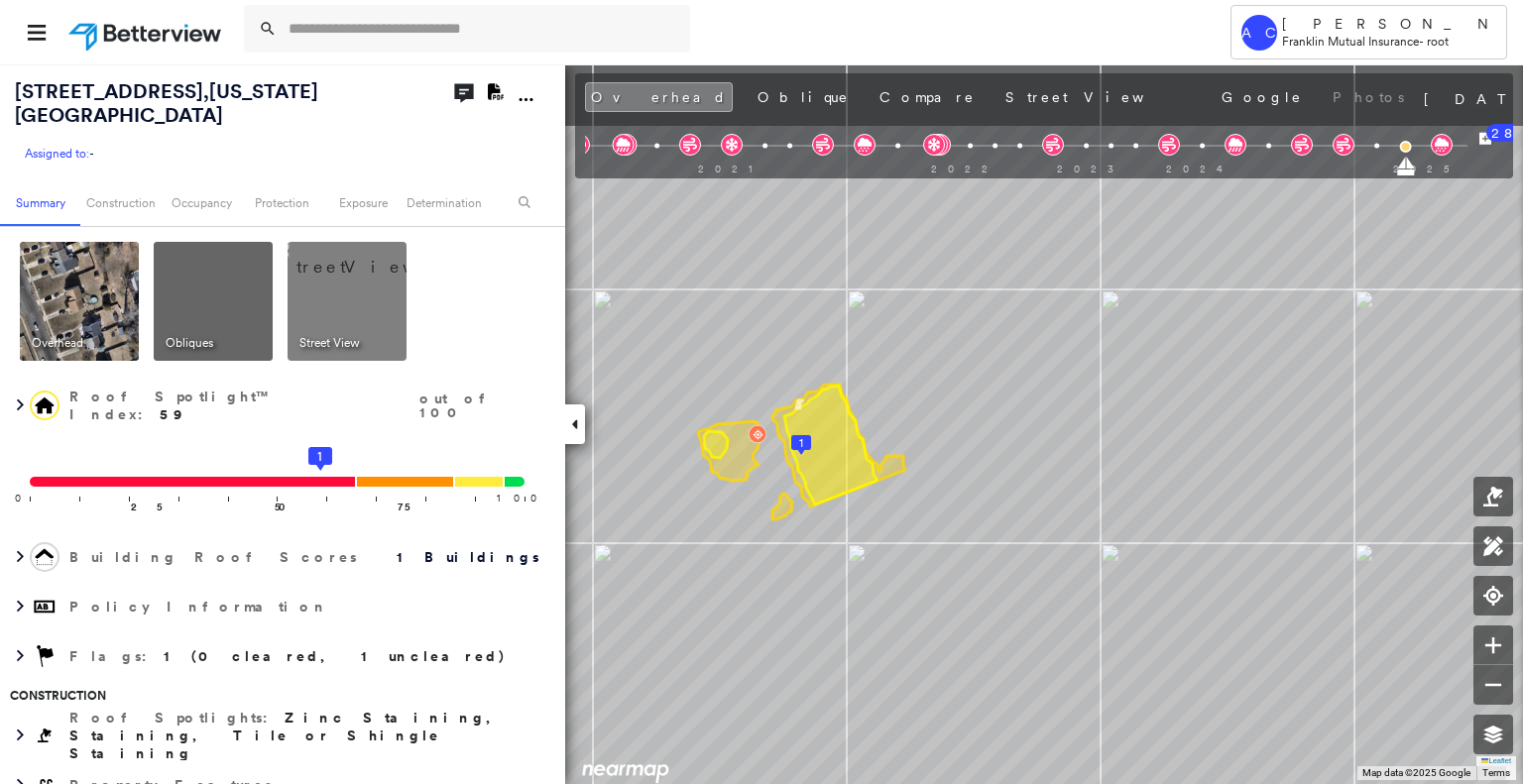 drag, startPoint x: 854, startPoint y: 320, endPoint x: 863, endPoint y: 455, distance: 135.29967 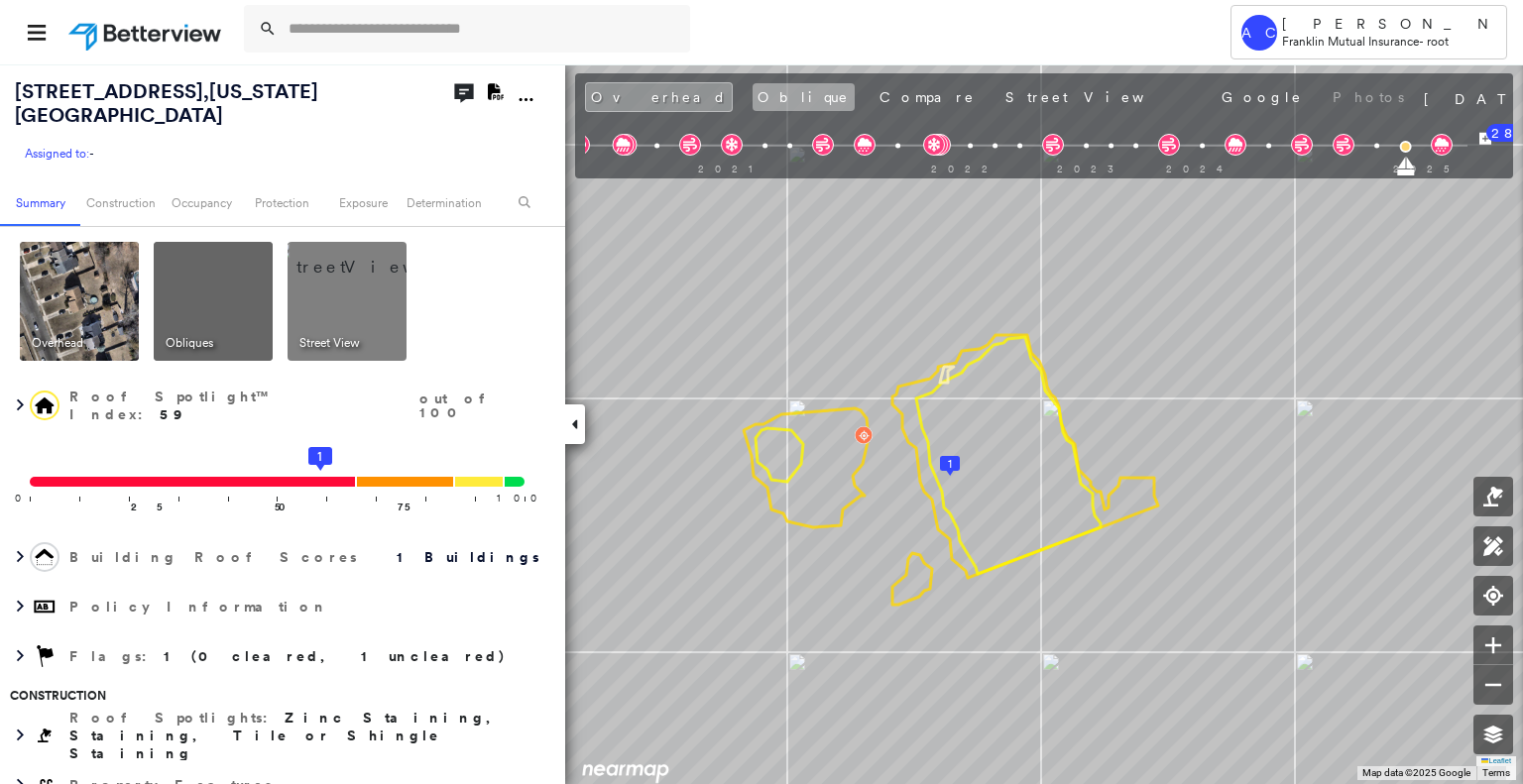 click on "Oblique" at bounding box center [803, 97] 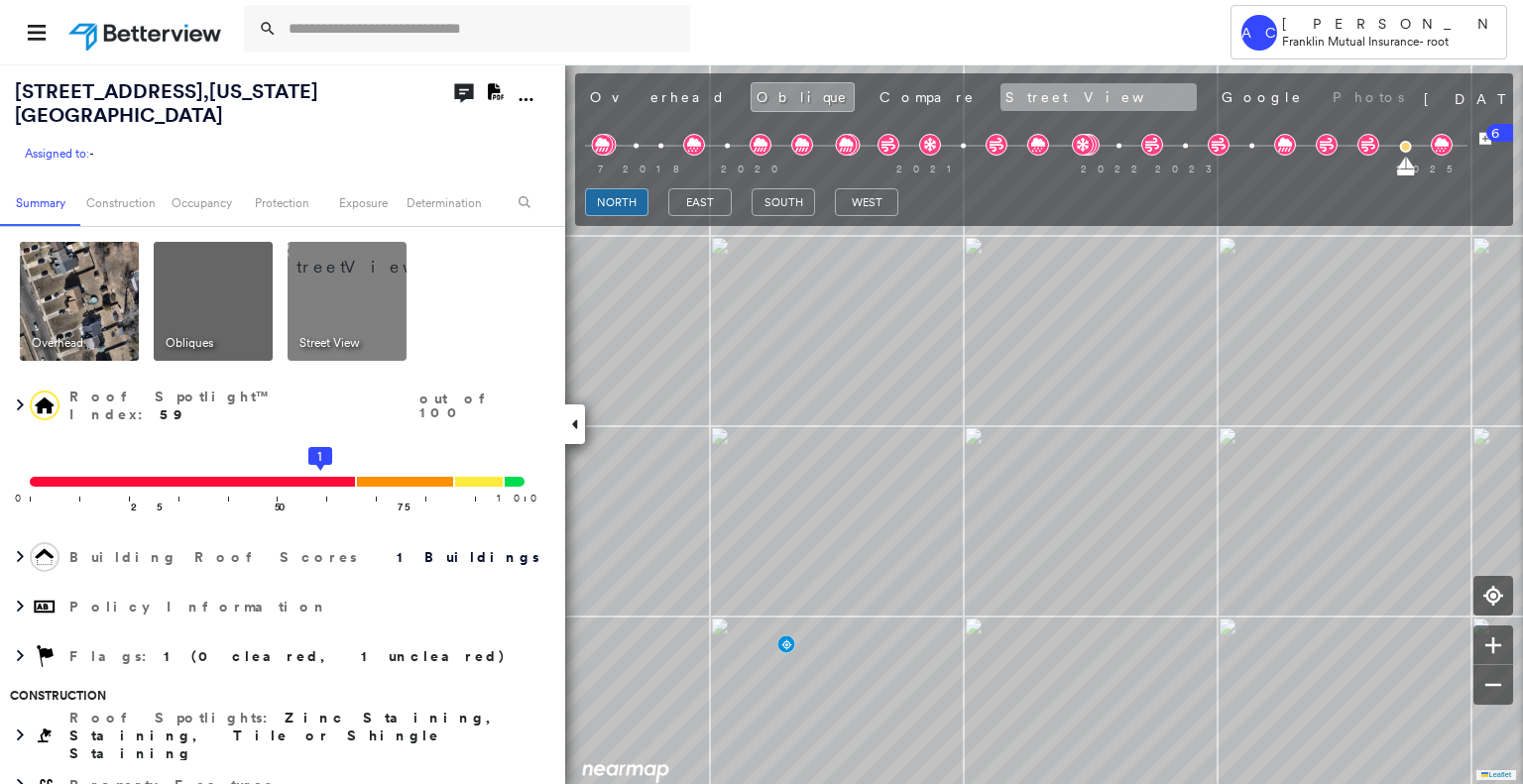 click on "Street View" at bounding box center [1099, 97] 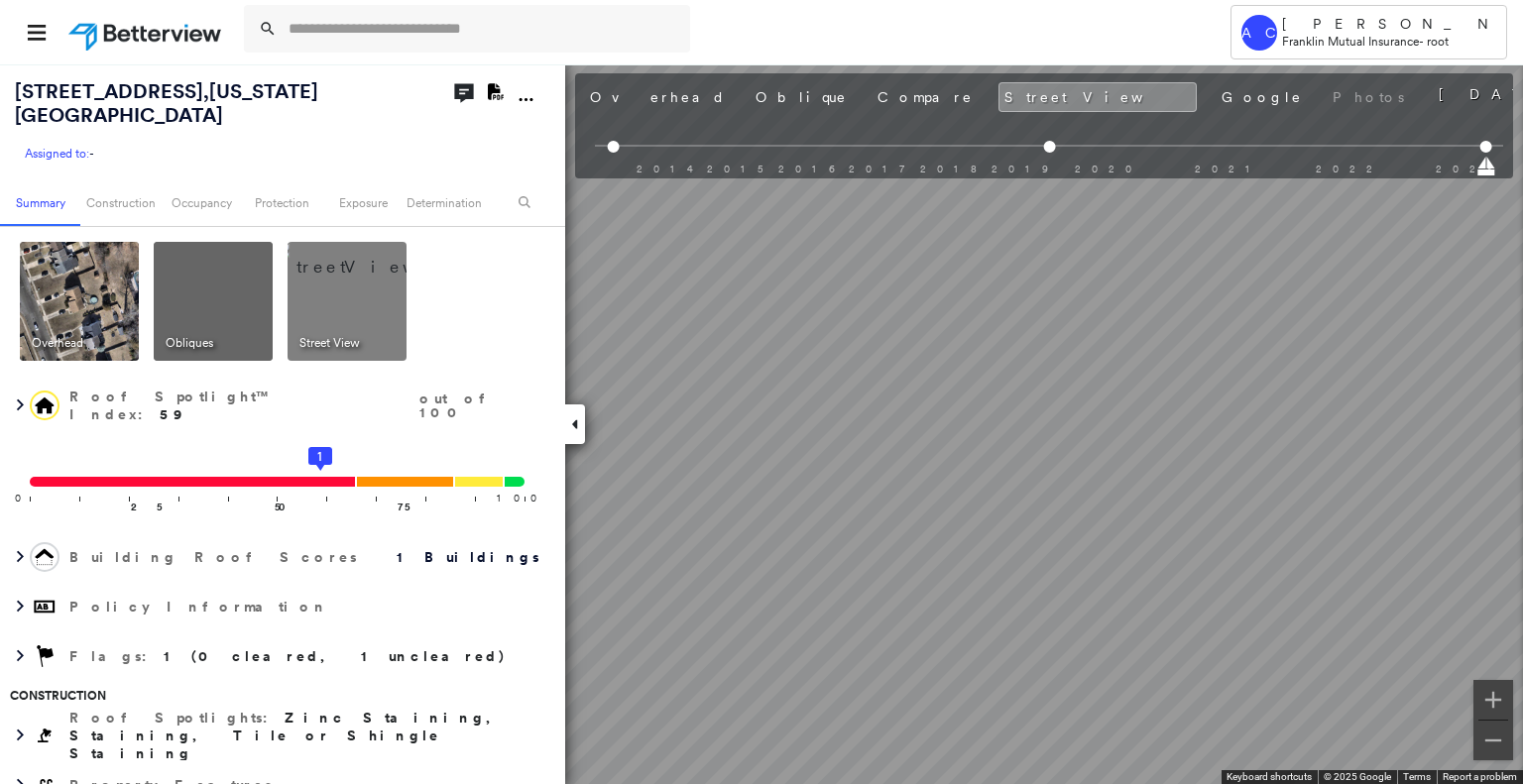 scroll, scrollTop: 0, scrollLeft: 0, axis: both 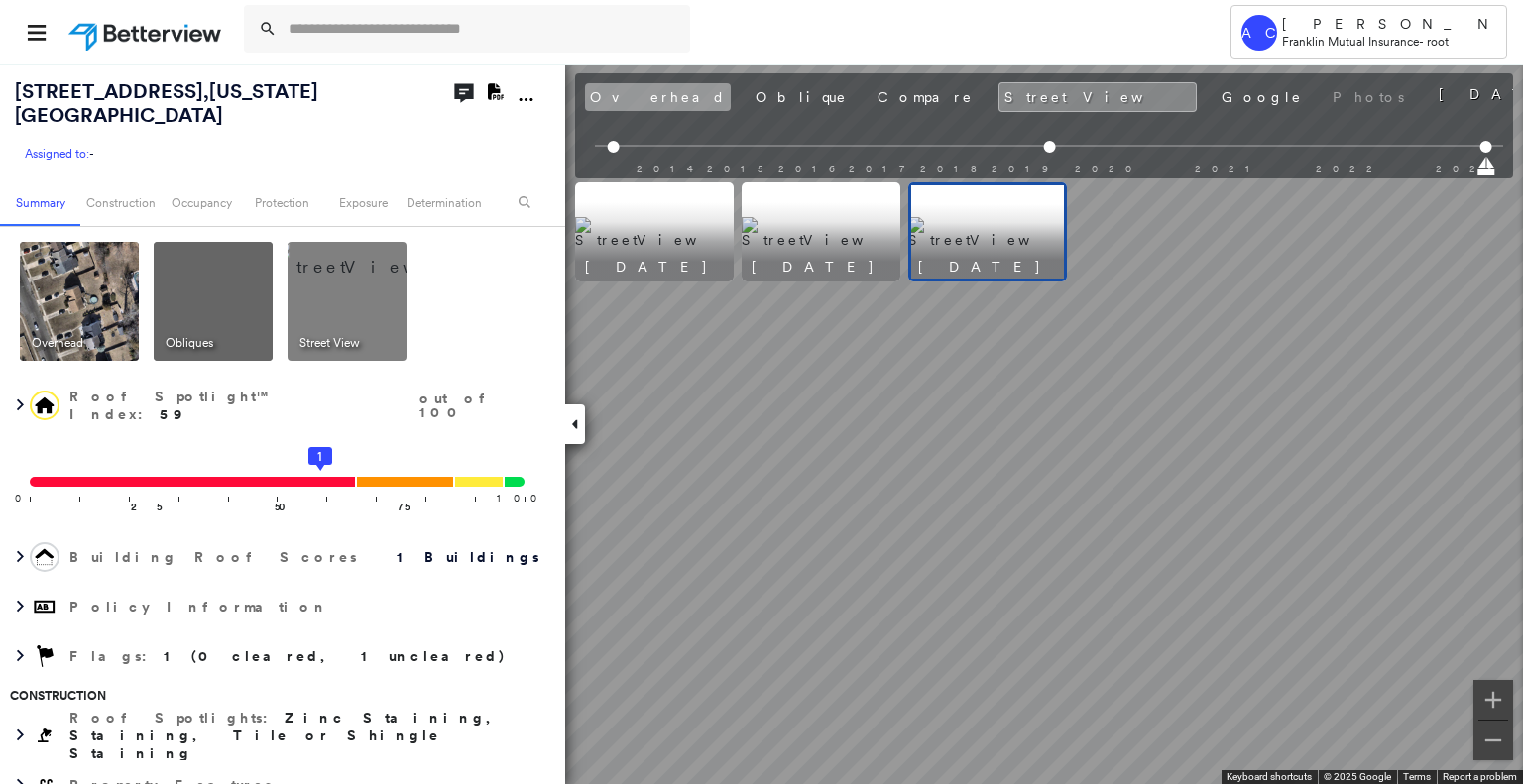 click on "Overhead" at bounding box center (657, 97) 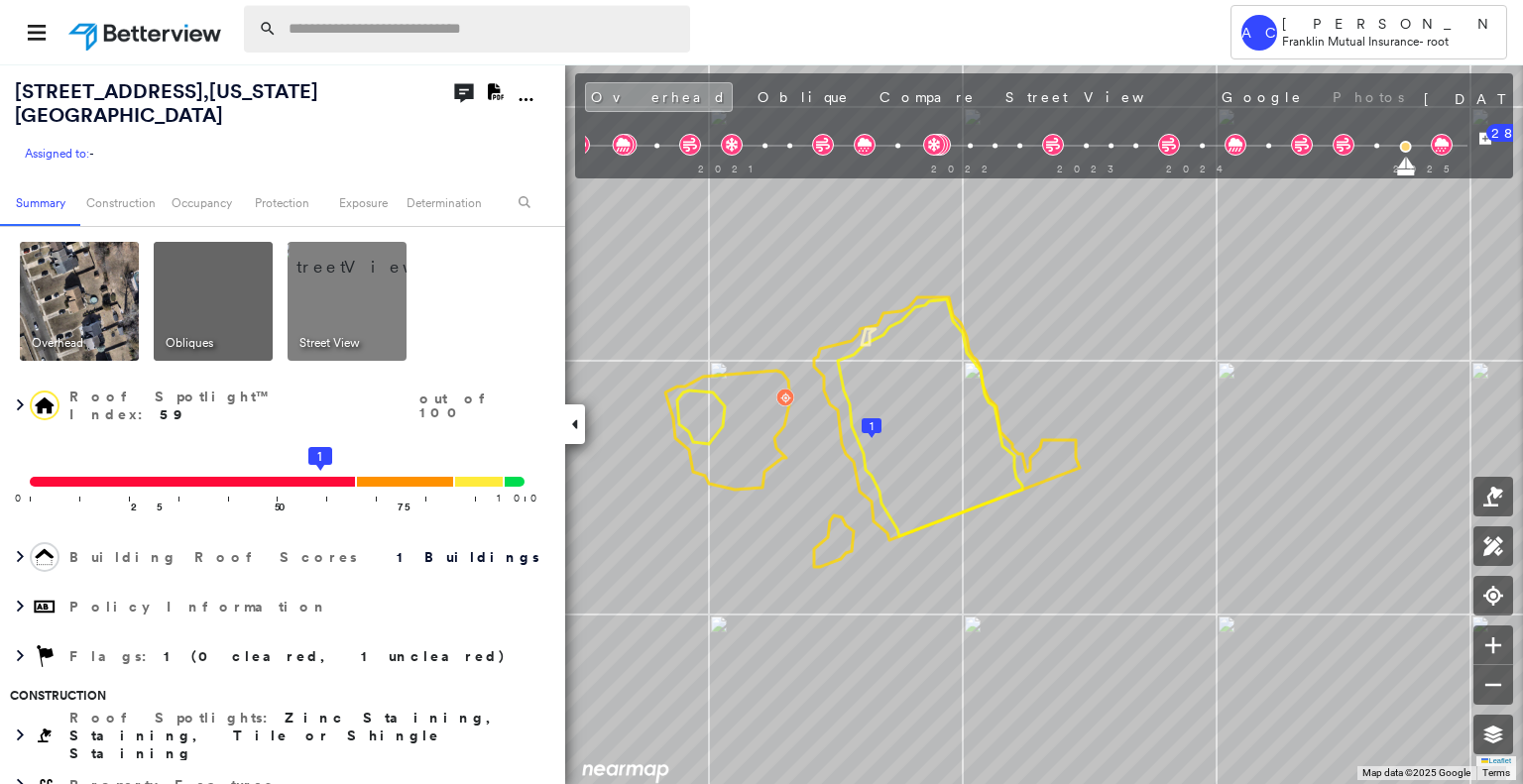 click at bounding box center [483, 29] 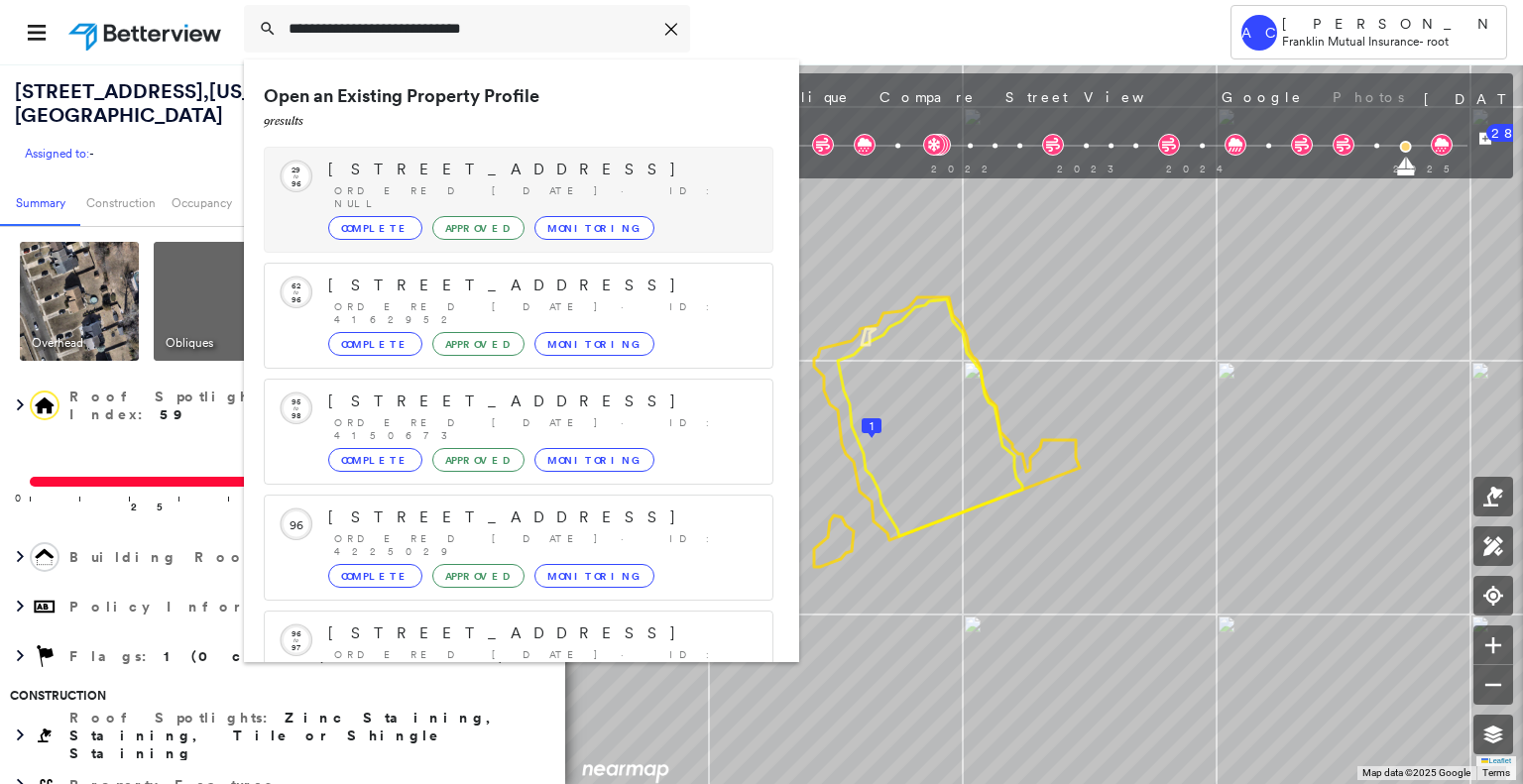 type on "**********" 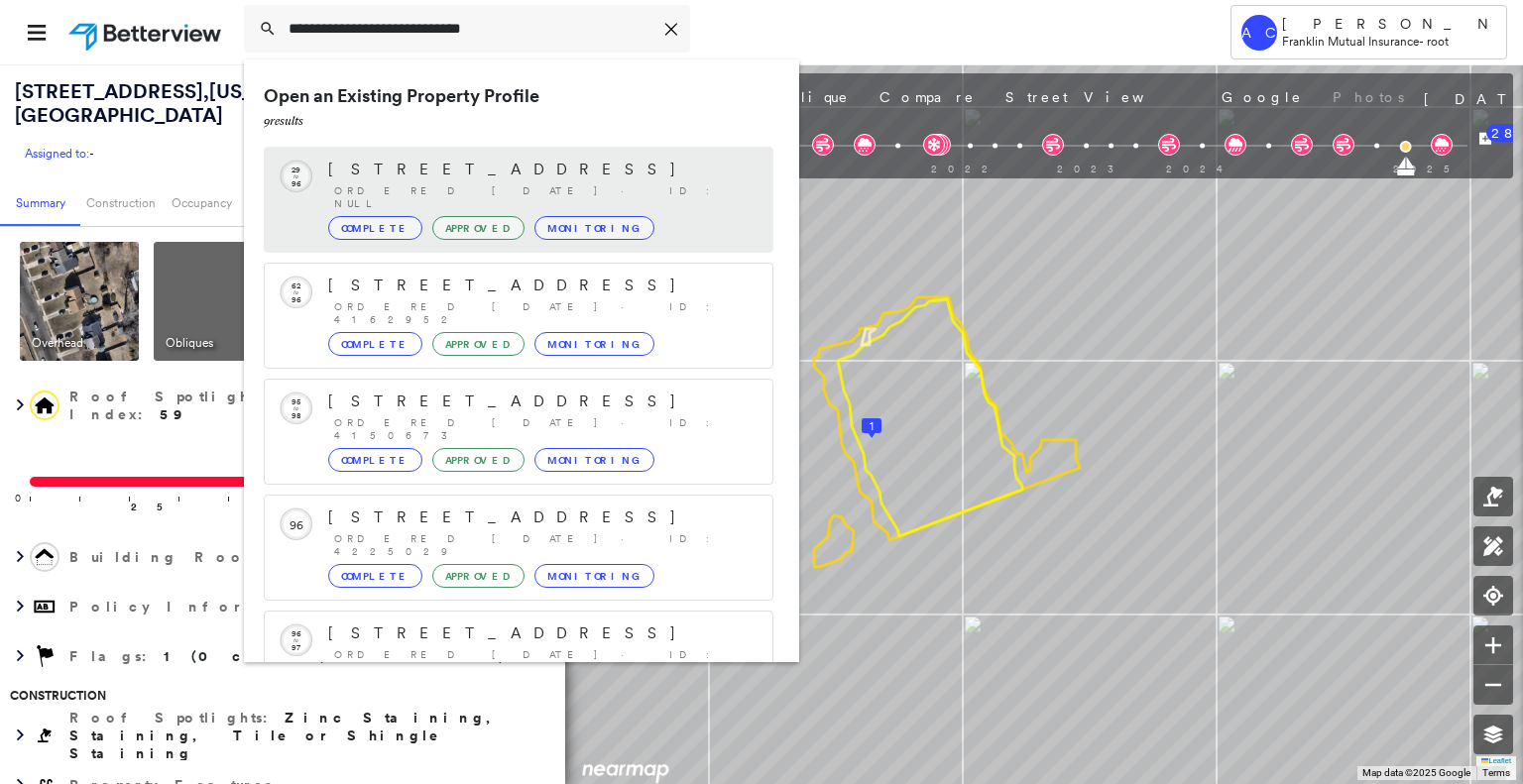 click on "70  Fairmount Ave, Chatham, NJ 07928" at bounding box center (540, 169) 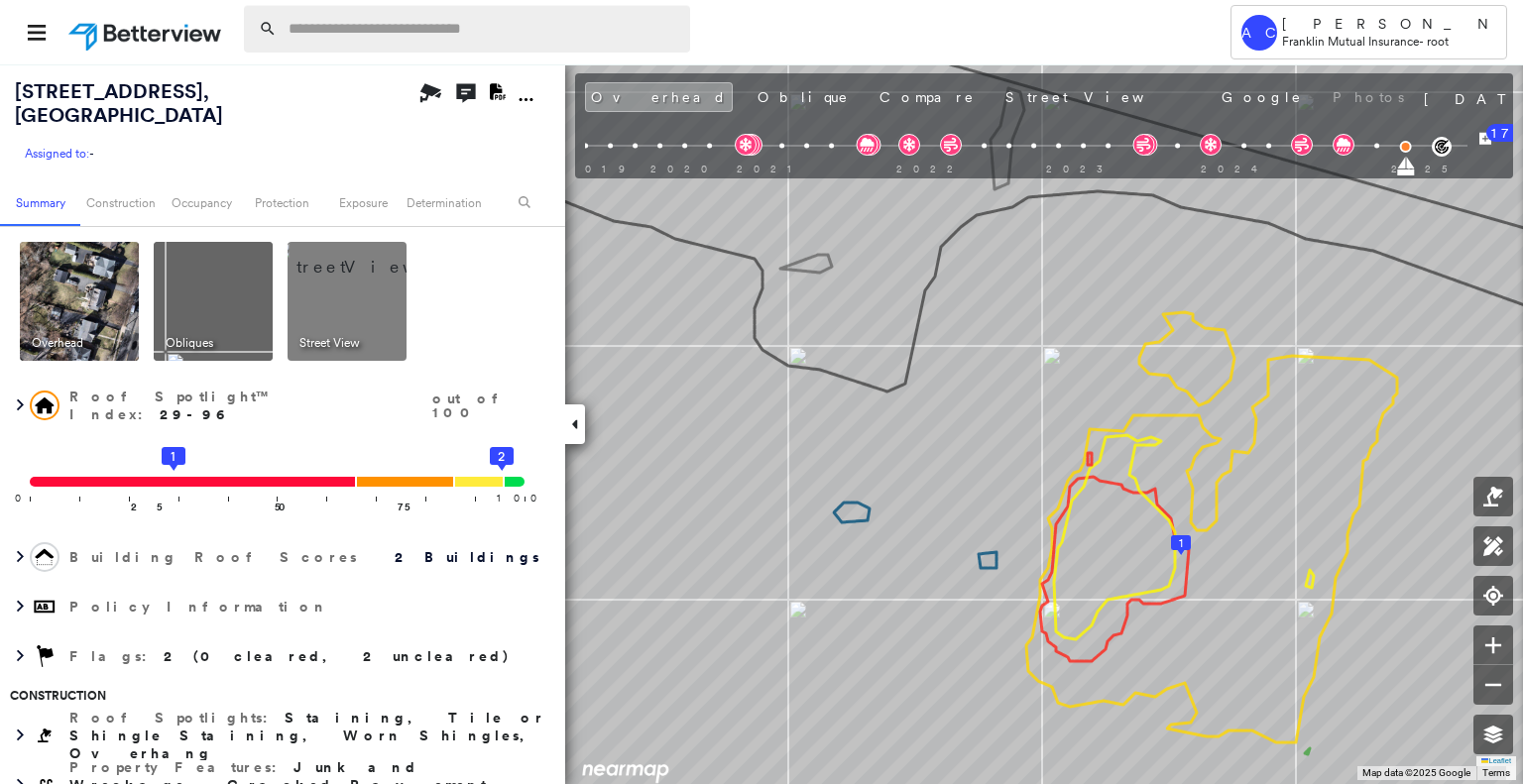 click at bounding box center (483, 29) 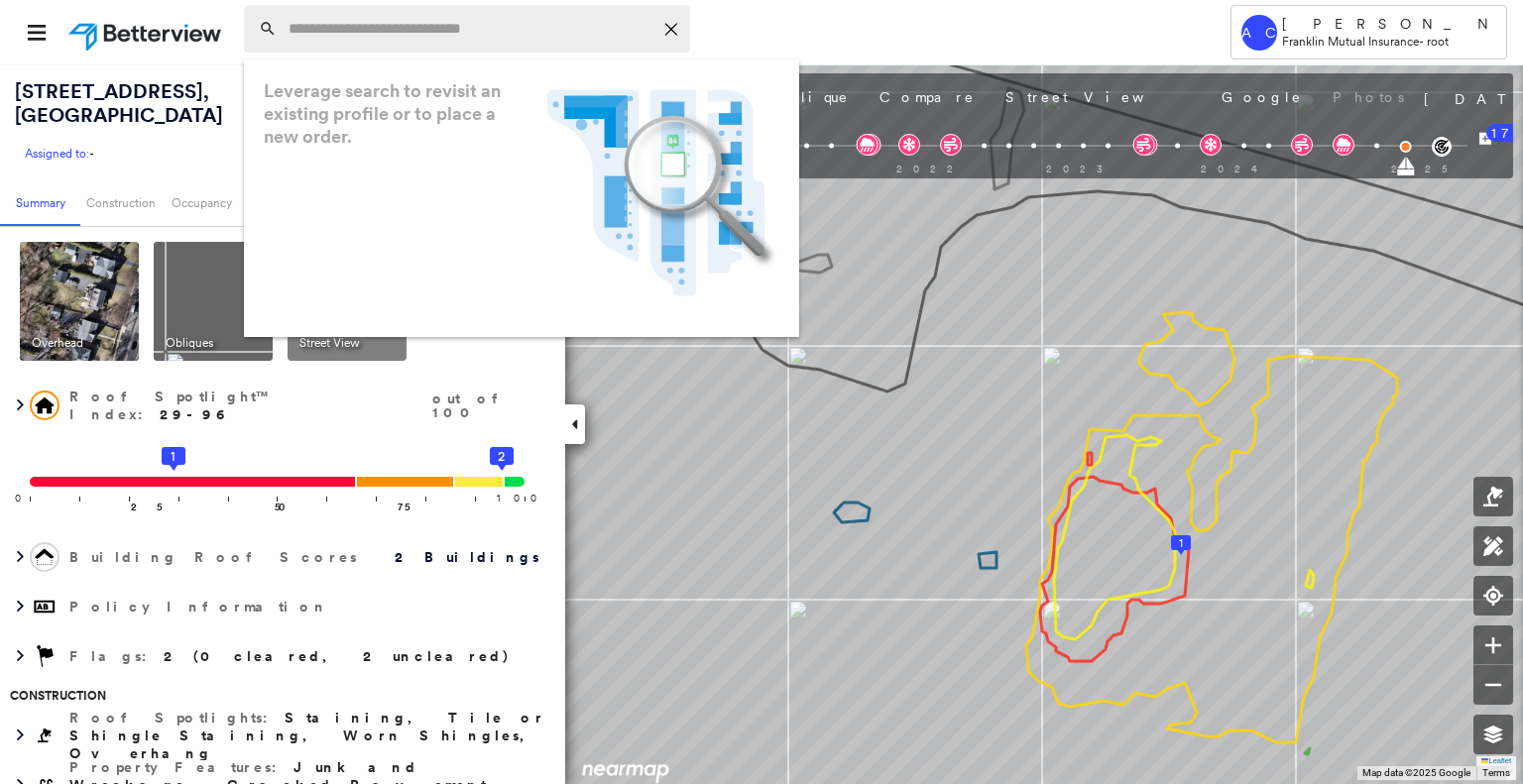 paste on "**********" 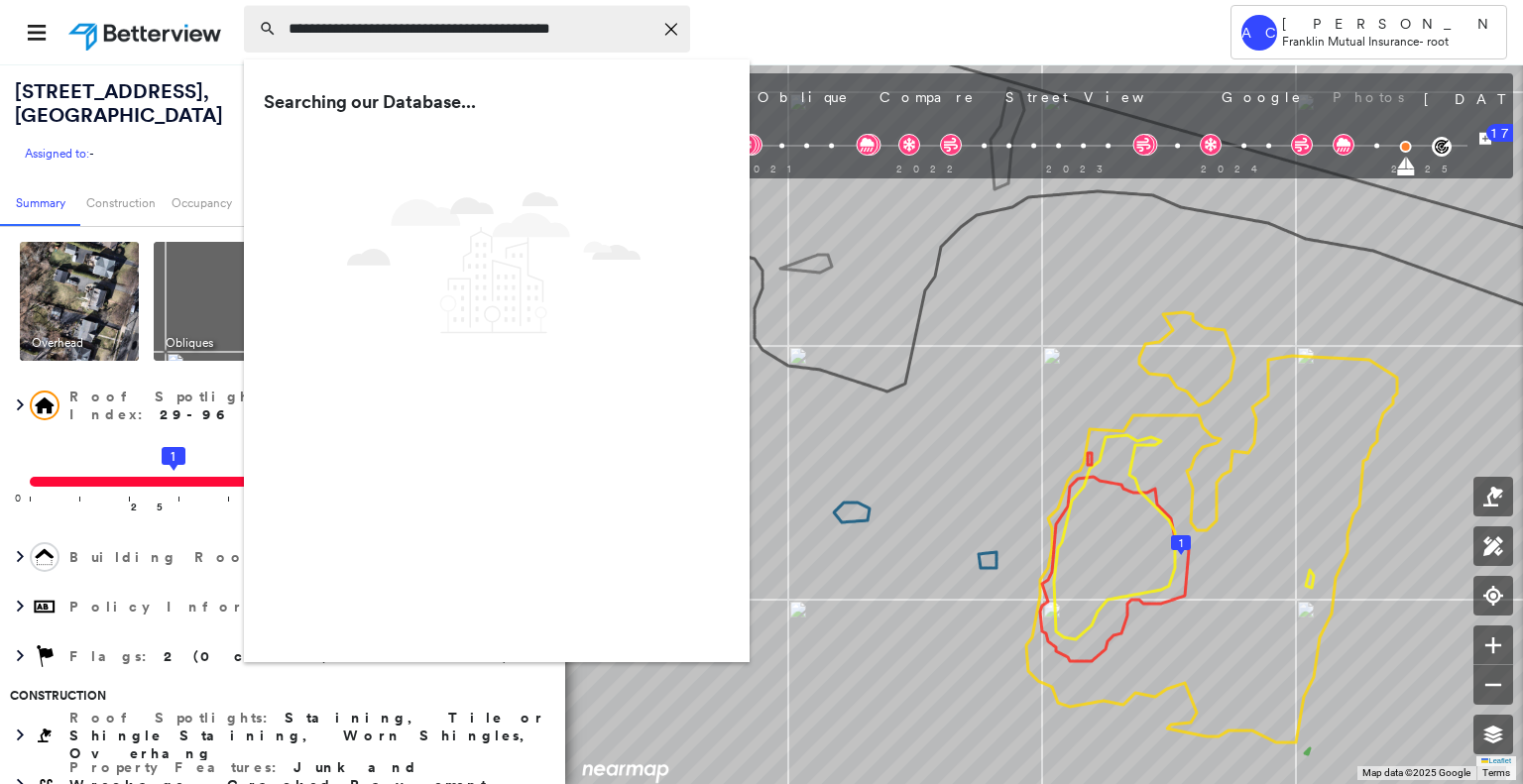 type on "**********" 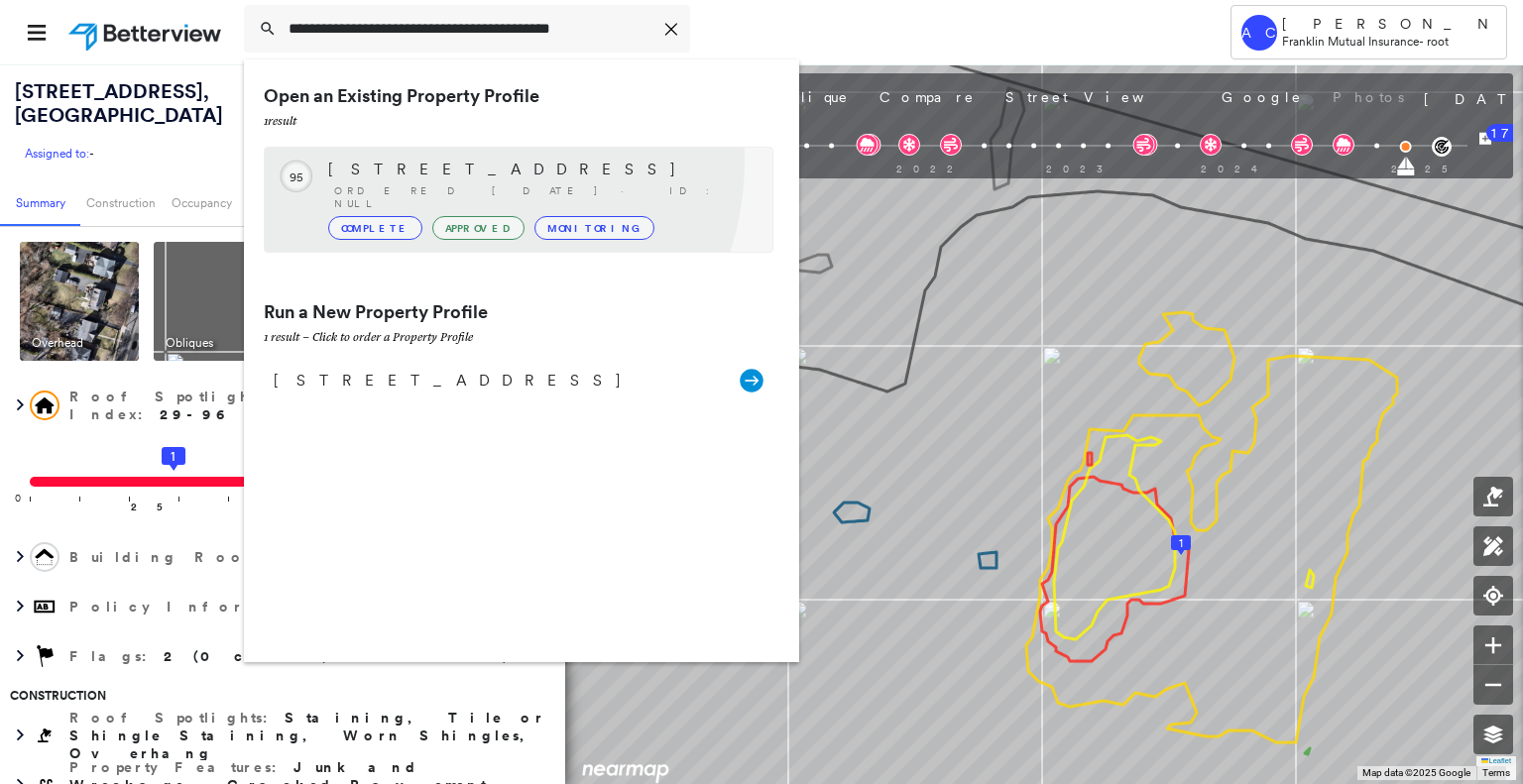 click on "4016 Westfield Avenue, Pennsauken Township, NJ 08110" at bounding box center (540, 169) 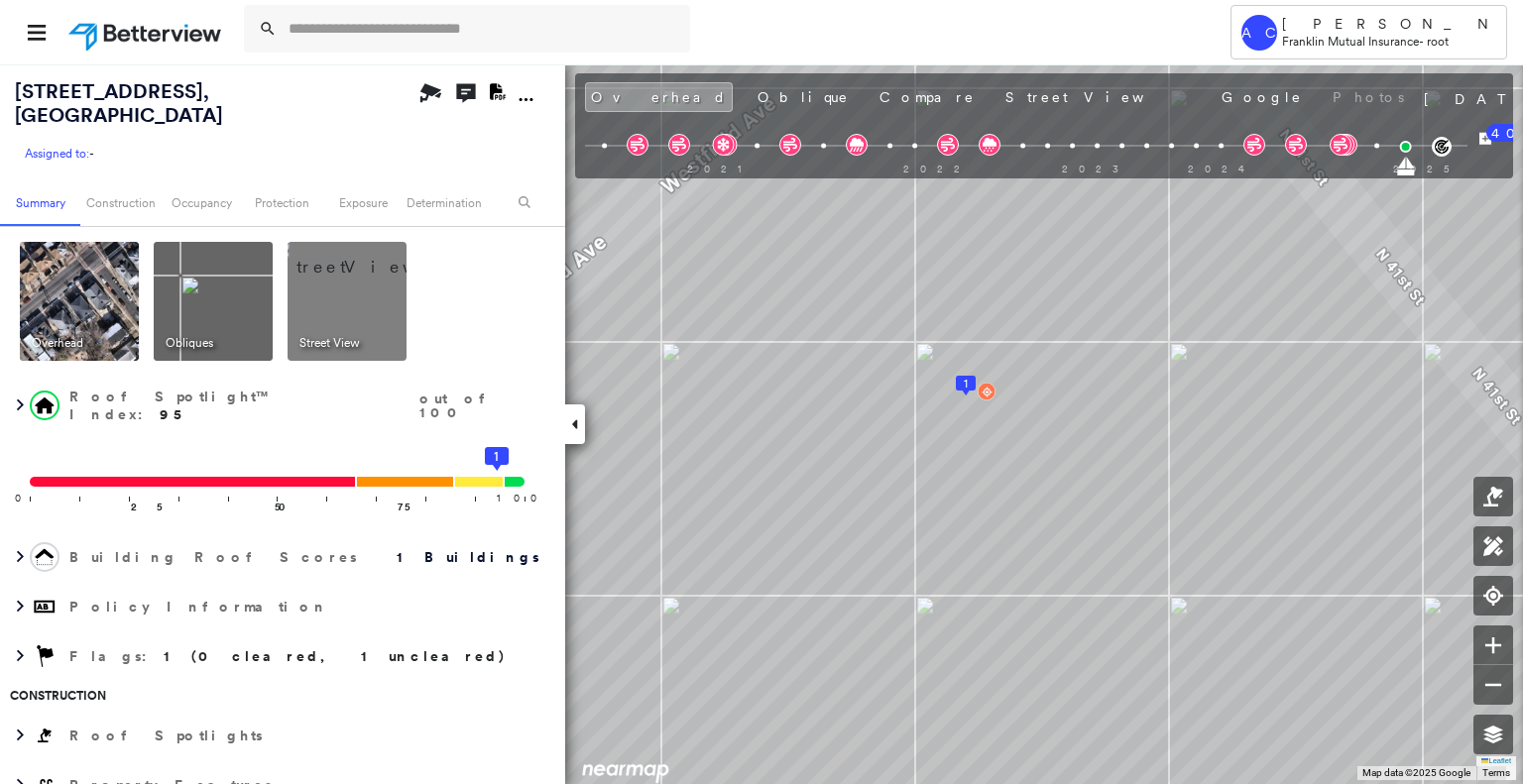 scroll, scrollTop: 0, scrollLeft: 0, axis: both 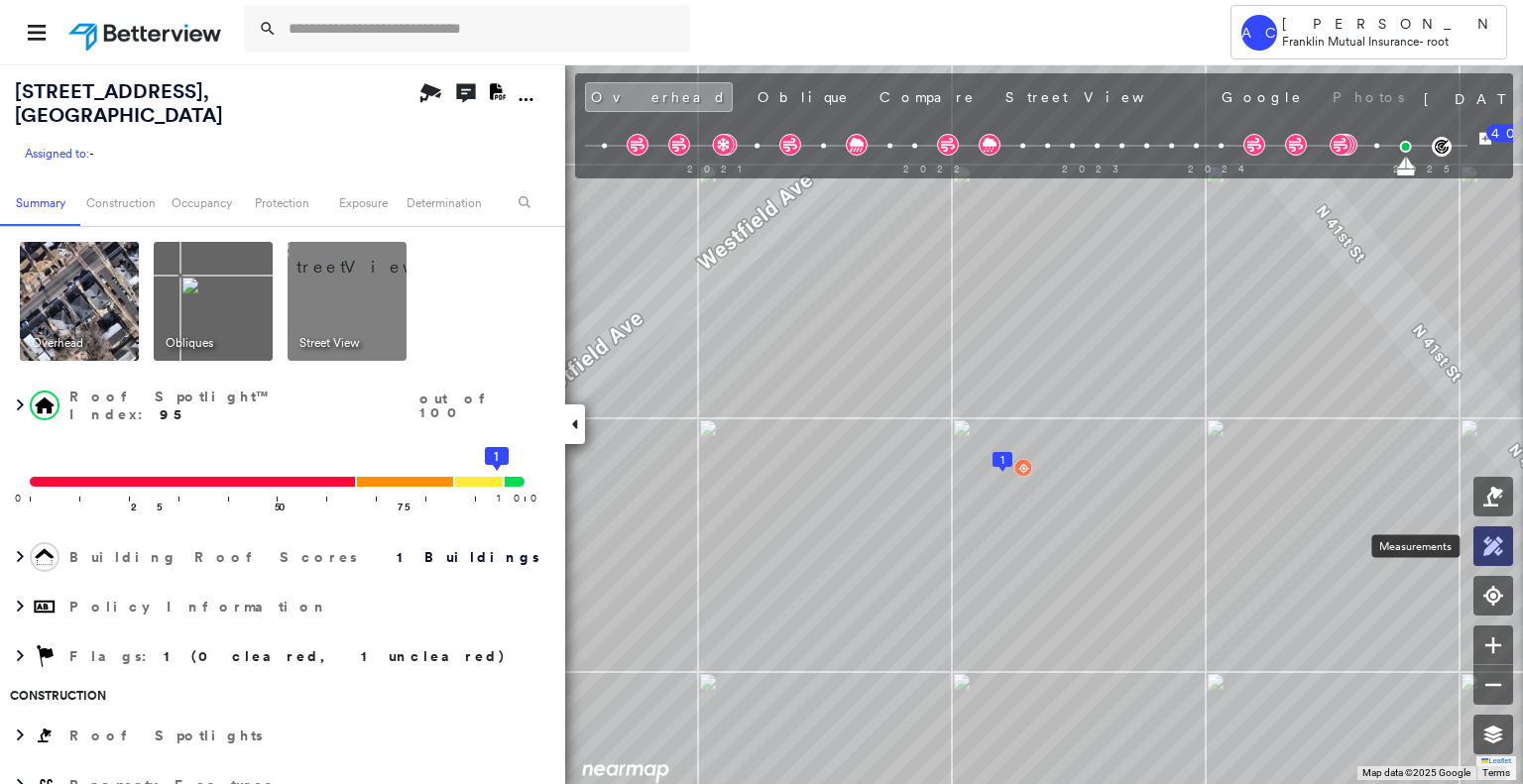 click at bounding box center (1493, 546) 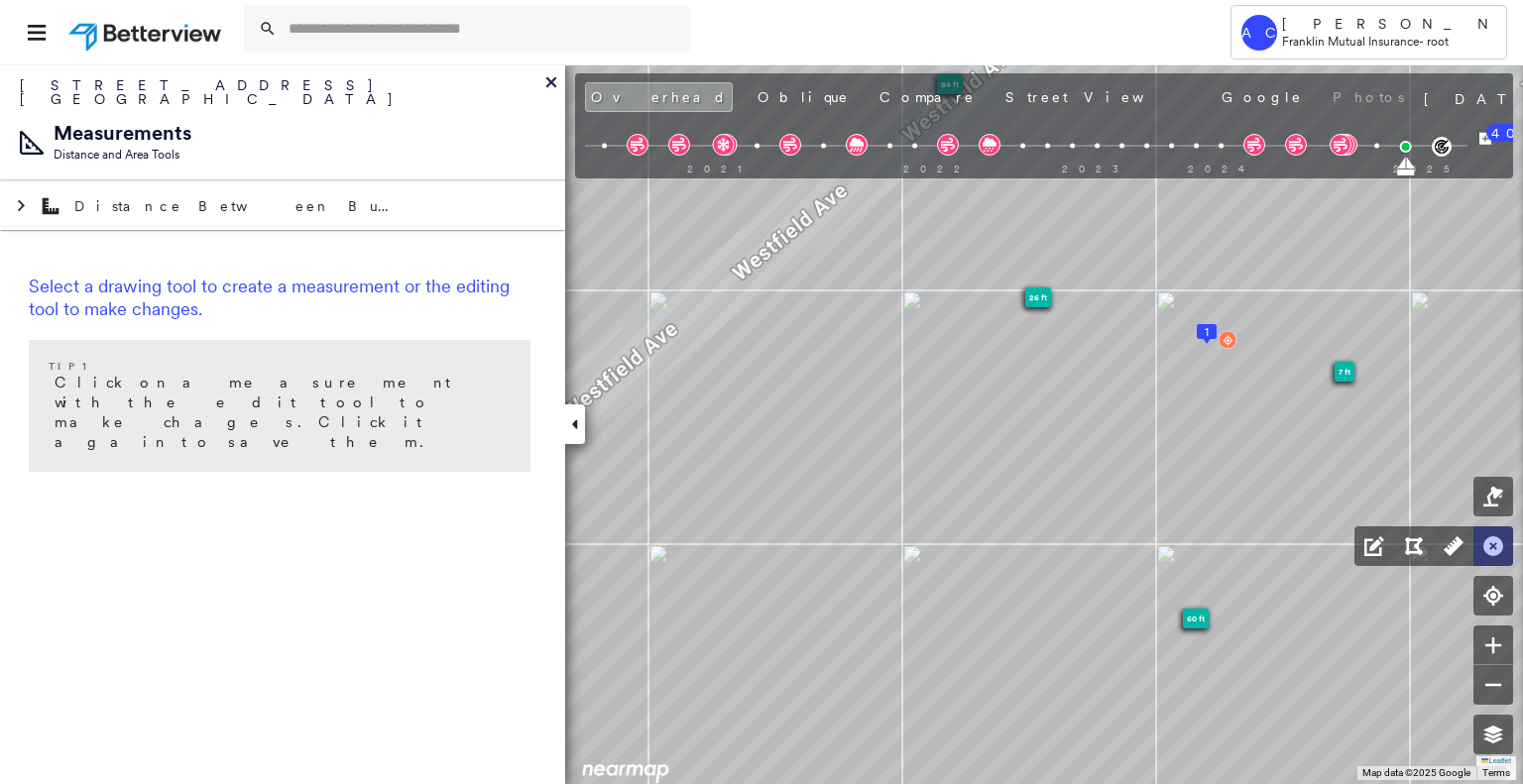 click 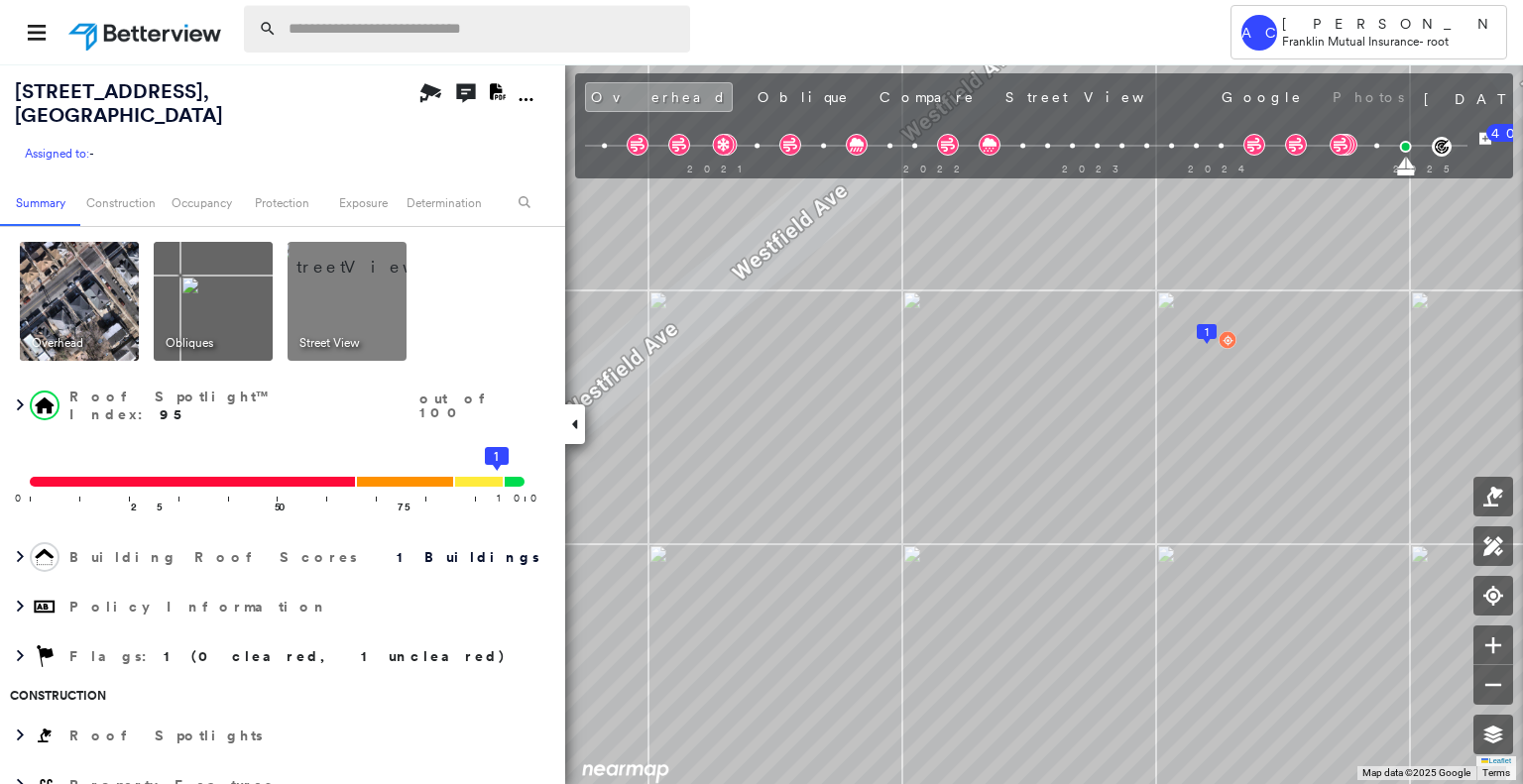 click at bounding box center (483, 29) 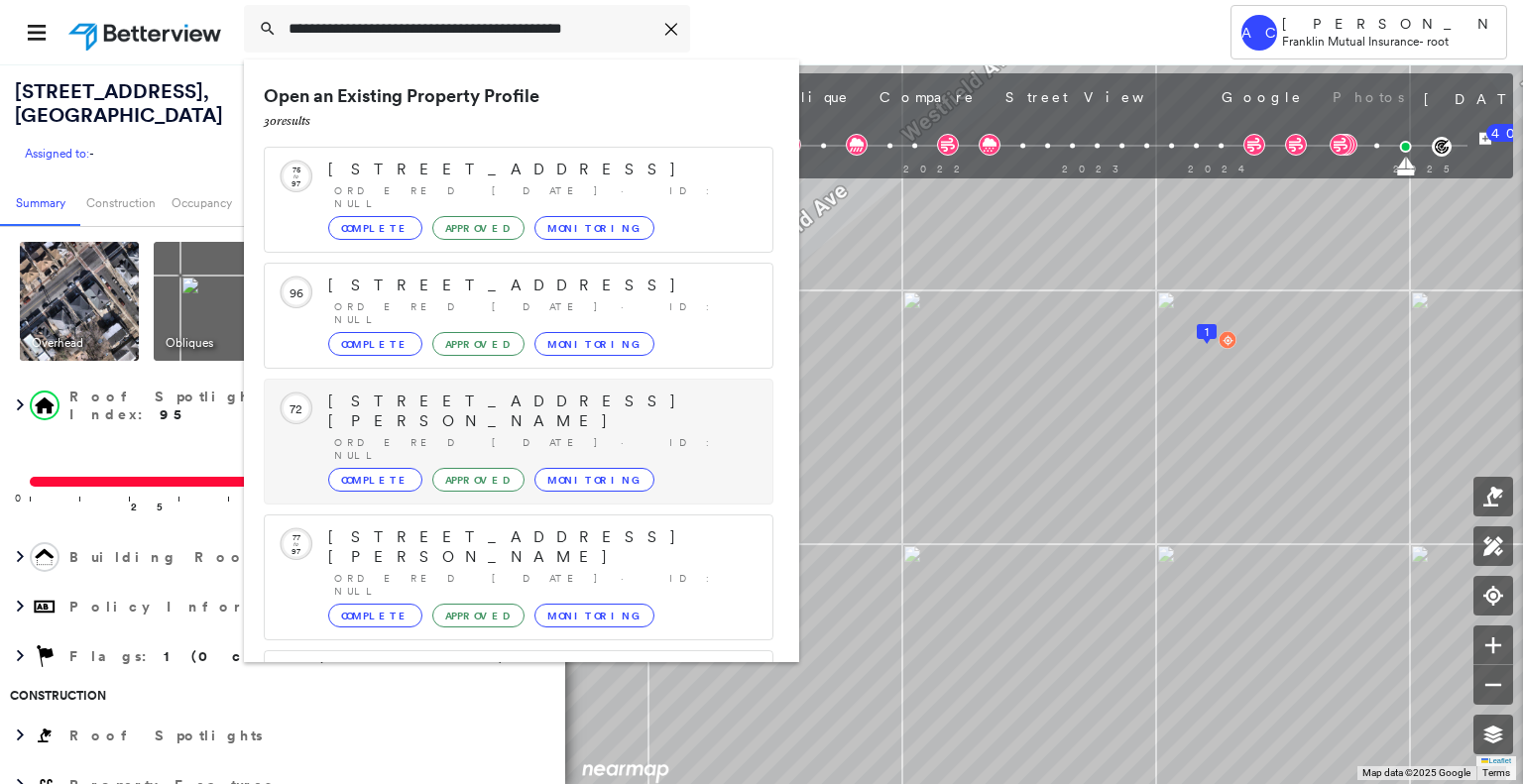 scroll, scrollTop: 206, scrollLeft: 0, axis: vertical 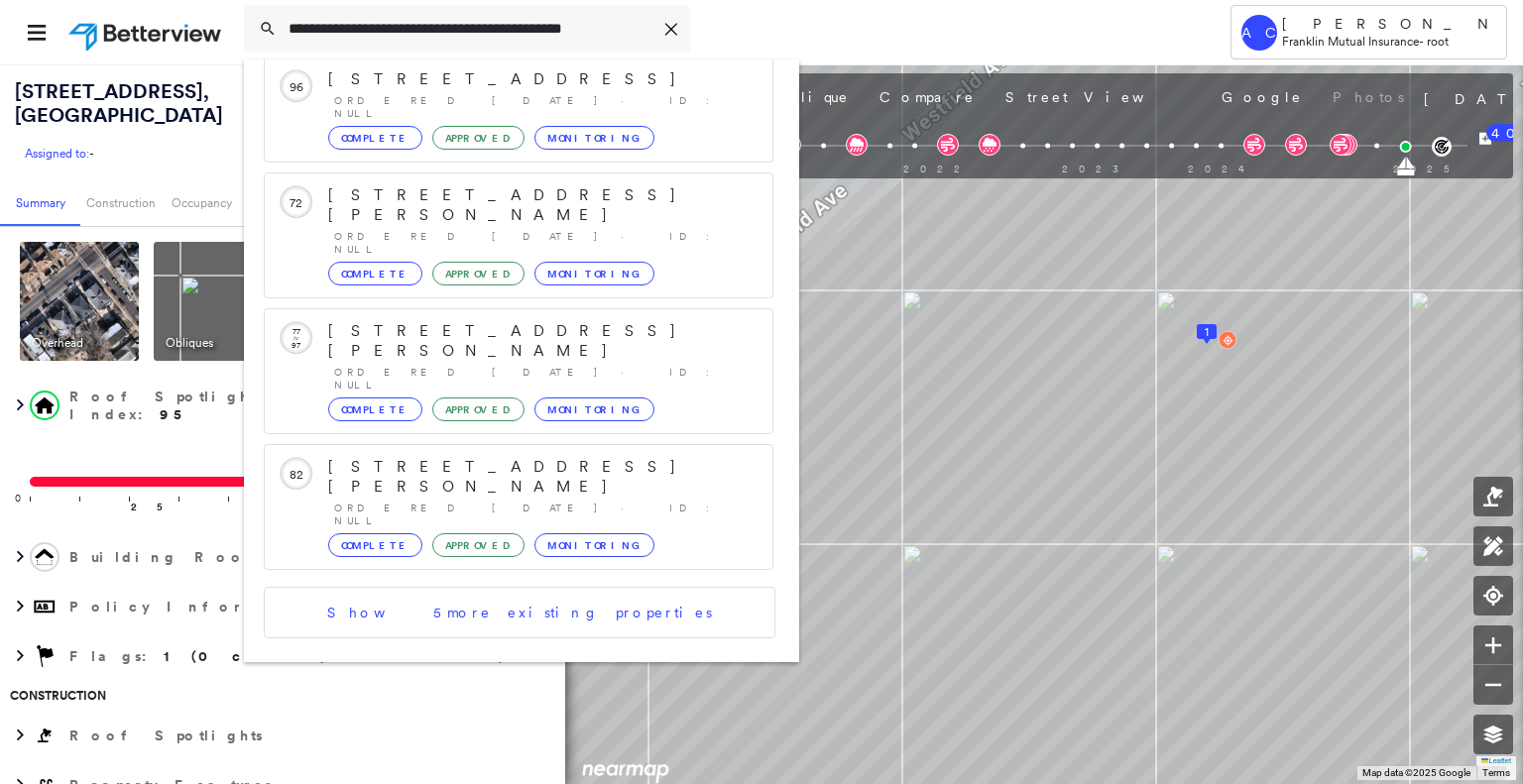 type on "**********" 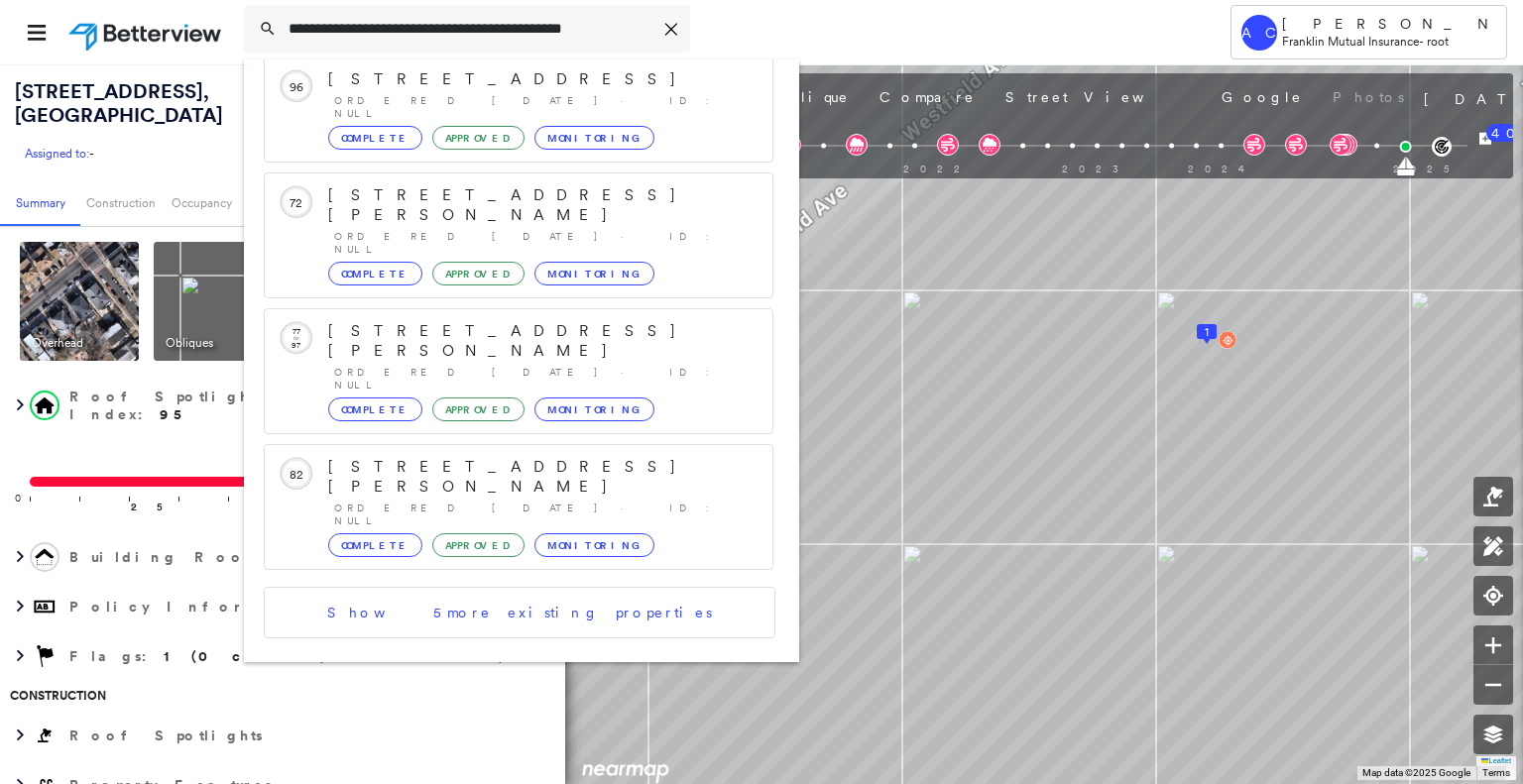 click on "508 Avondale Avenue, Westmont, Haddonfield, NJ, USA" at bounding box center (497, 749) 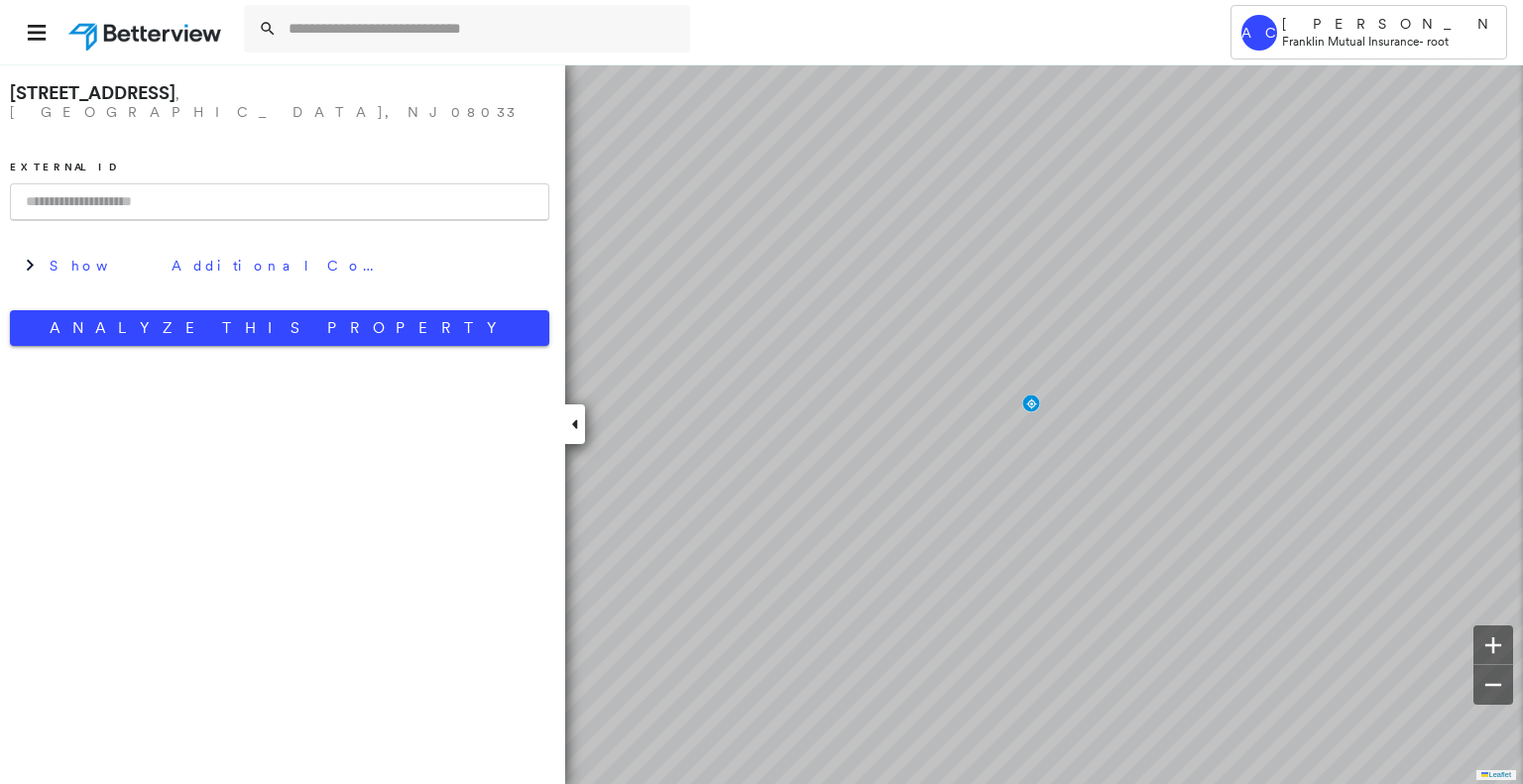 scroll, scrollTop: 0, scrollLeft: 0, axis: both 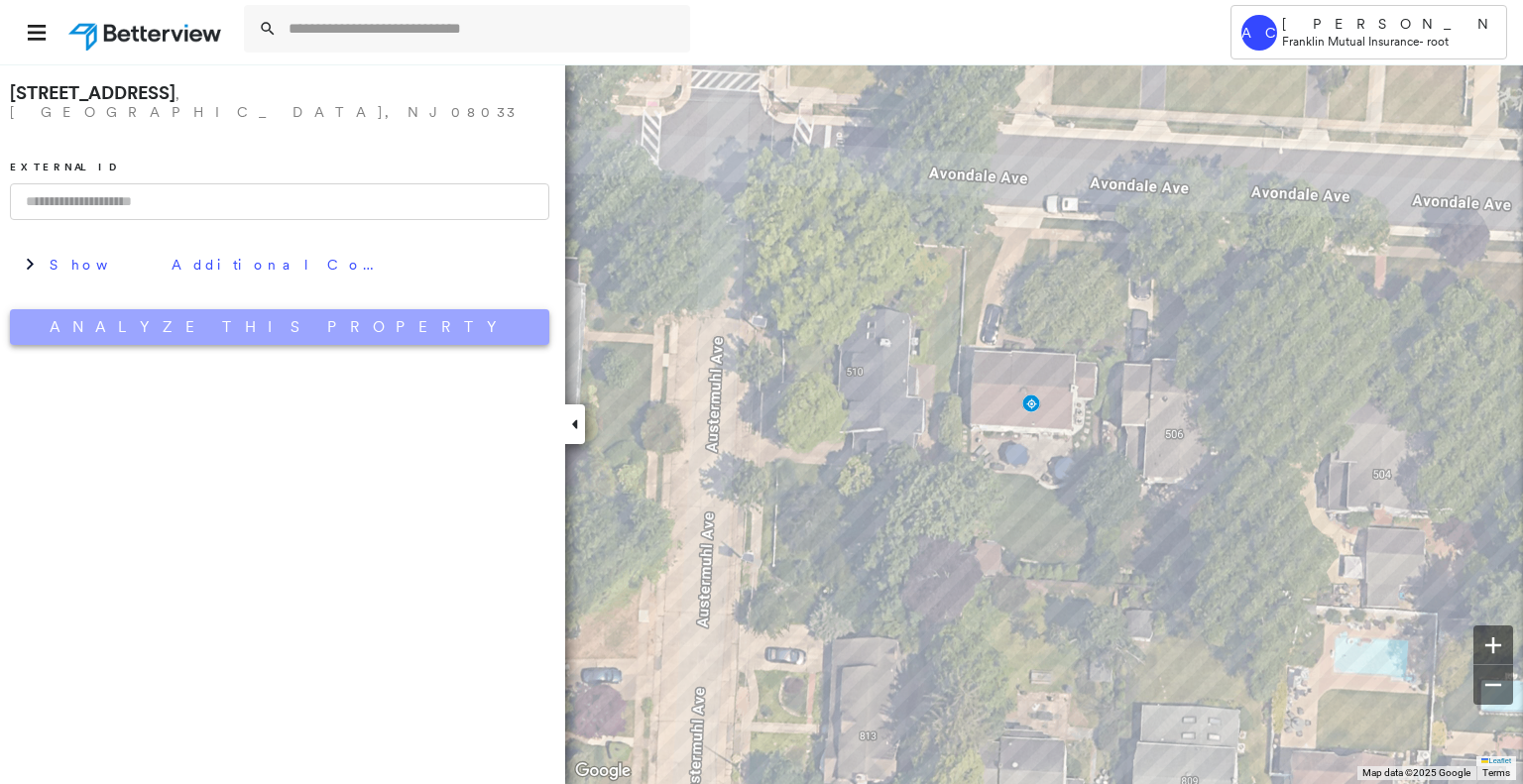 click on "Analyze This Property" at bounding box center [280, 327] 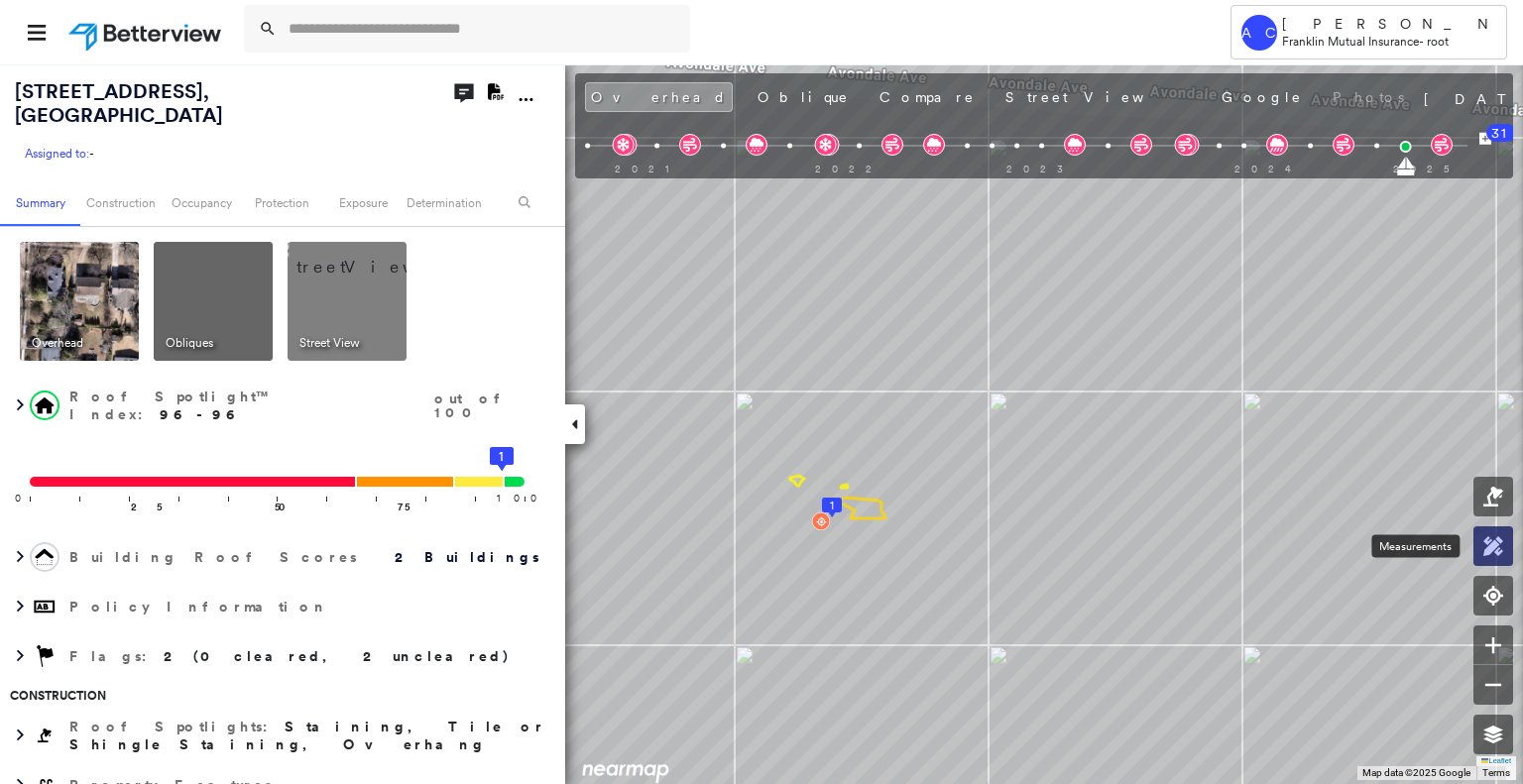 click 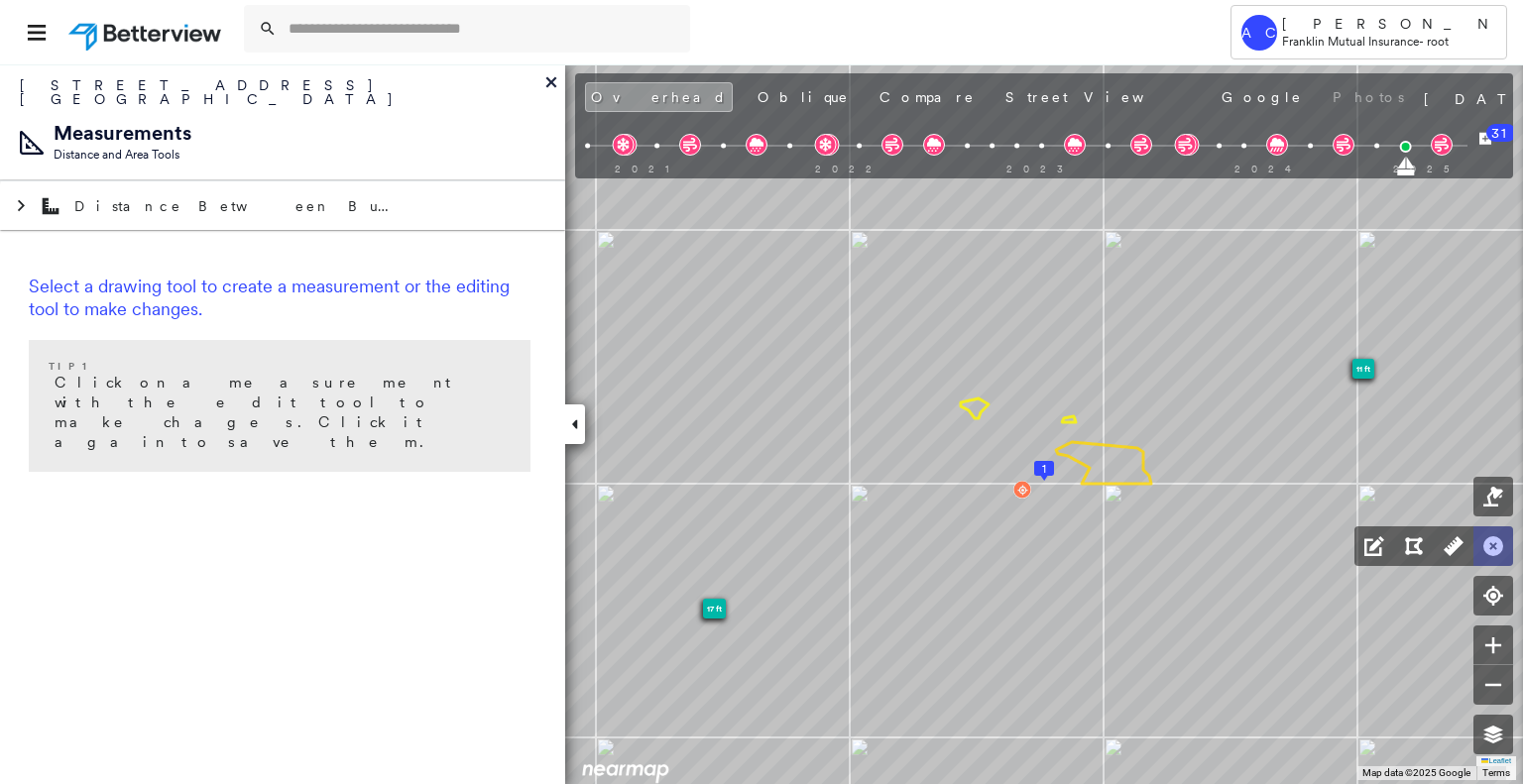 click 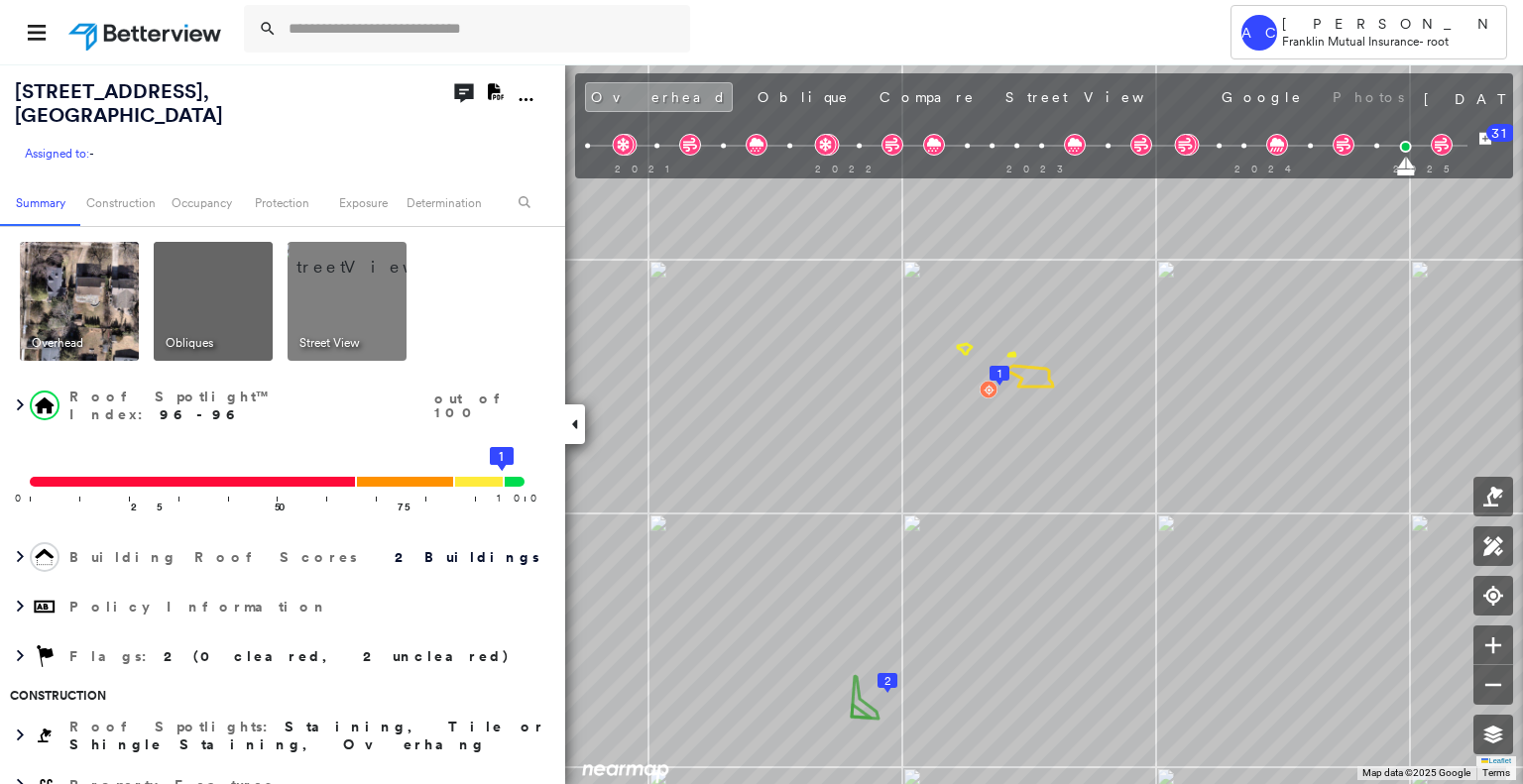 scroll, scrollTop: 0, scrollLeft: 0, axis: both 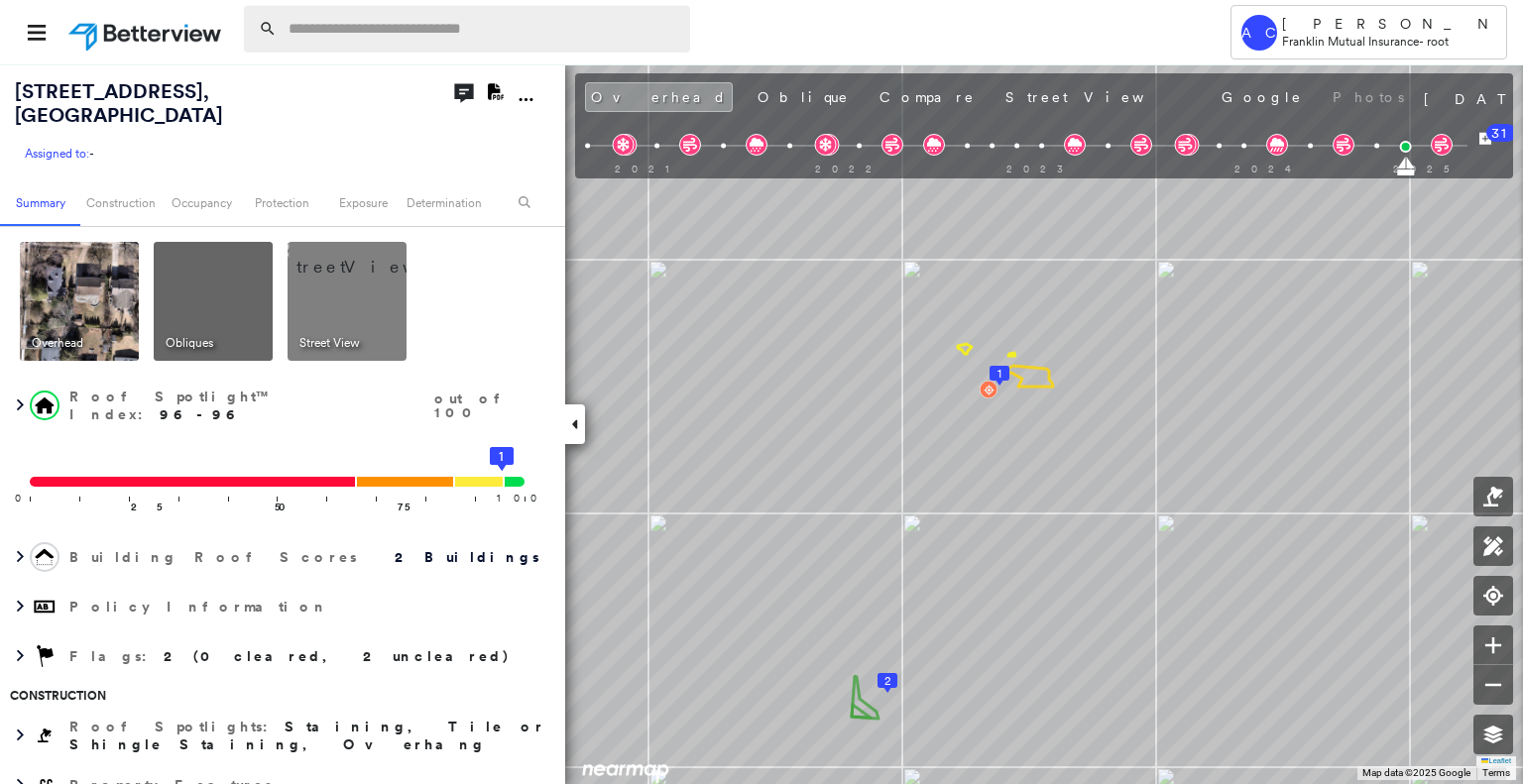 click at bounding box center [483, 29] 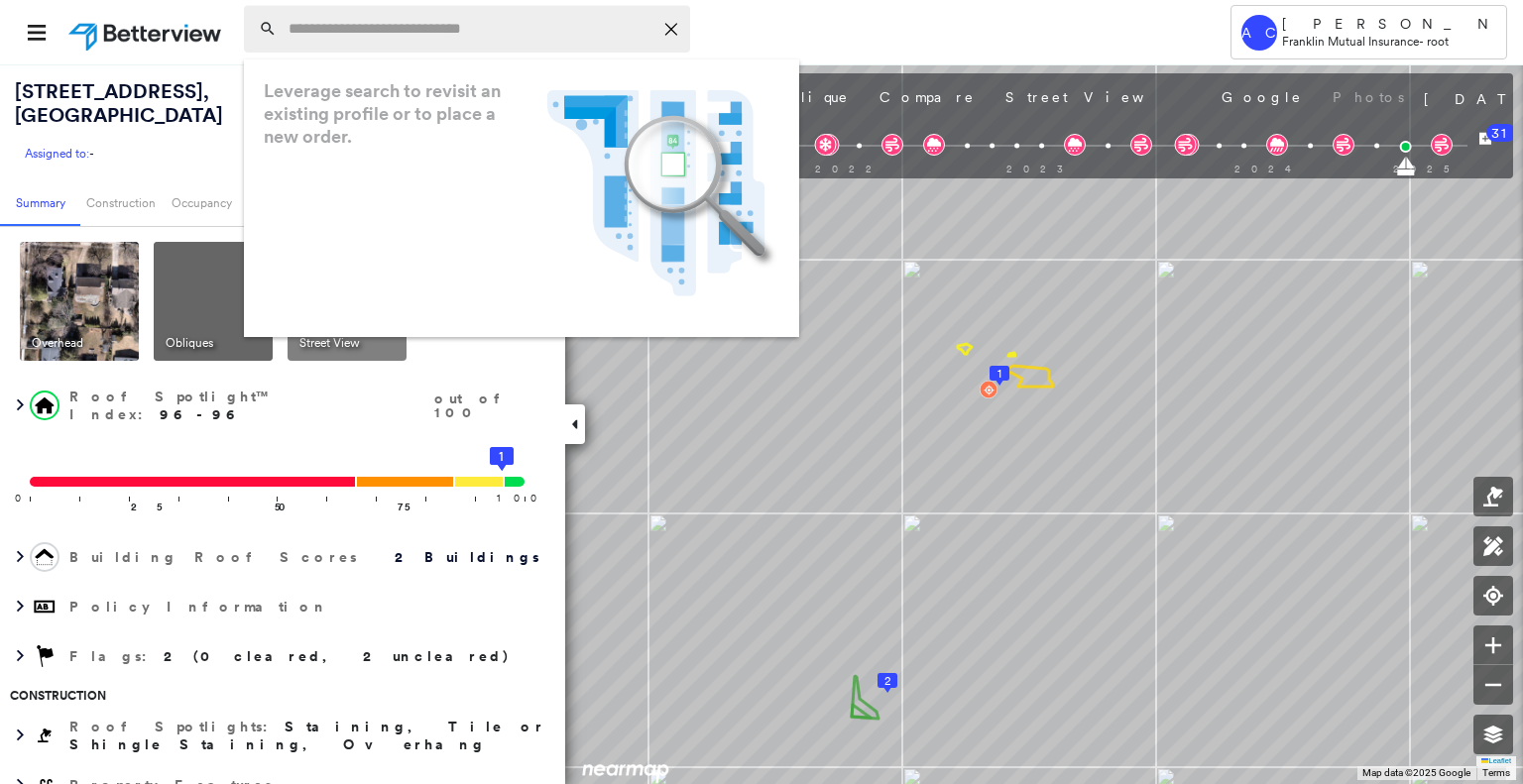 paste on "**********" 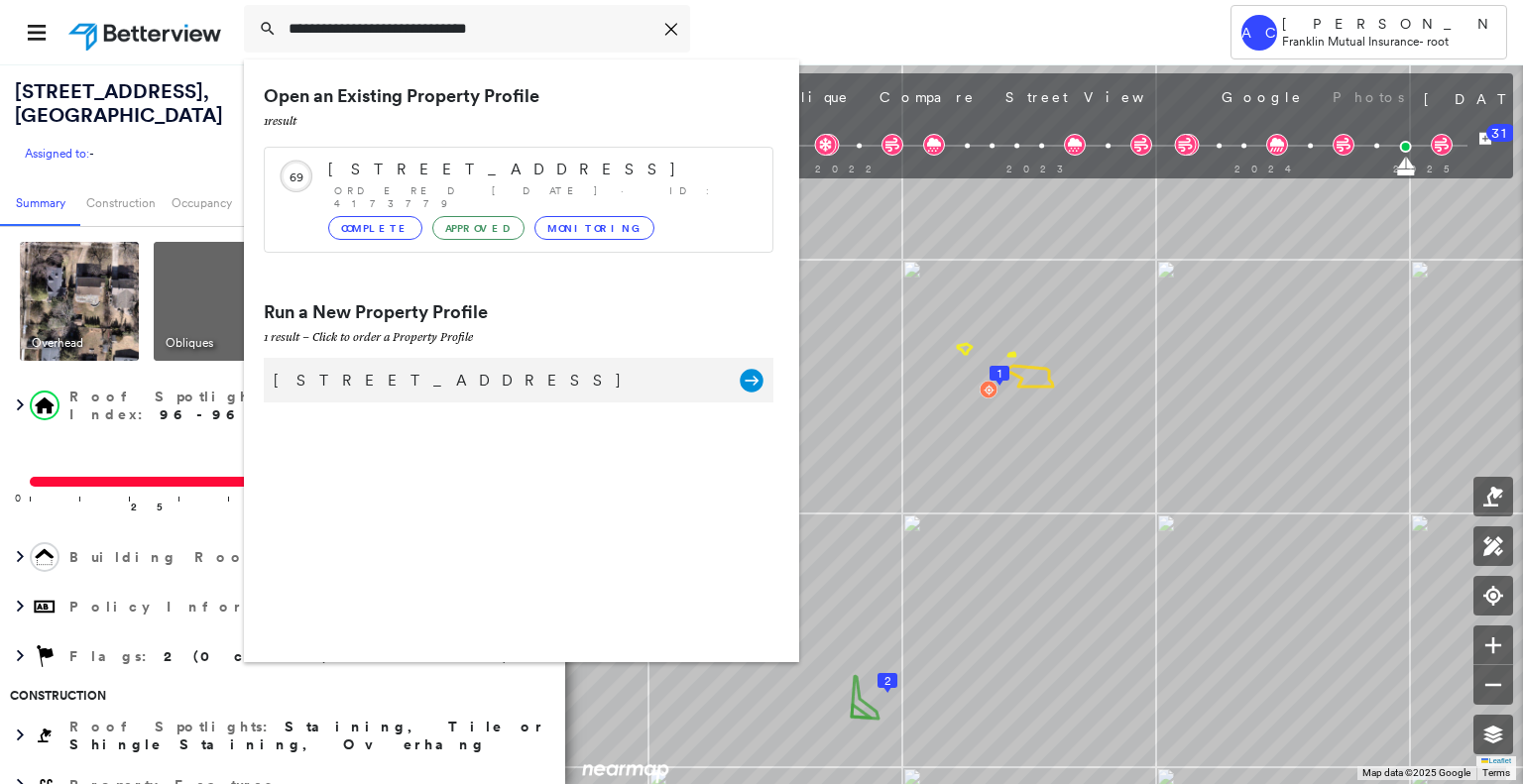 type on "**********" 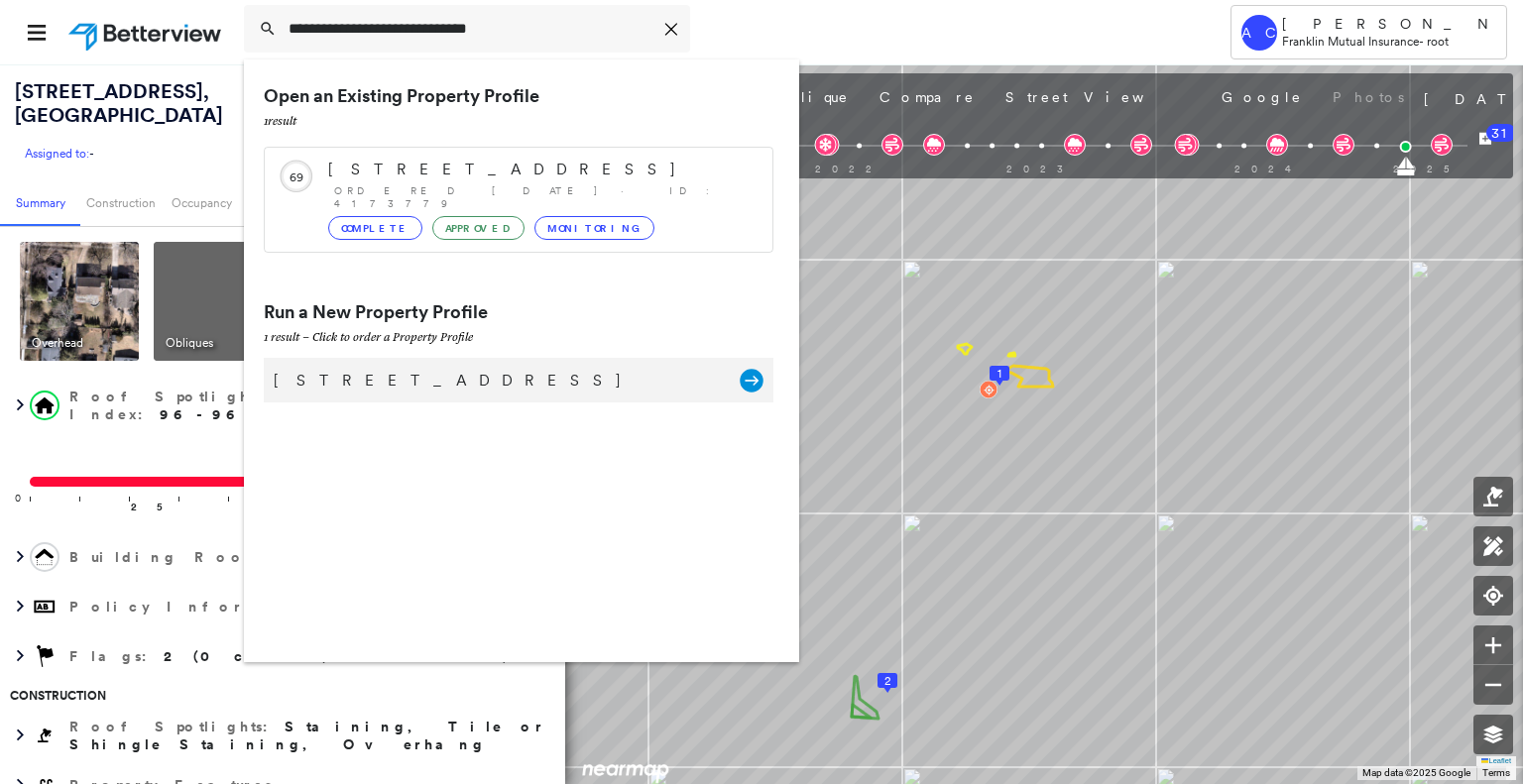 click on "14 Plymouth Dr, Livingston, NJ 07039" at bounding box center (497, 381) 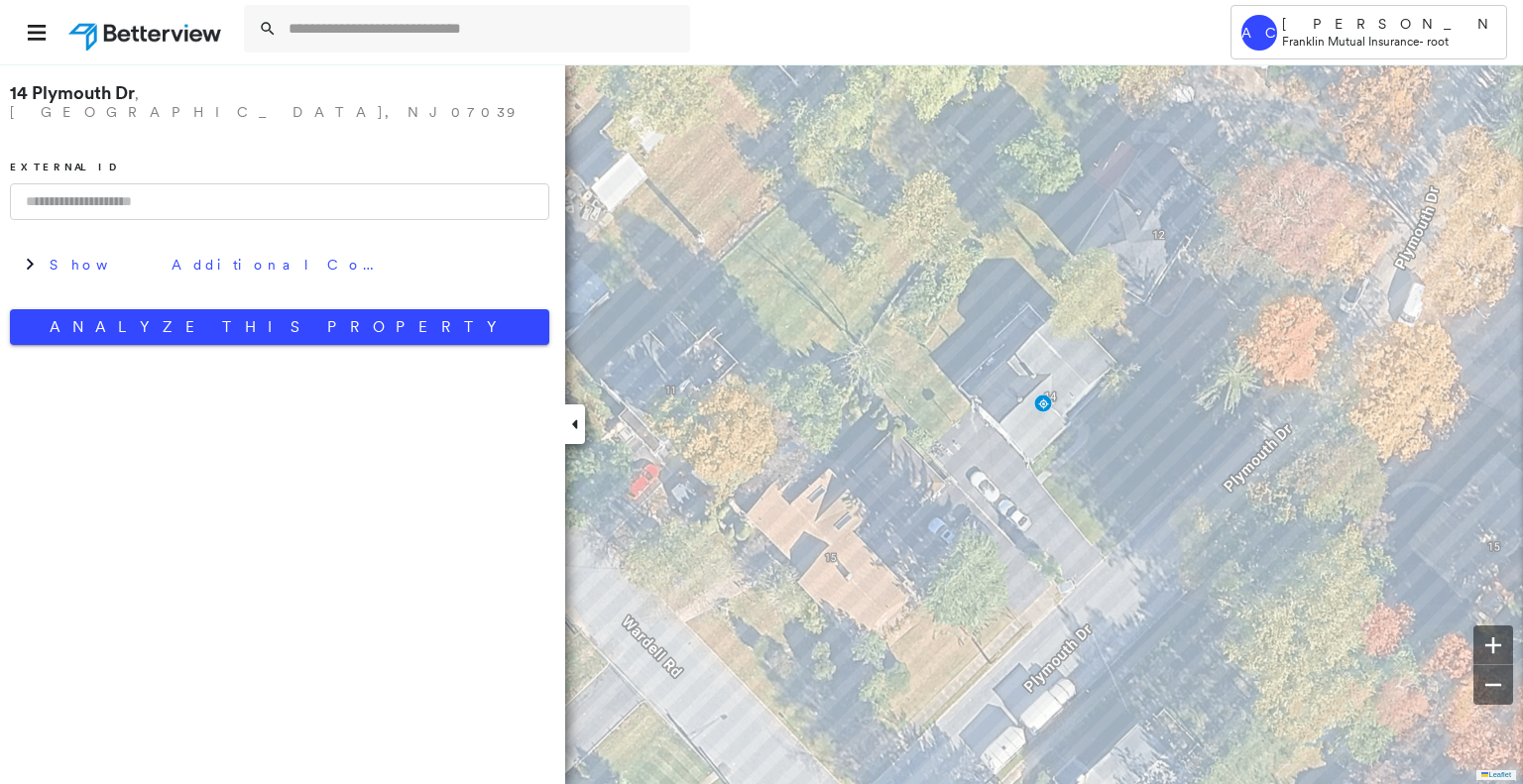 click on "14  Plymouth Dr , Livingston,  NJ  07039 External ID   Show Additional Company Data Analyze This Property" at bounding box center (280, 209) 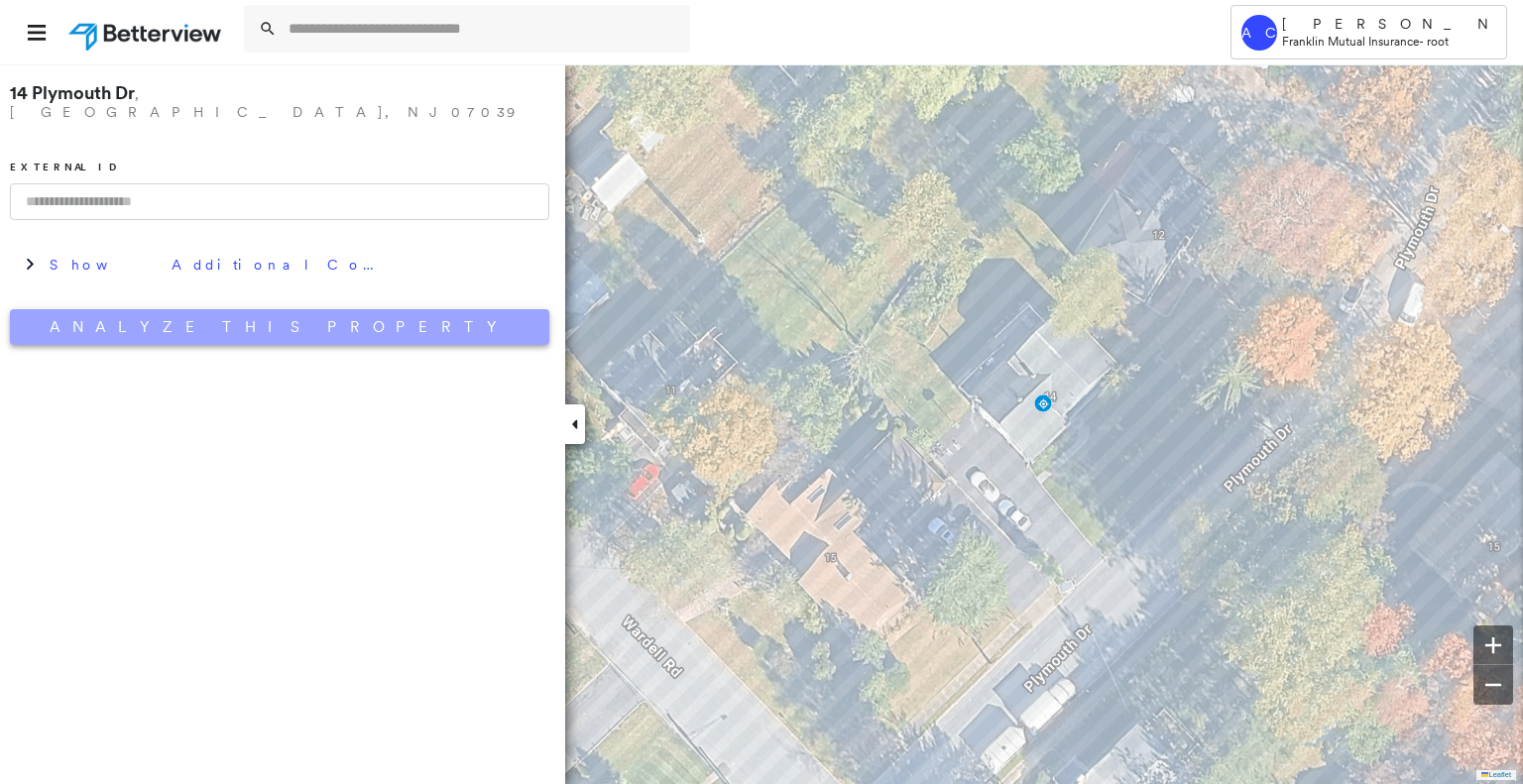 click on "Analyze This Property" at bounding box center (280, 327) 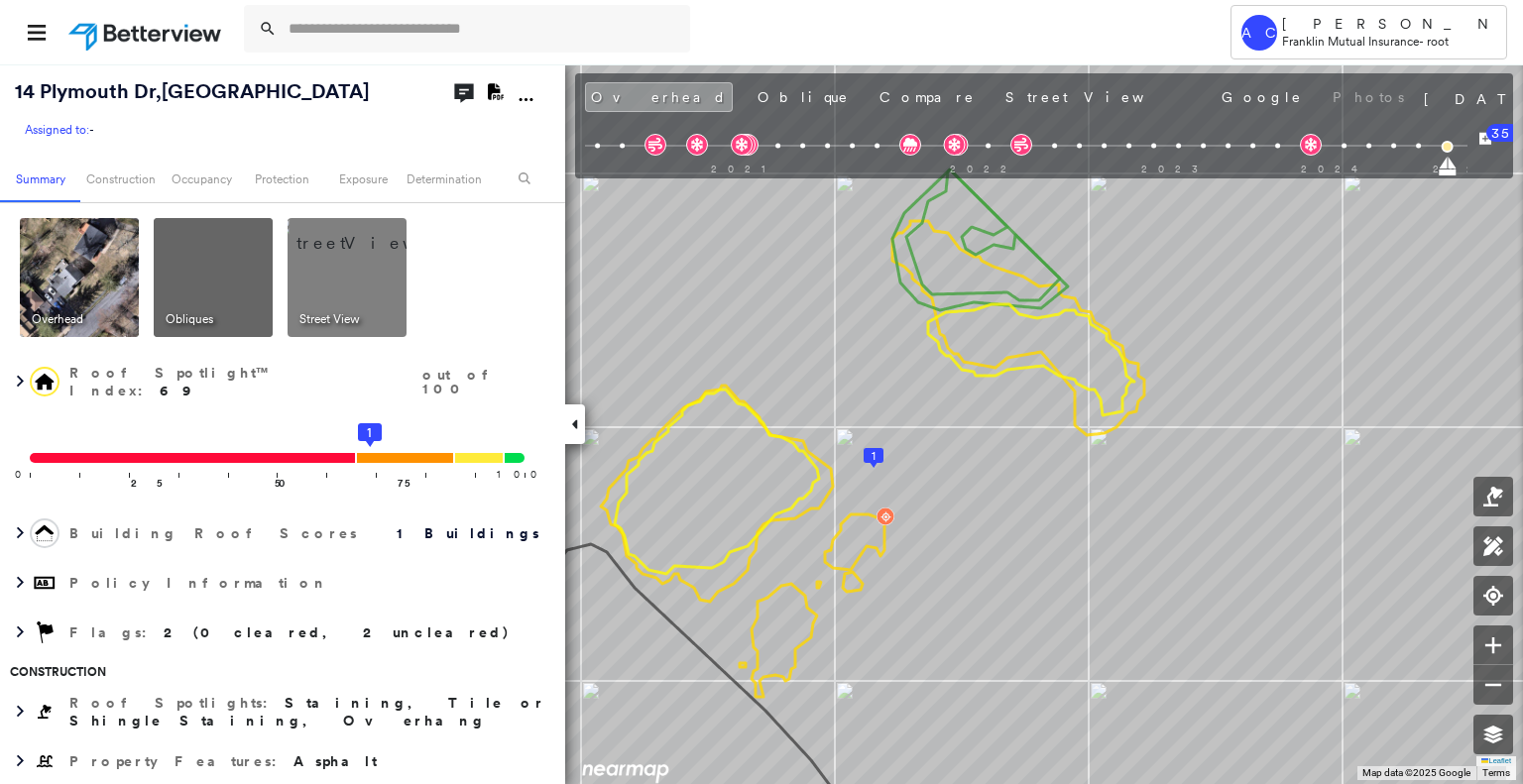 scroll, scrollTop: 0, scrollLeft: 0, axis: both 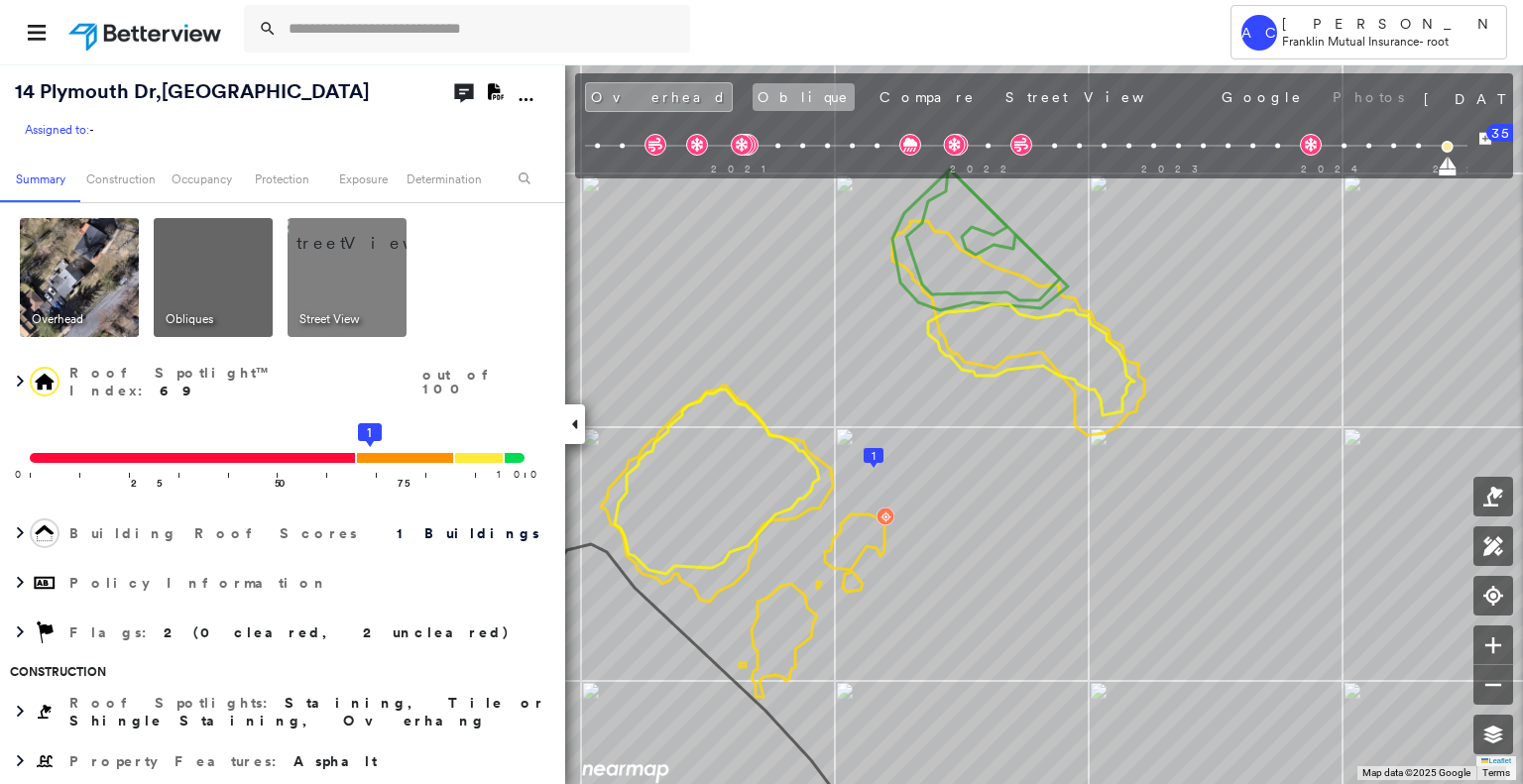 click on "Oblique" at bounding box center [803, 97] 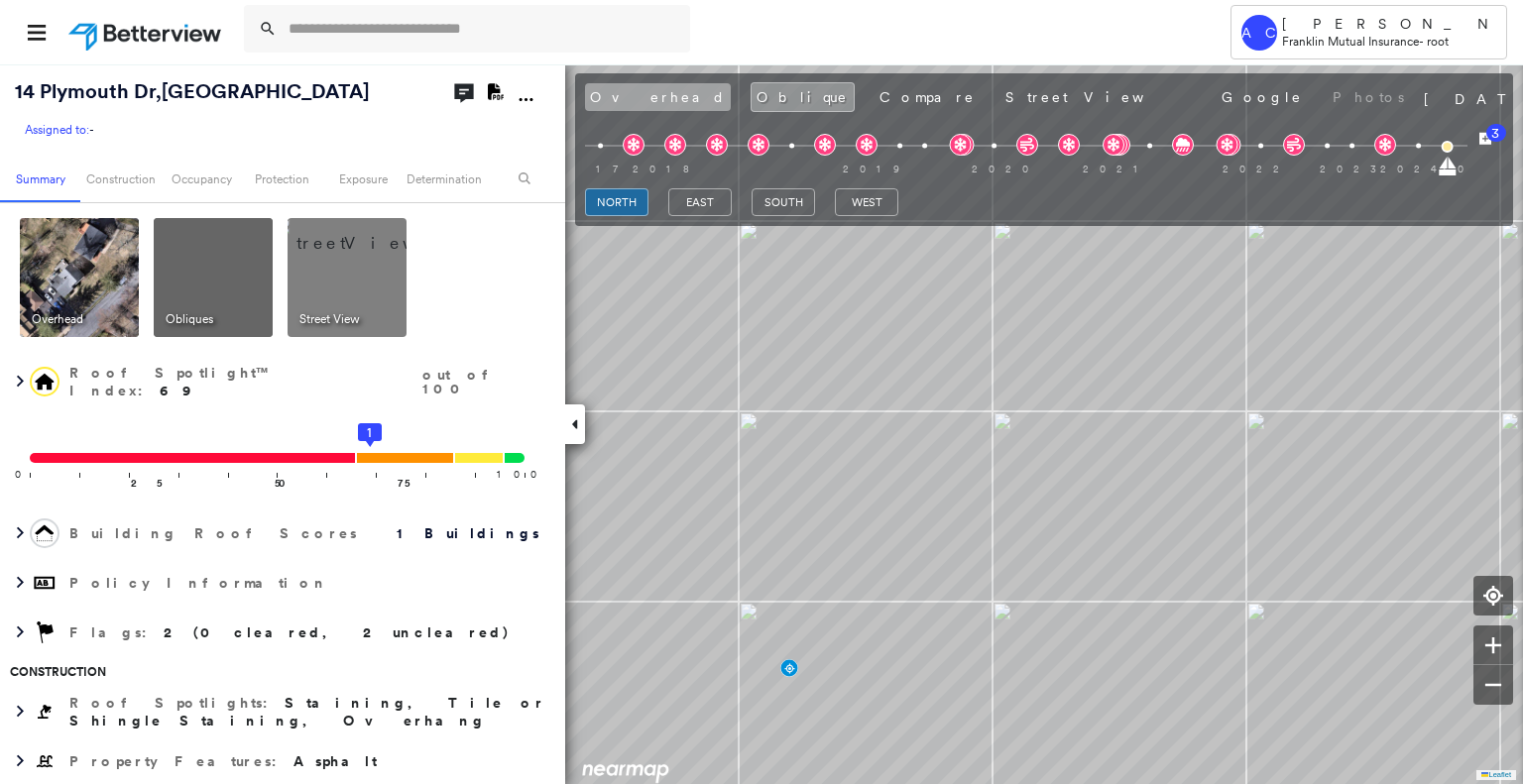 click on "Overhead" at bounding box center [657, 97] 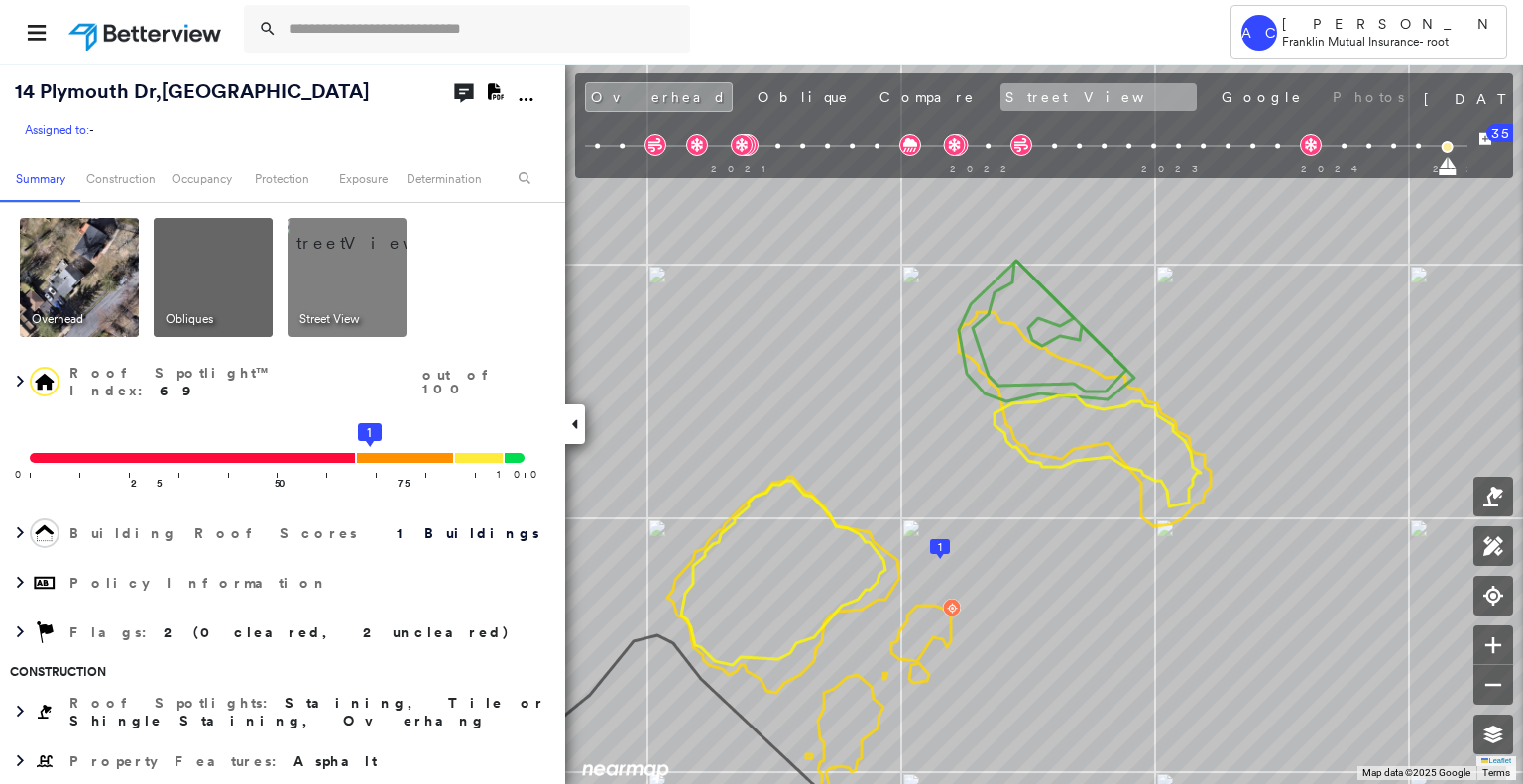 click on "Street View" at bounding box center [1099, 97] 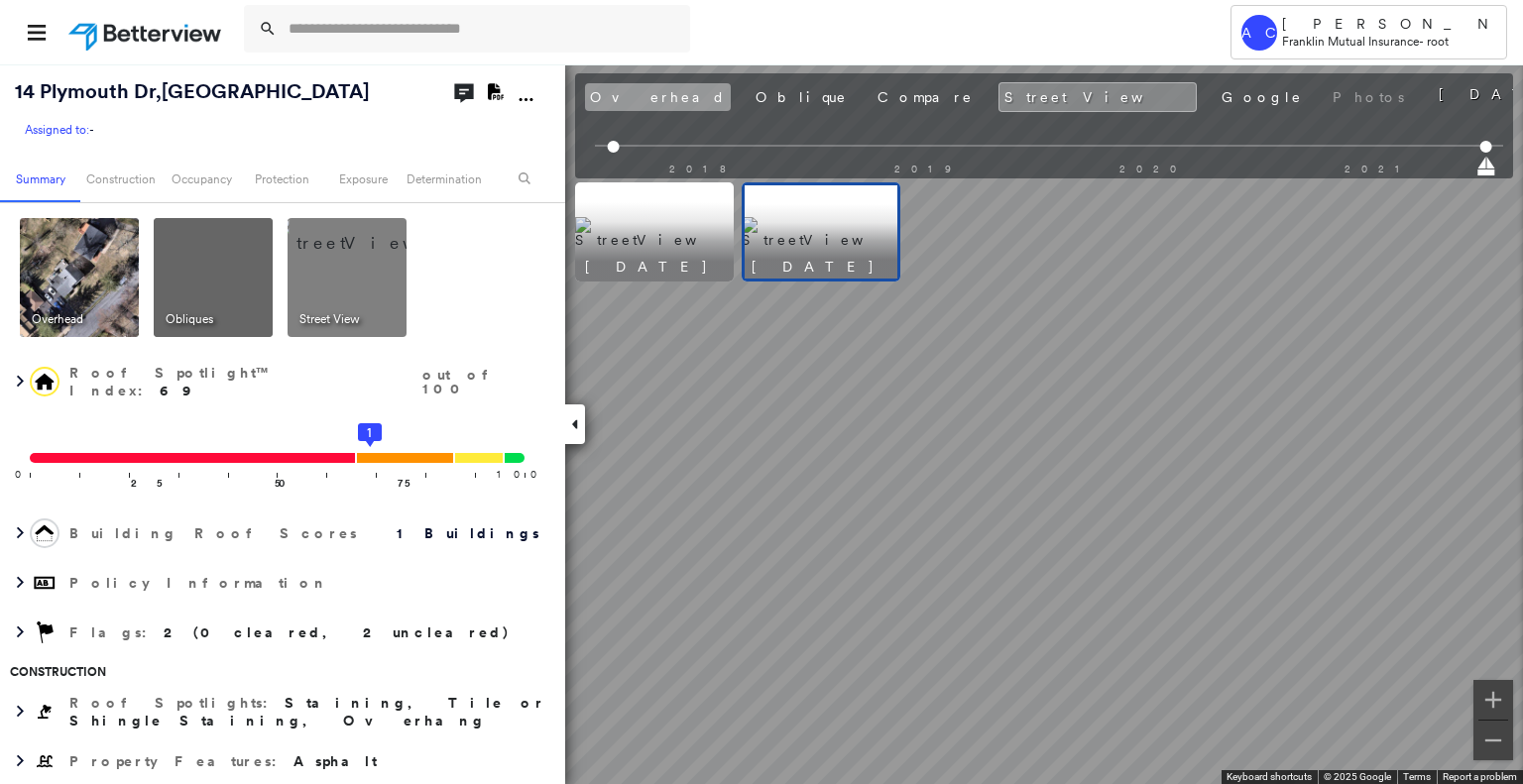 click on "Overhead" at bounding box center [657, 97] 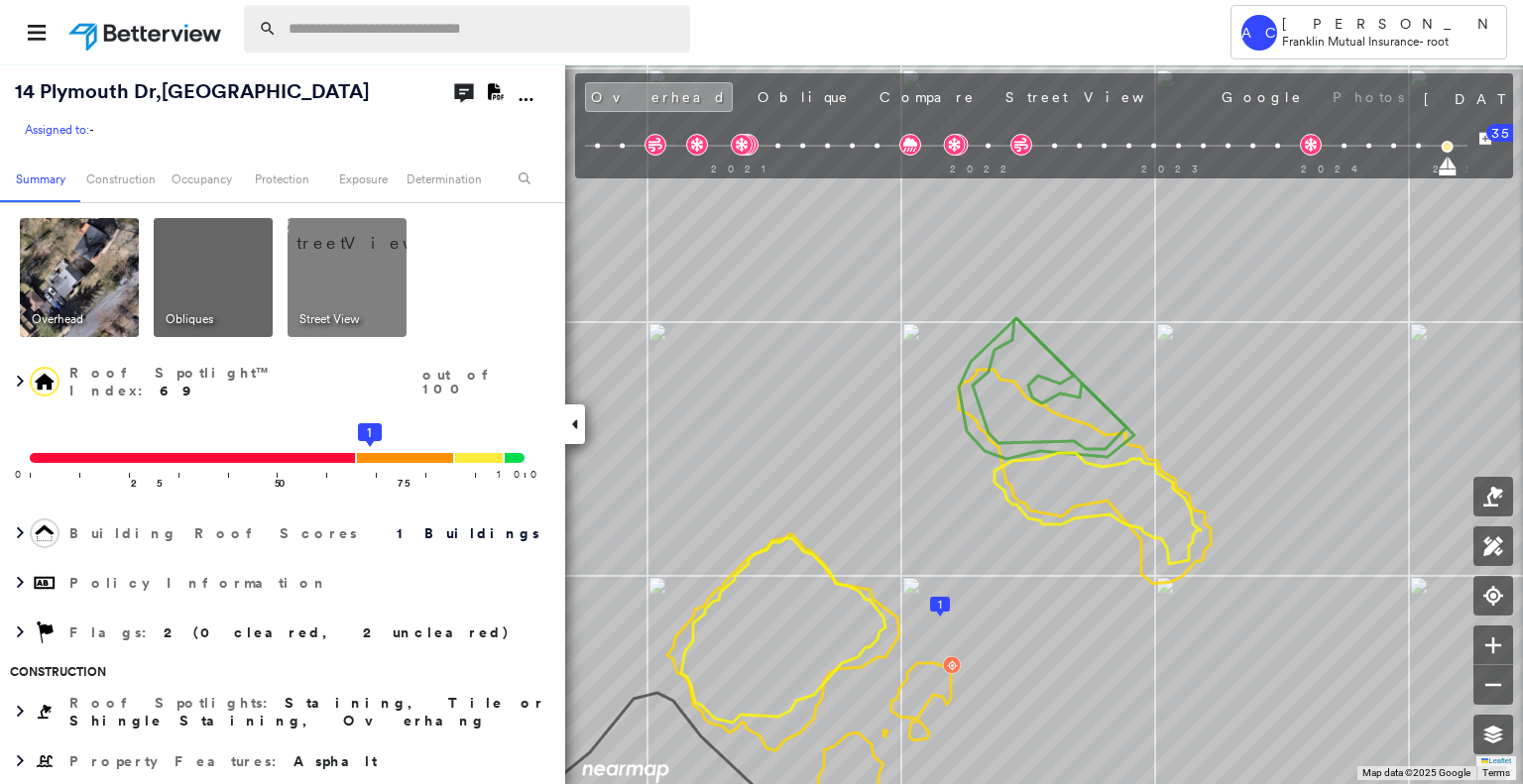 click at bounding box center (483, 29) 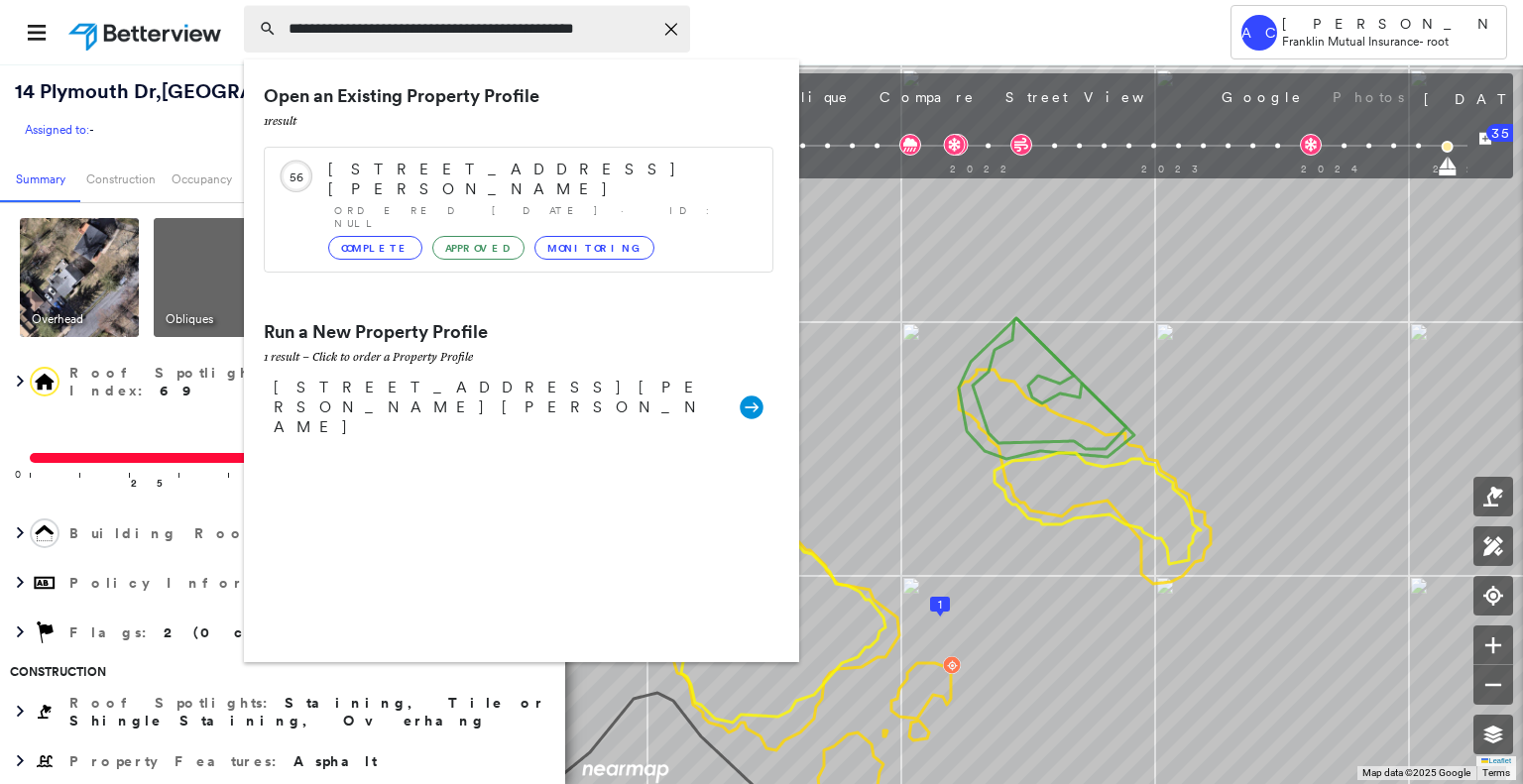 type on "**********" 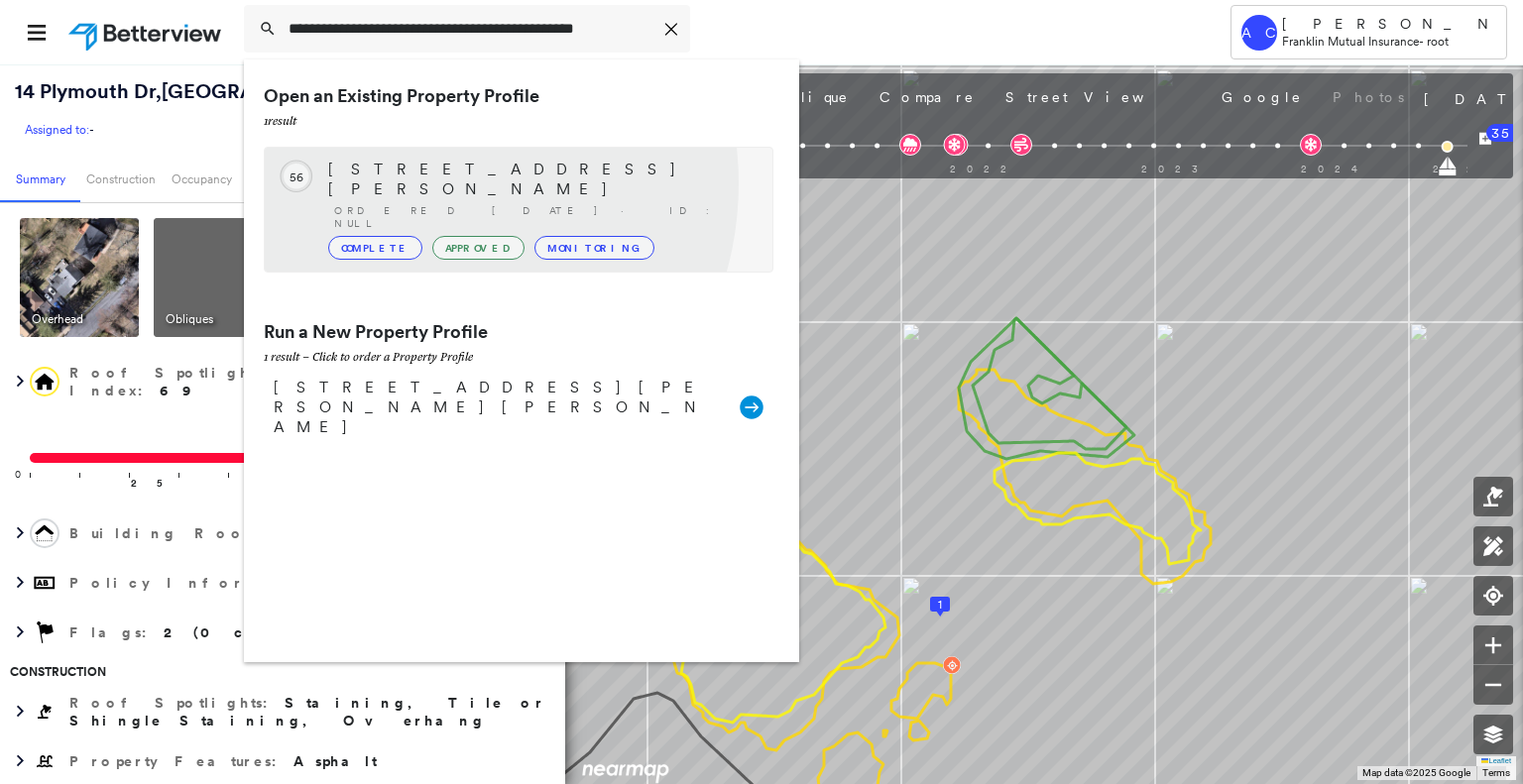 click on "2117 Louise Avenue, York, PA 17403 Ordered 05/23/25 · ID: null Complete Approved Monitoring" at bounding box center [540, 209] 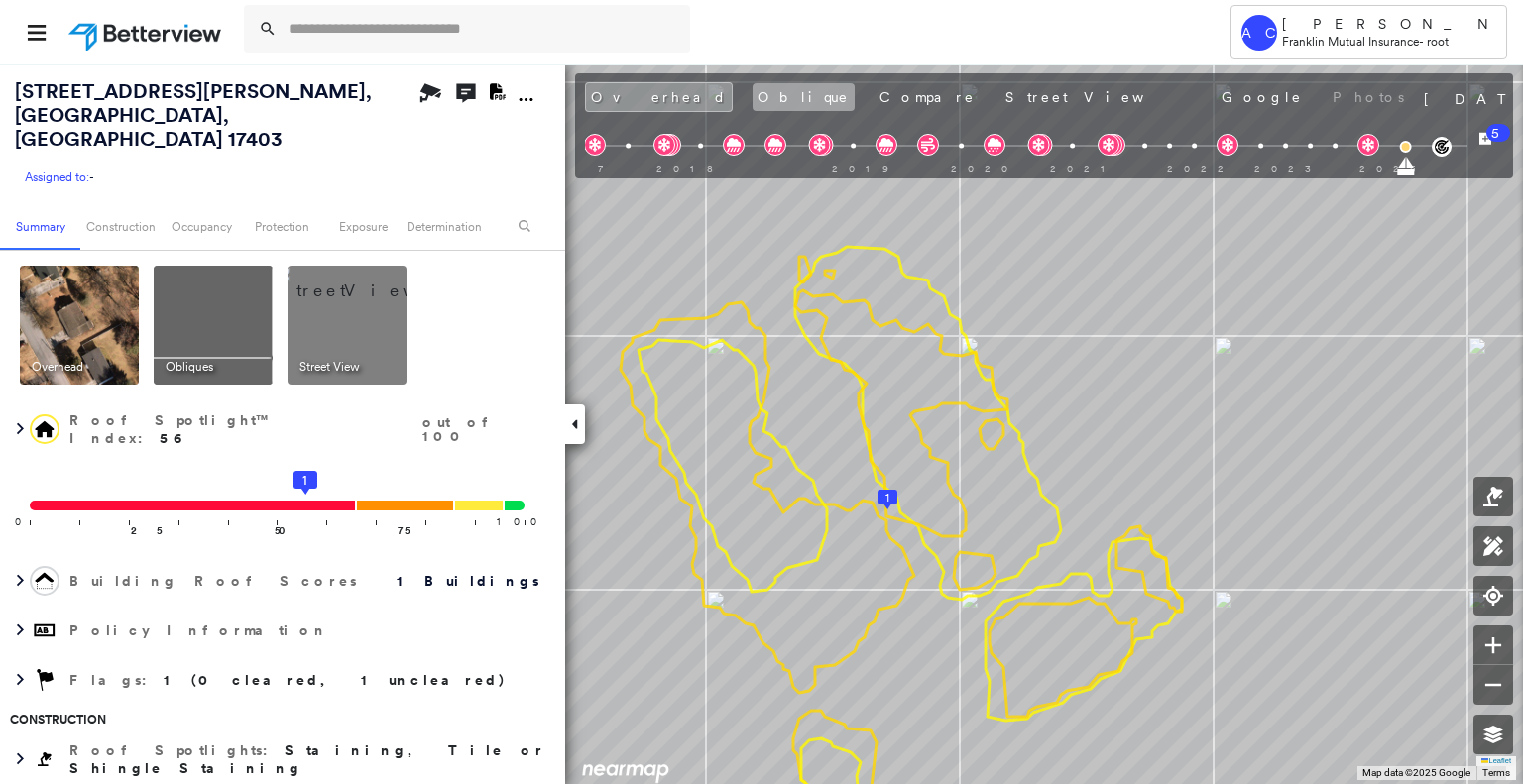 scroll, scrollTop: 0, scrollLeft: 0, axis: both 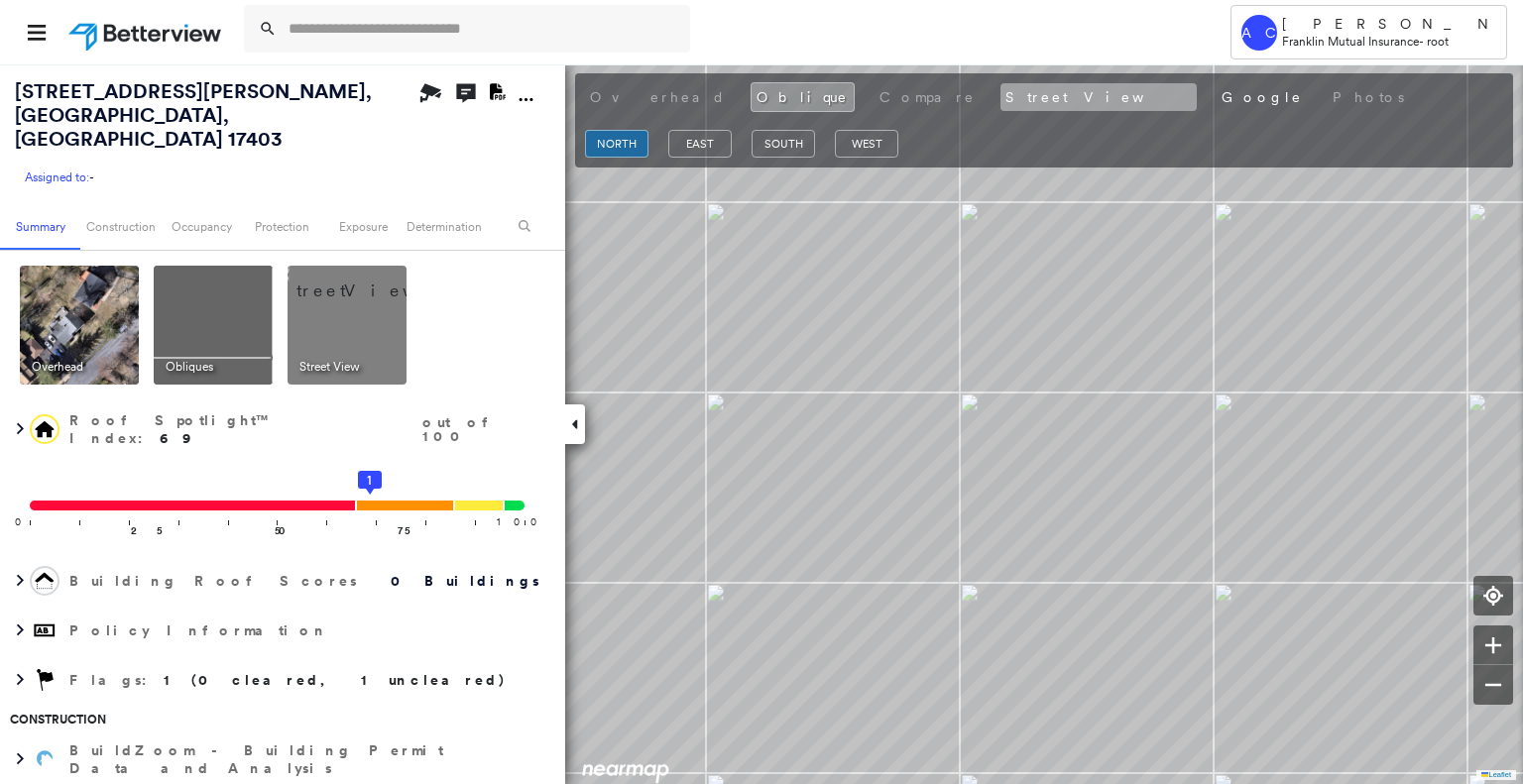 click on "Street View" at bounding box center [1099, 97] 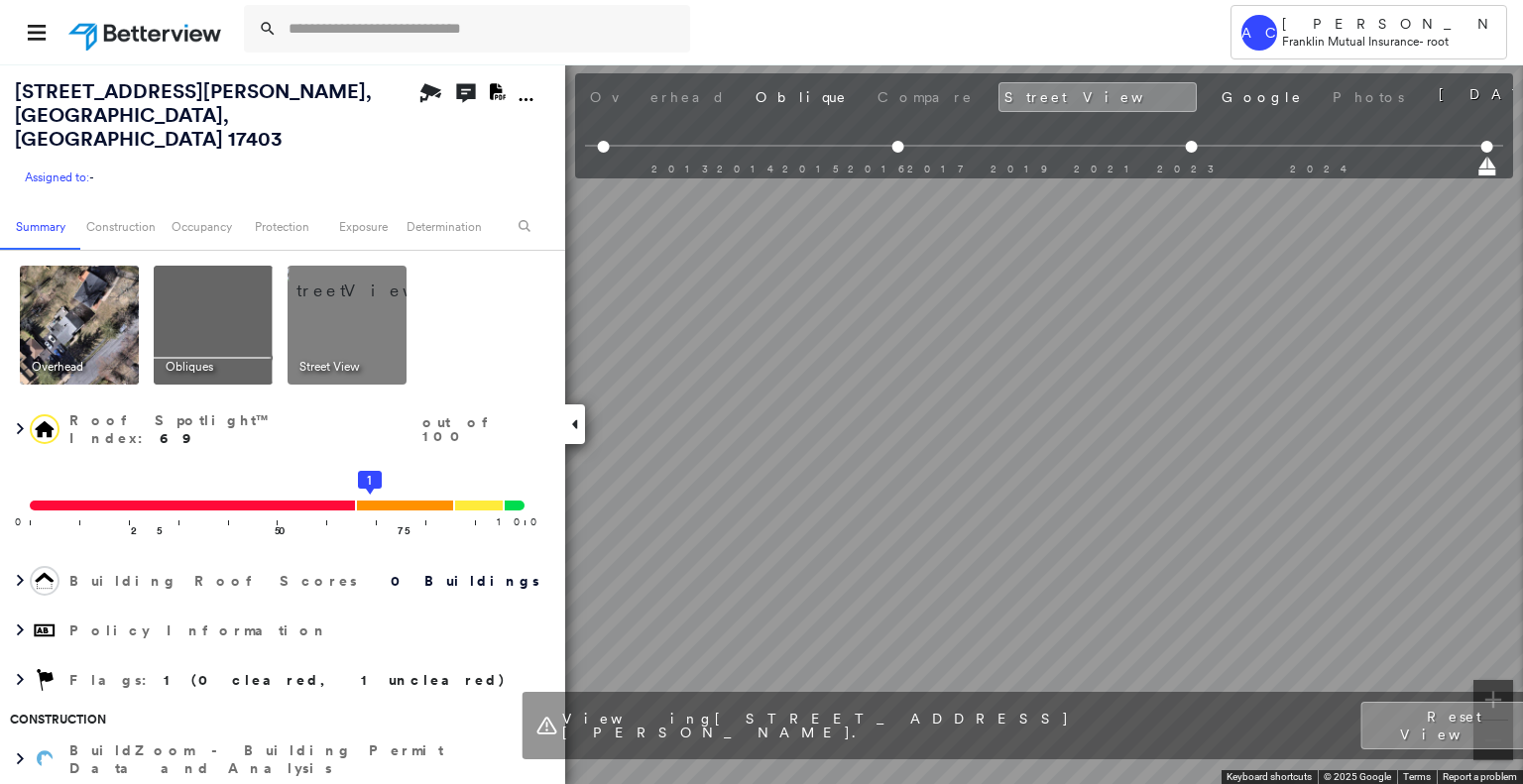 click at bounding box center [79, 325] 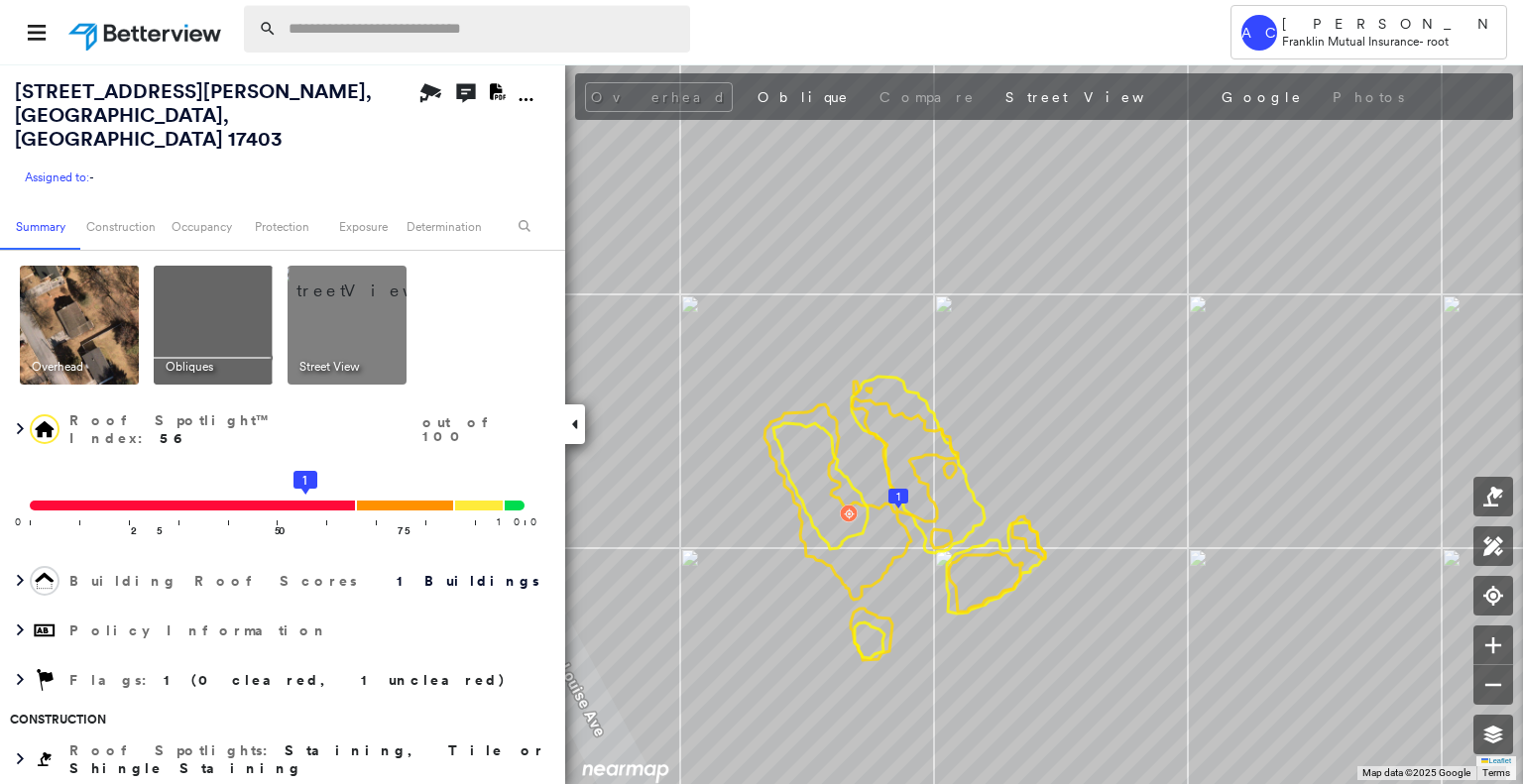 click at bounding box center (483, 29) 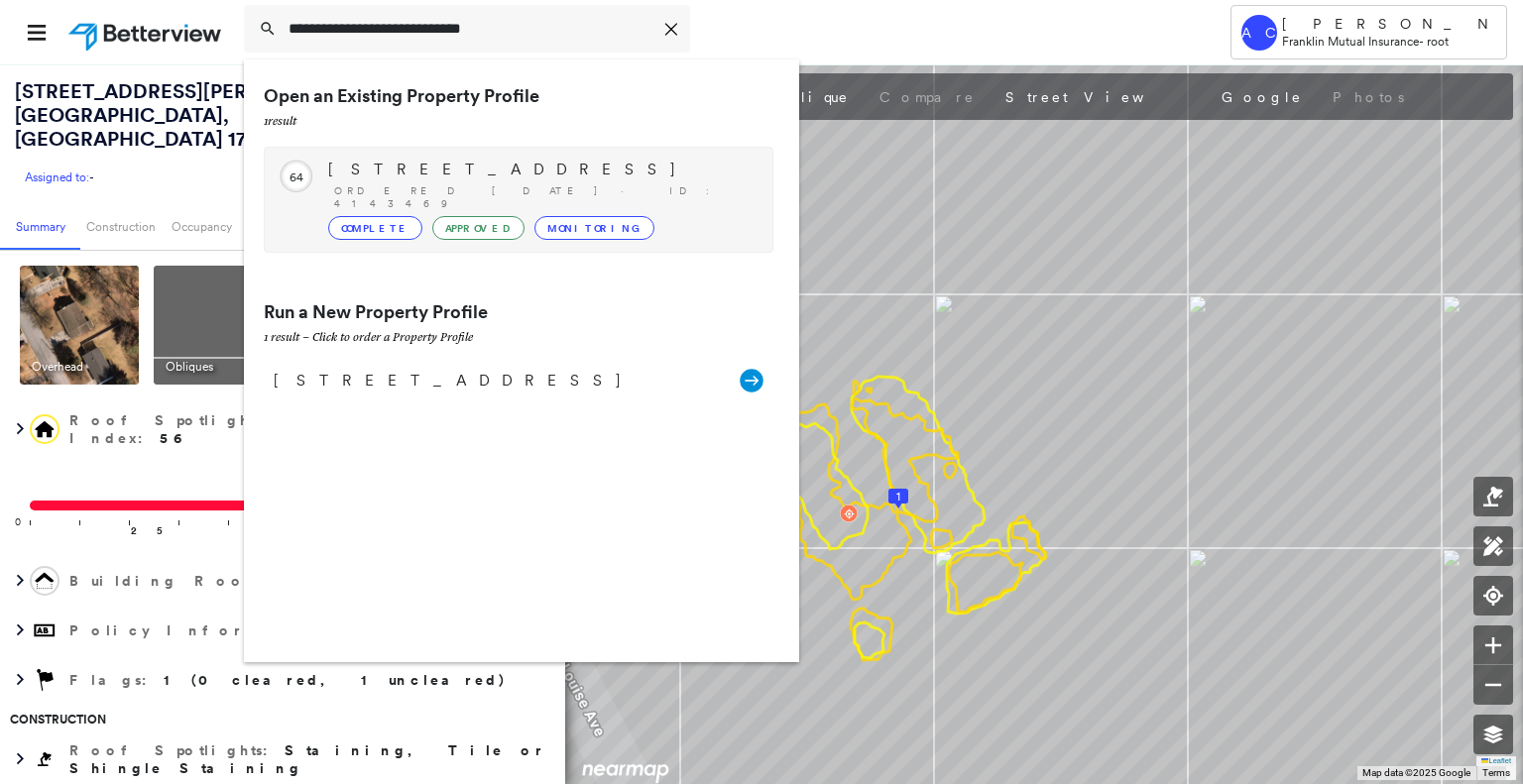 type on "**********" 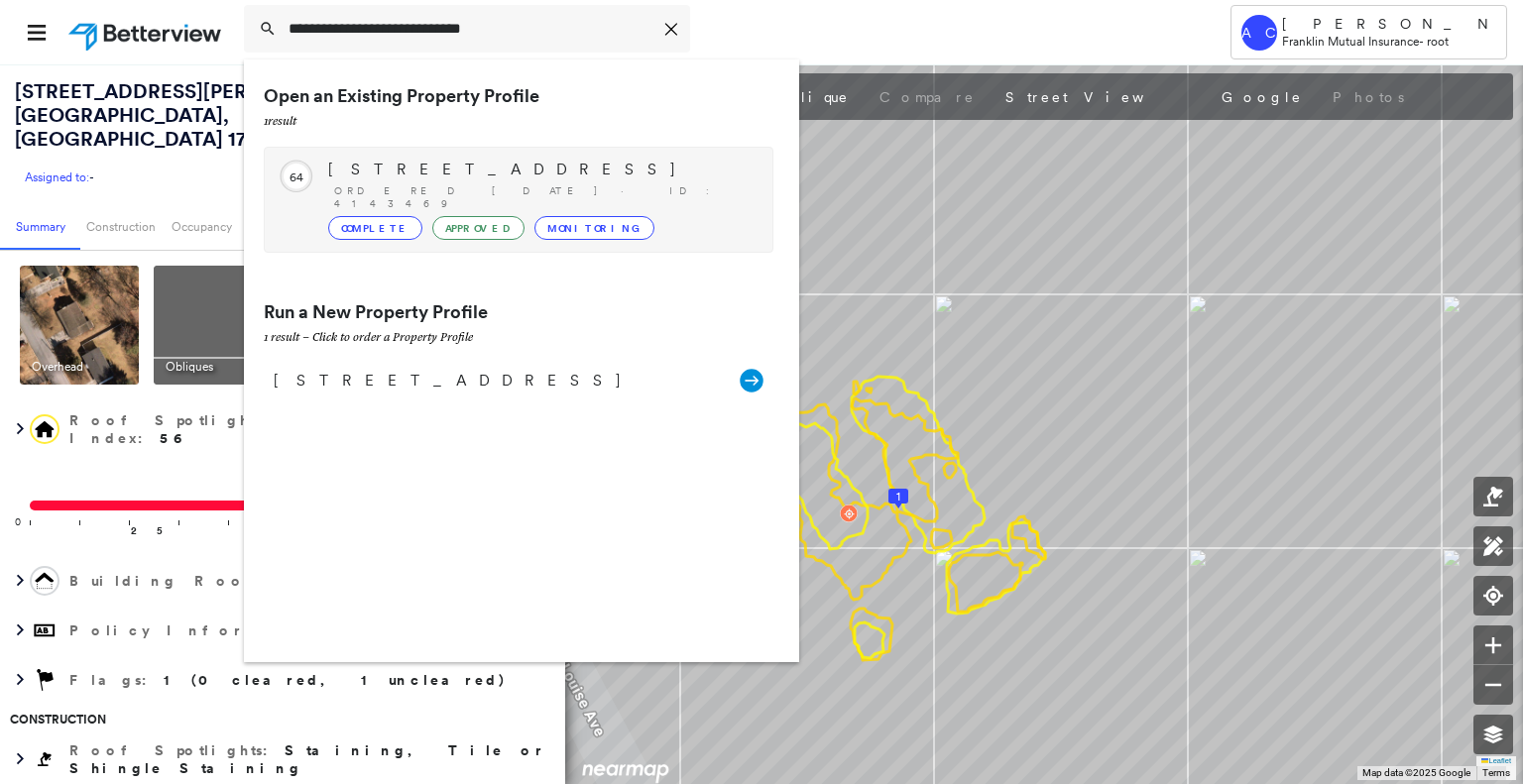 click on "669 Maple Ave, Ridgefield, NJ 07657" at bounding box center [540, 169] 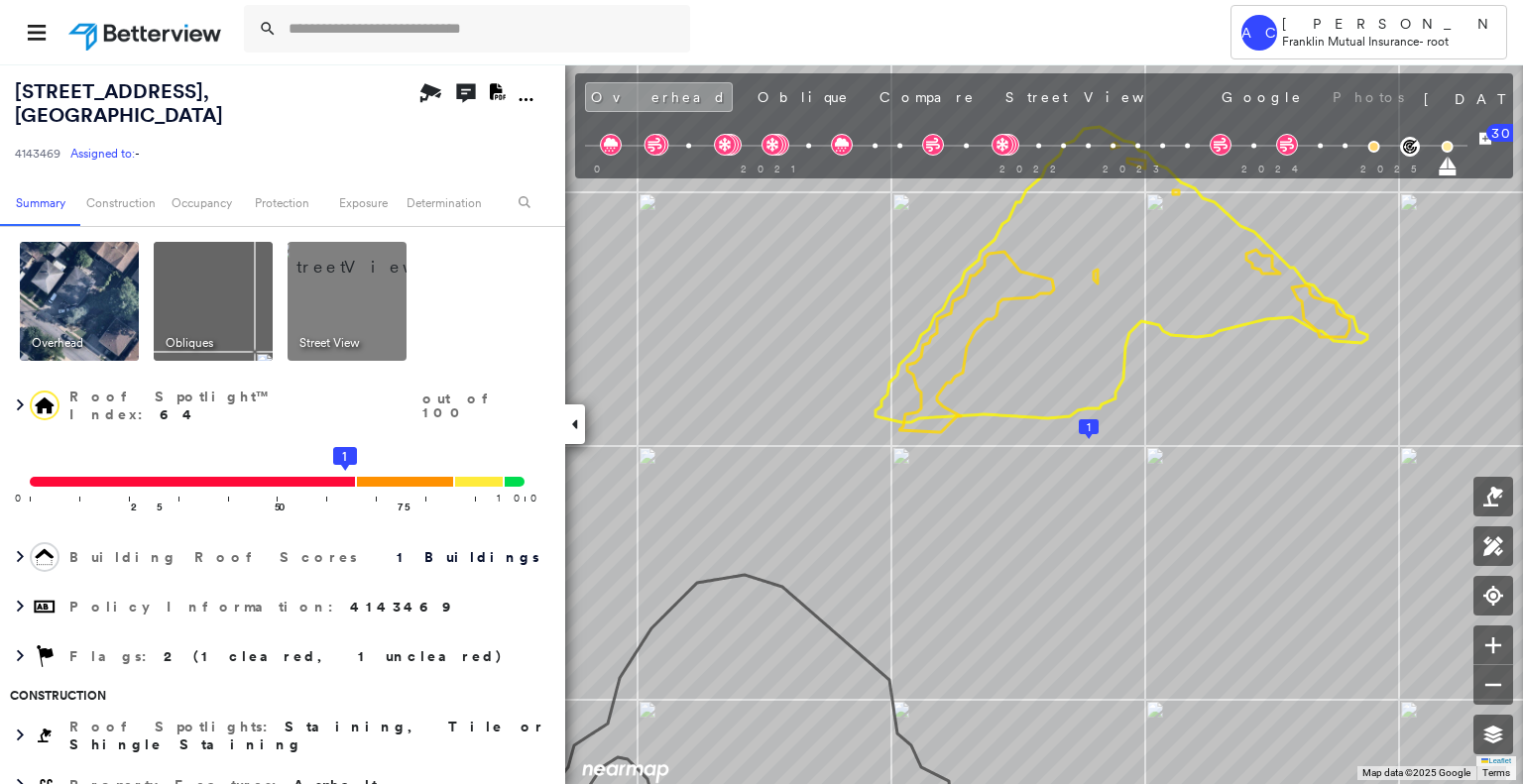 click on "Oblique" at bounding box center (803, 97) 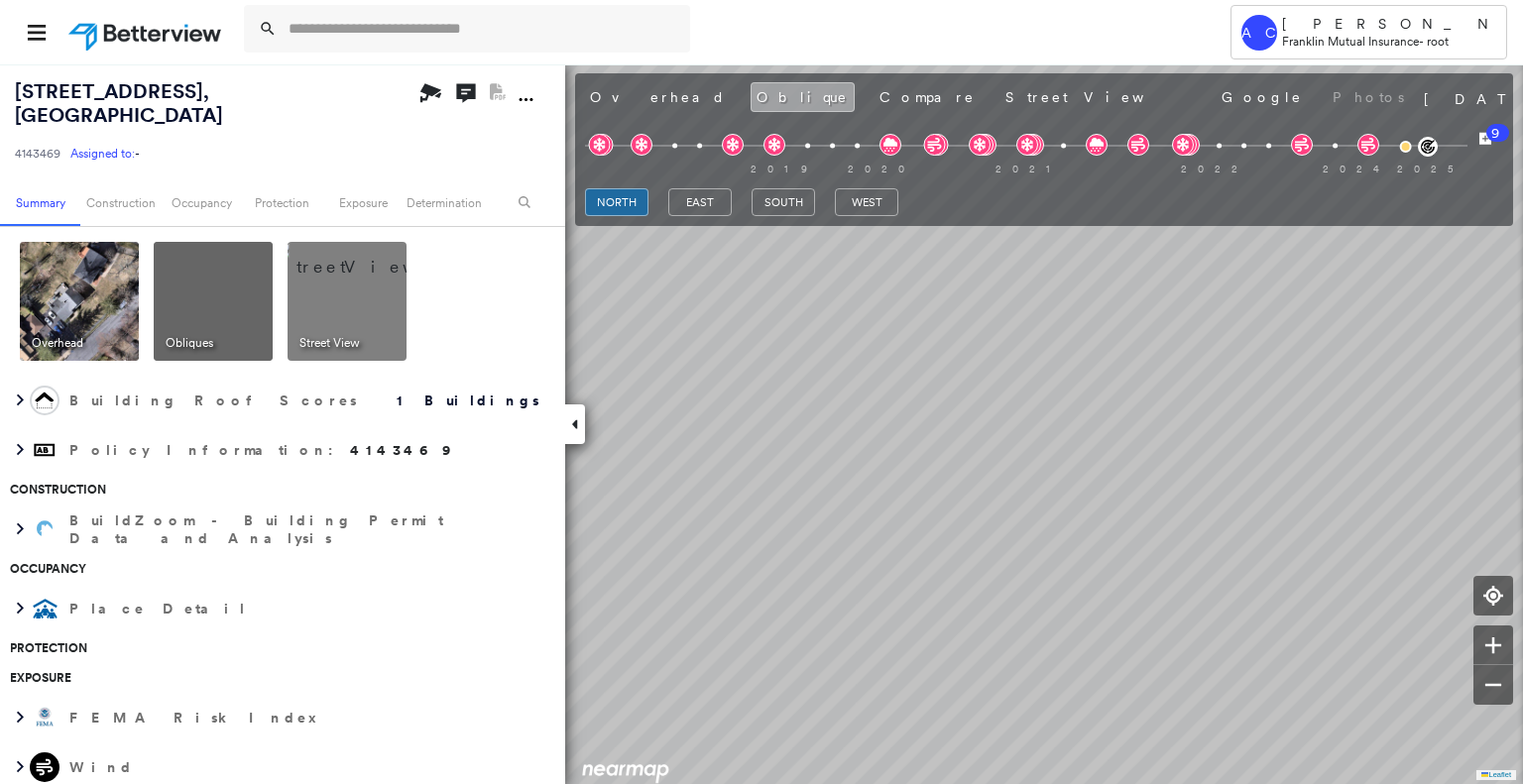 scroll, scrollTop: 0, scrollLeft: 0, axis: both 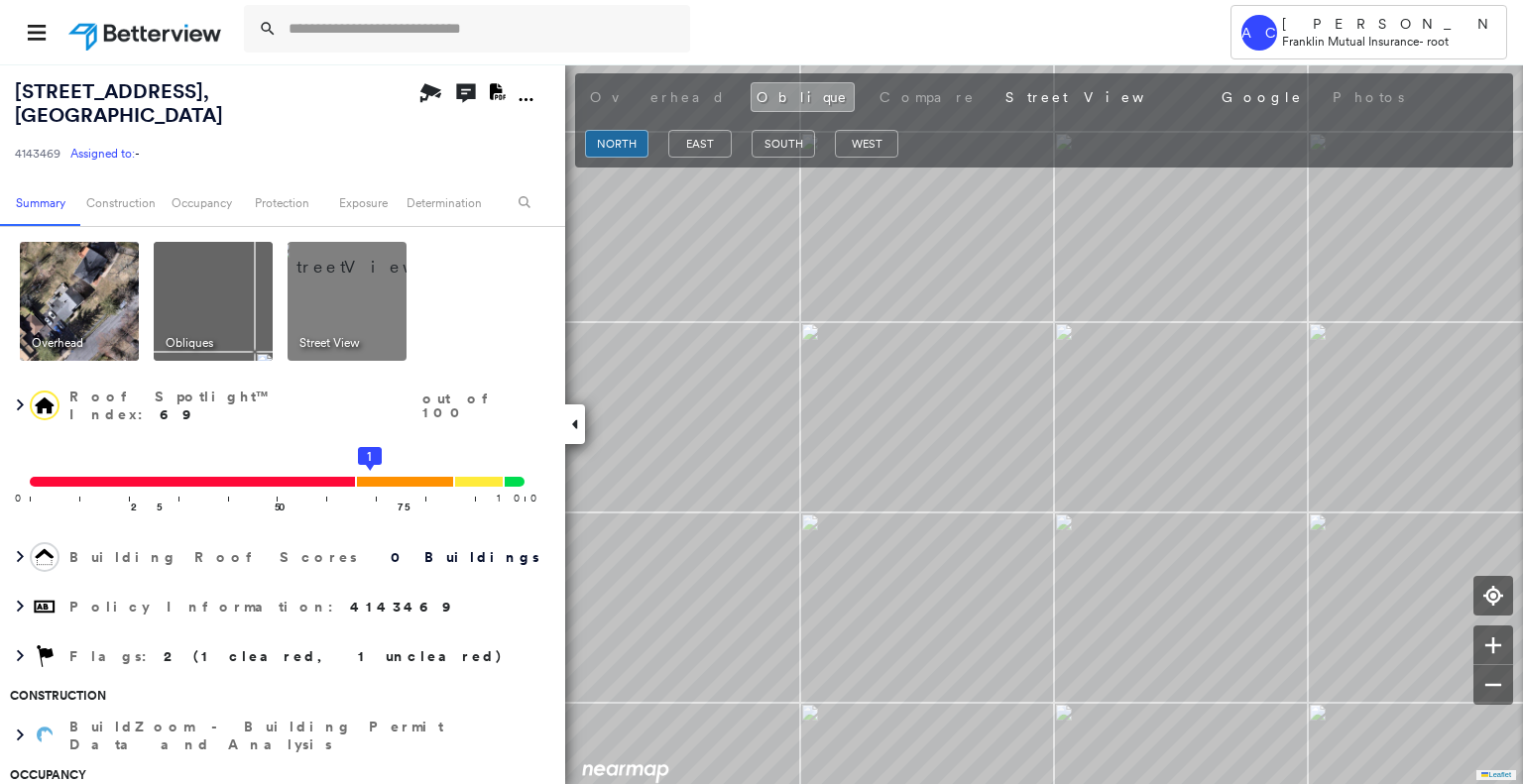 click at bounding box center (79, 301) 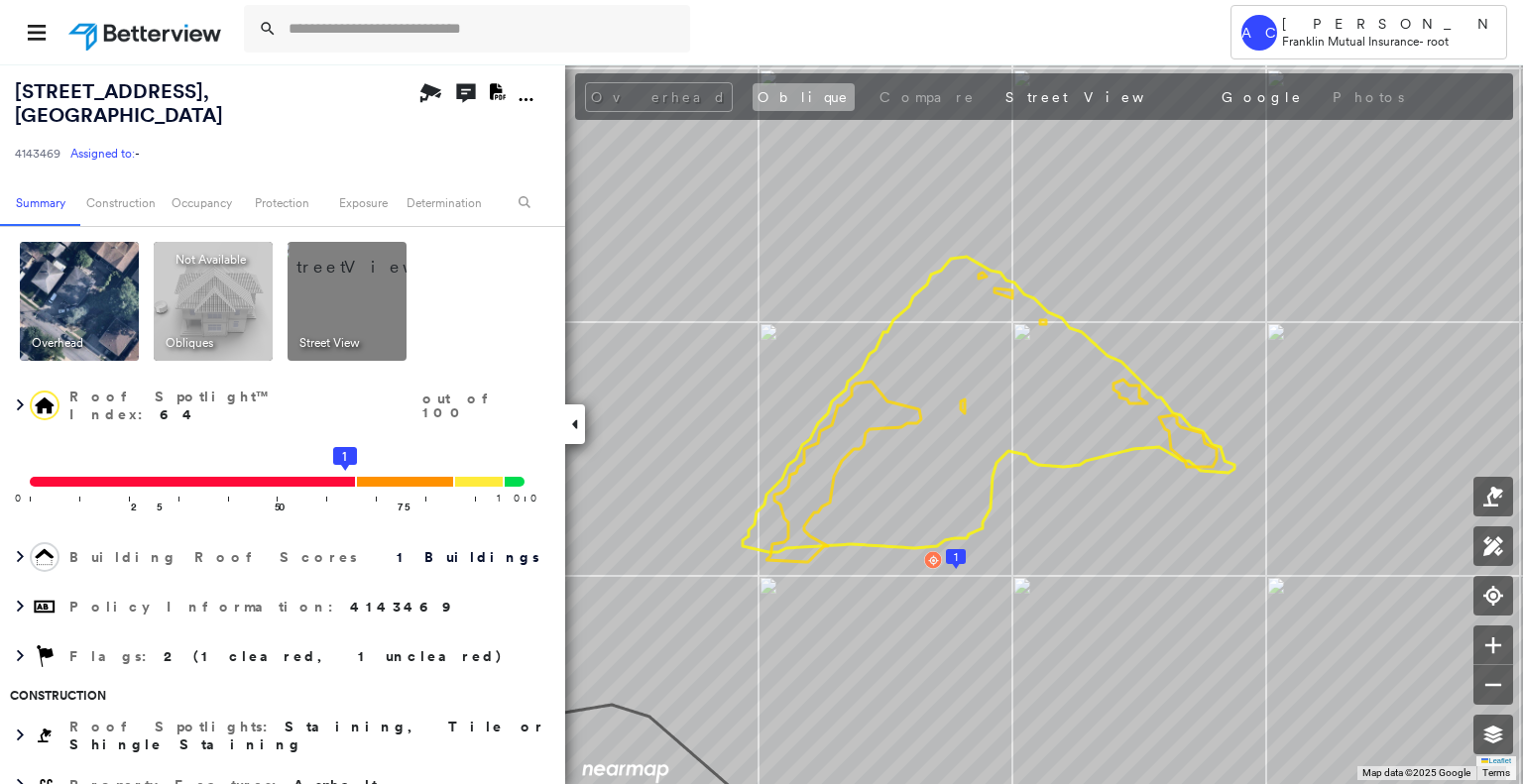 click on "Oblique" at bounding box center (803, 97) 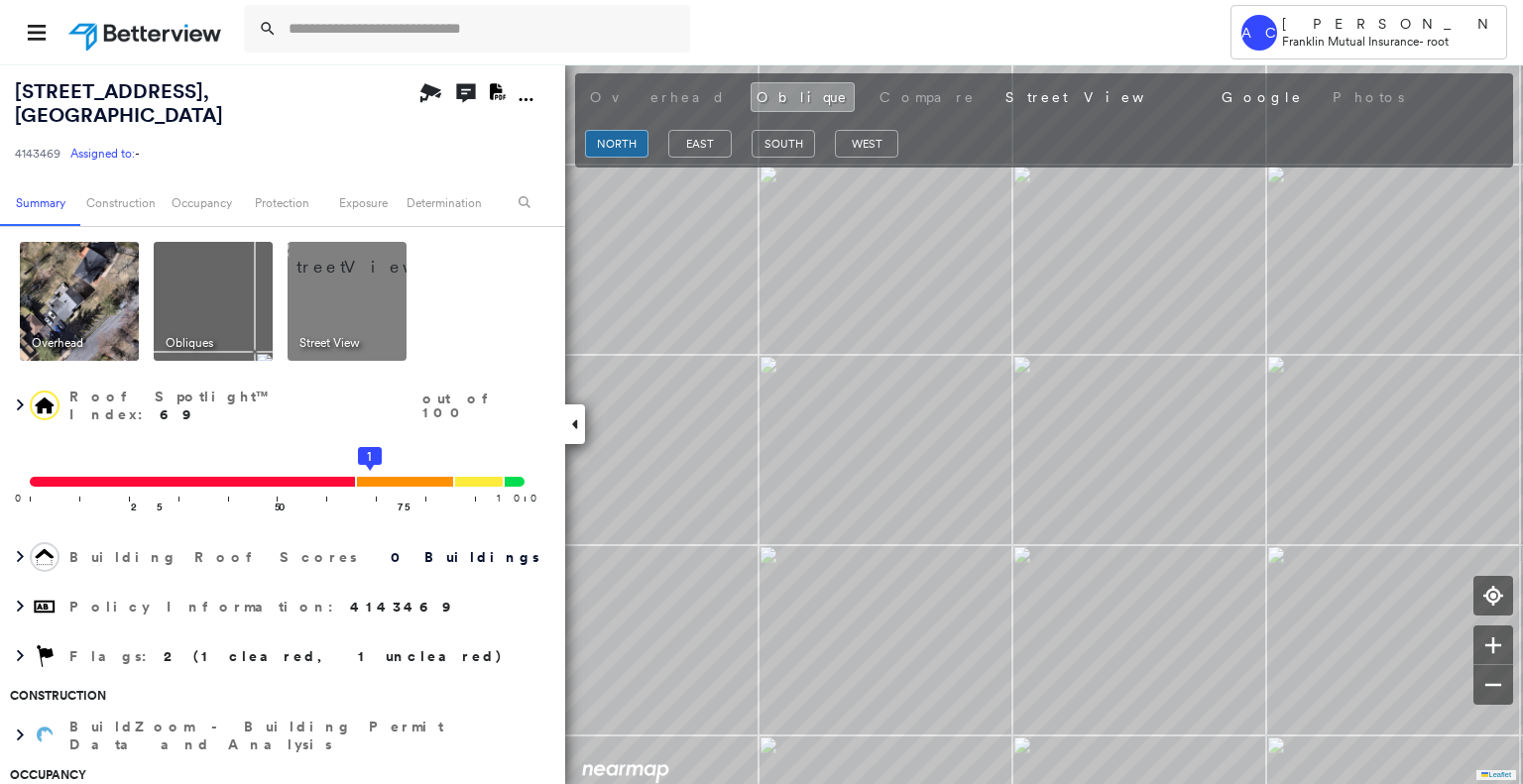 click at bounding box center (79, 301) 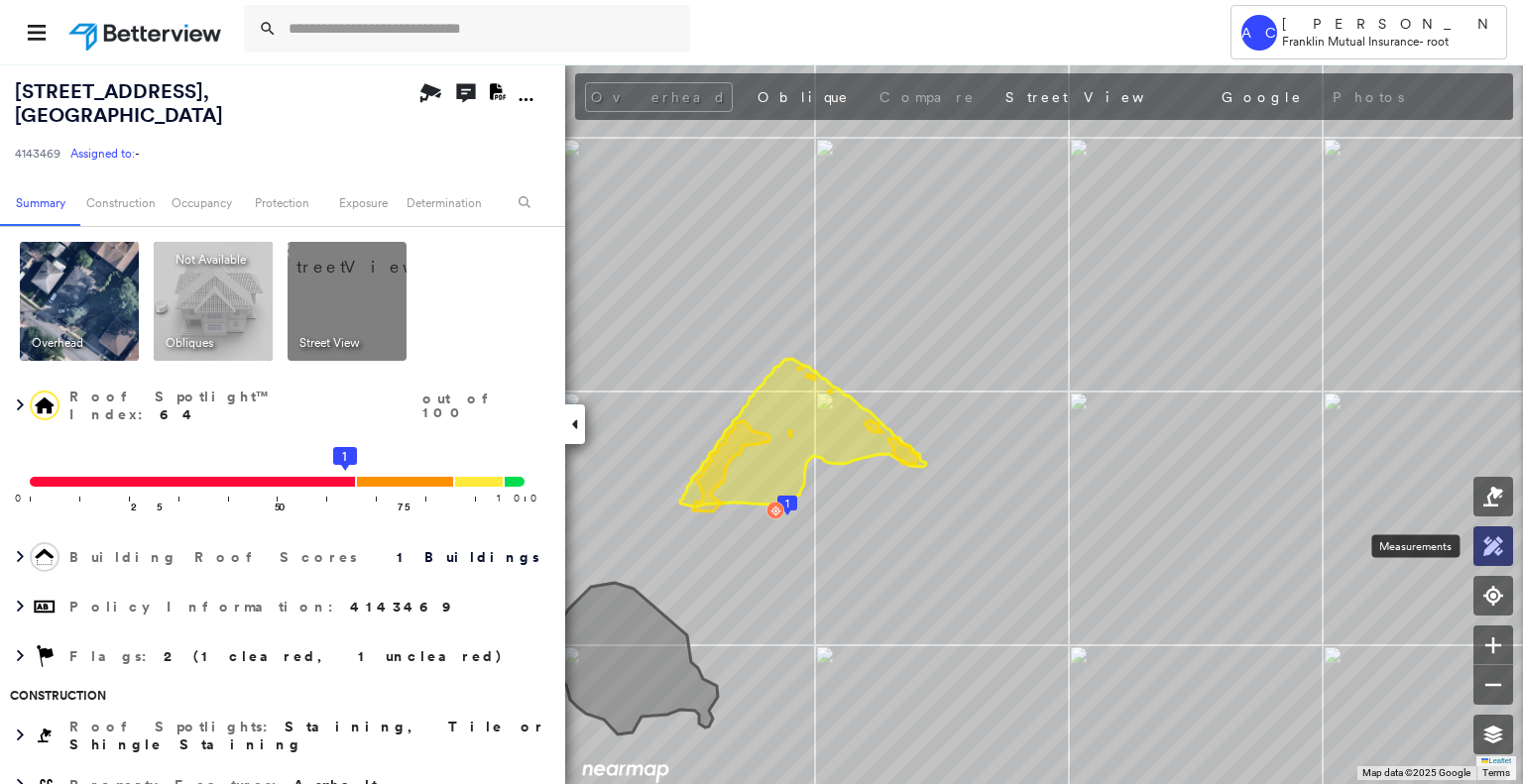 click 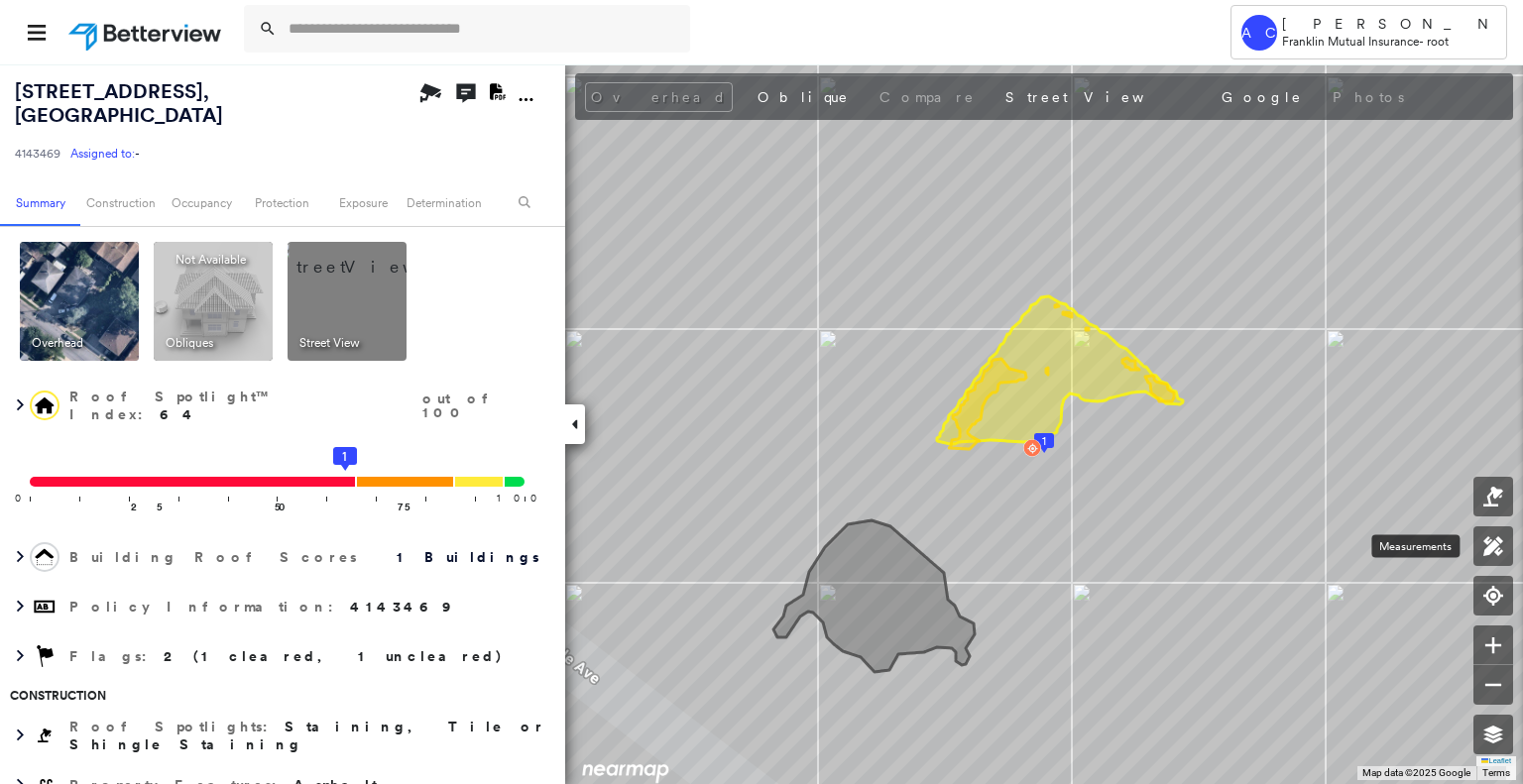 scroll, scrollTop: 0, scrollLeft: 0, axis: both 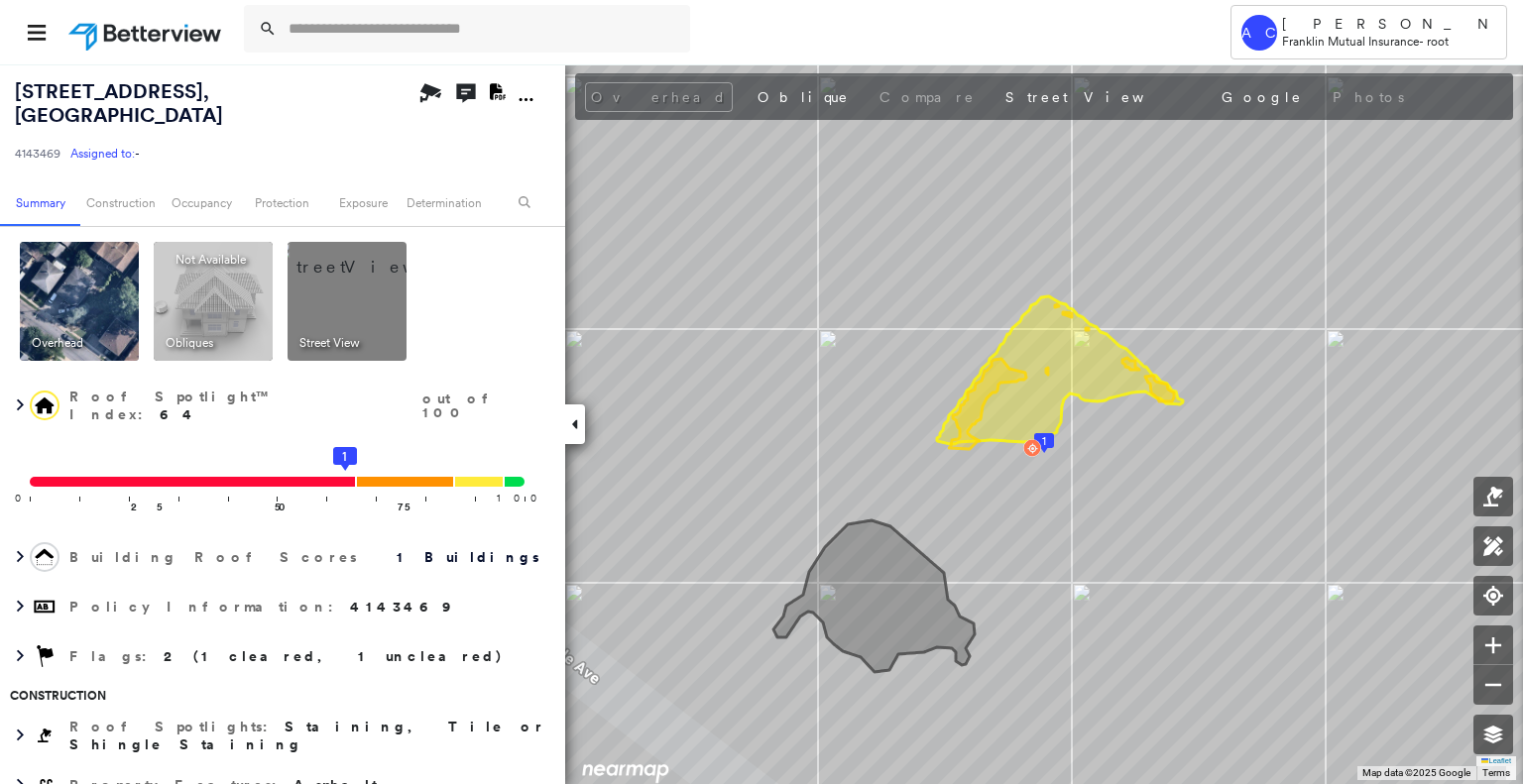 click at bounding box center (79, 301) 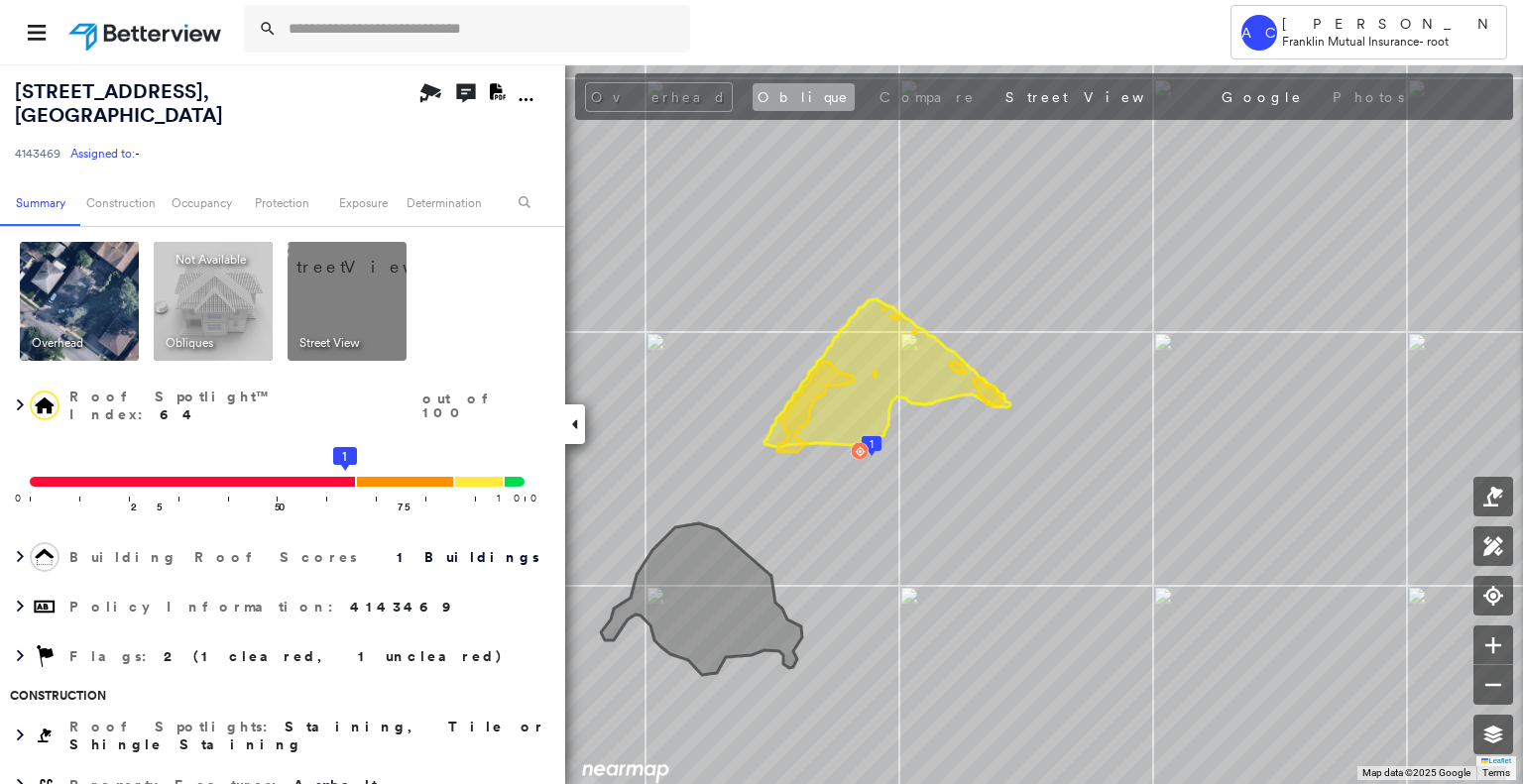 click on "Oblique" at bounding box center (803, 97) 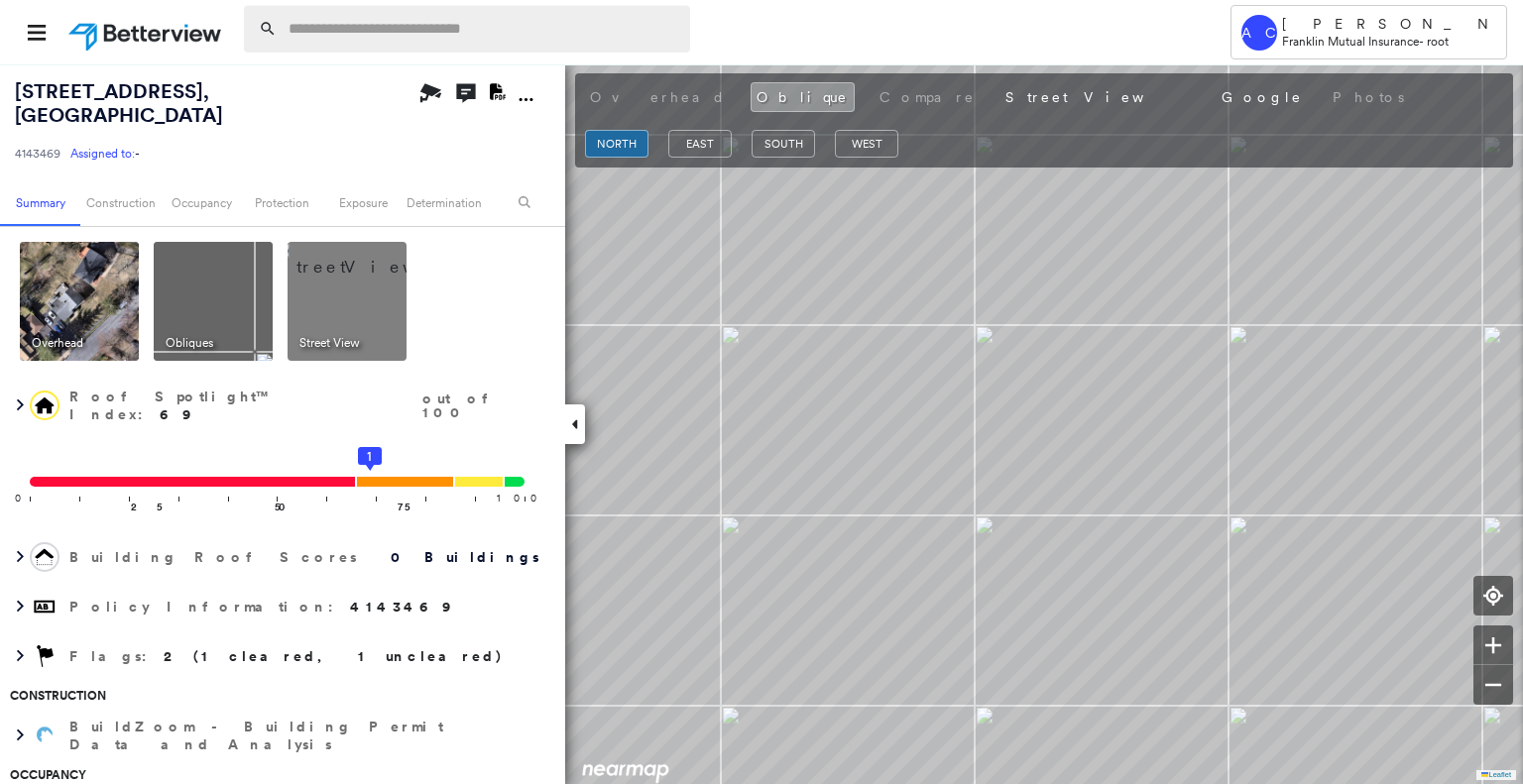 click at bounding box center (483, 29) 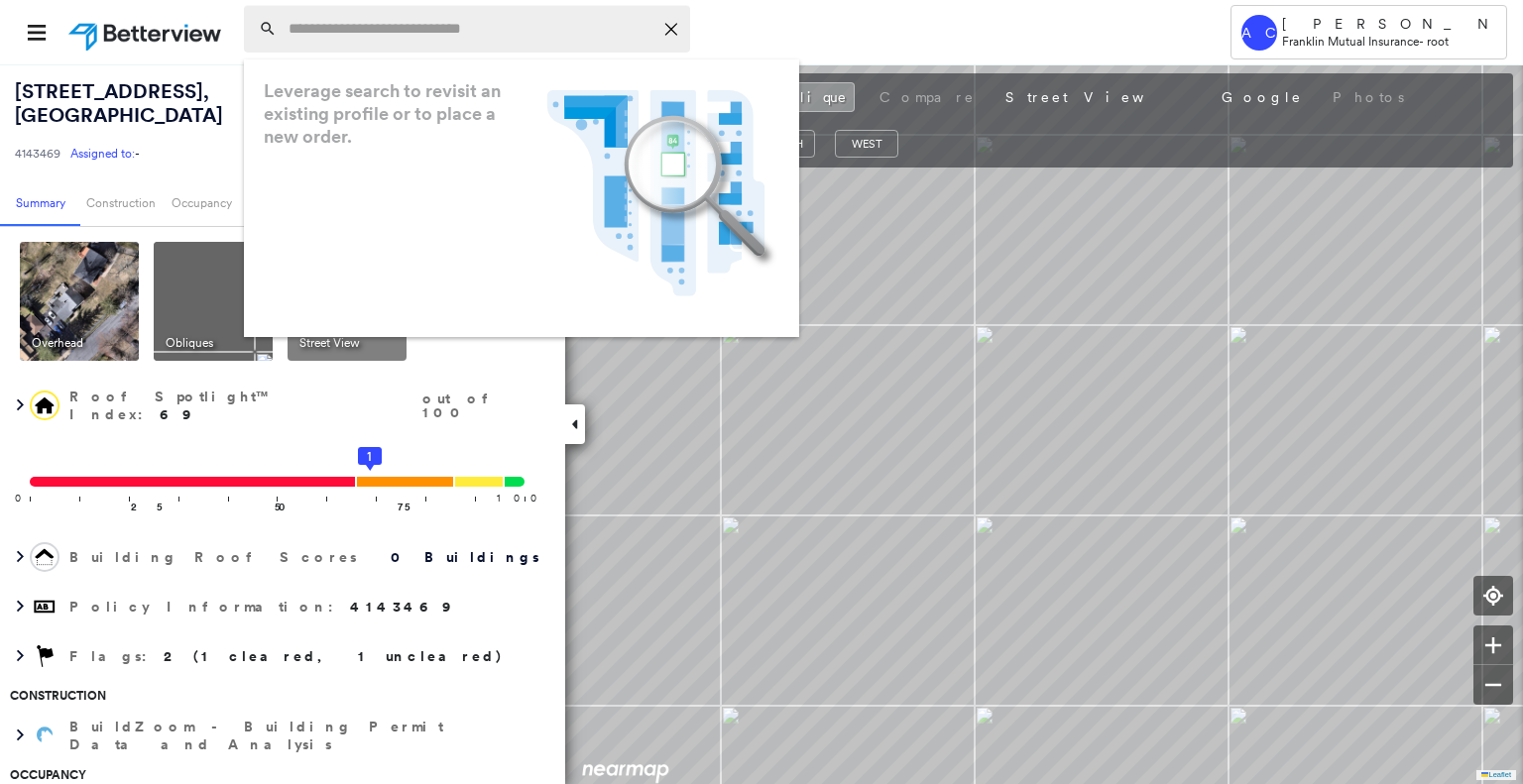 paste on "**********" 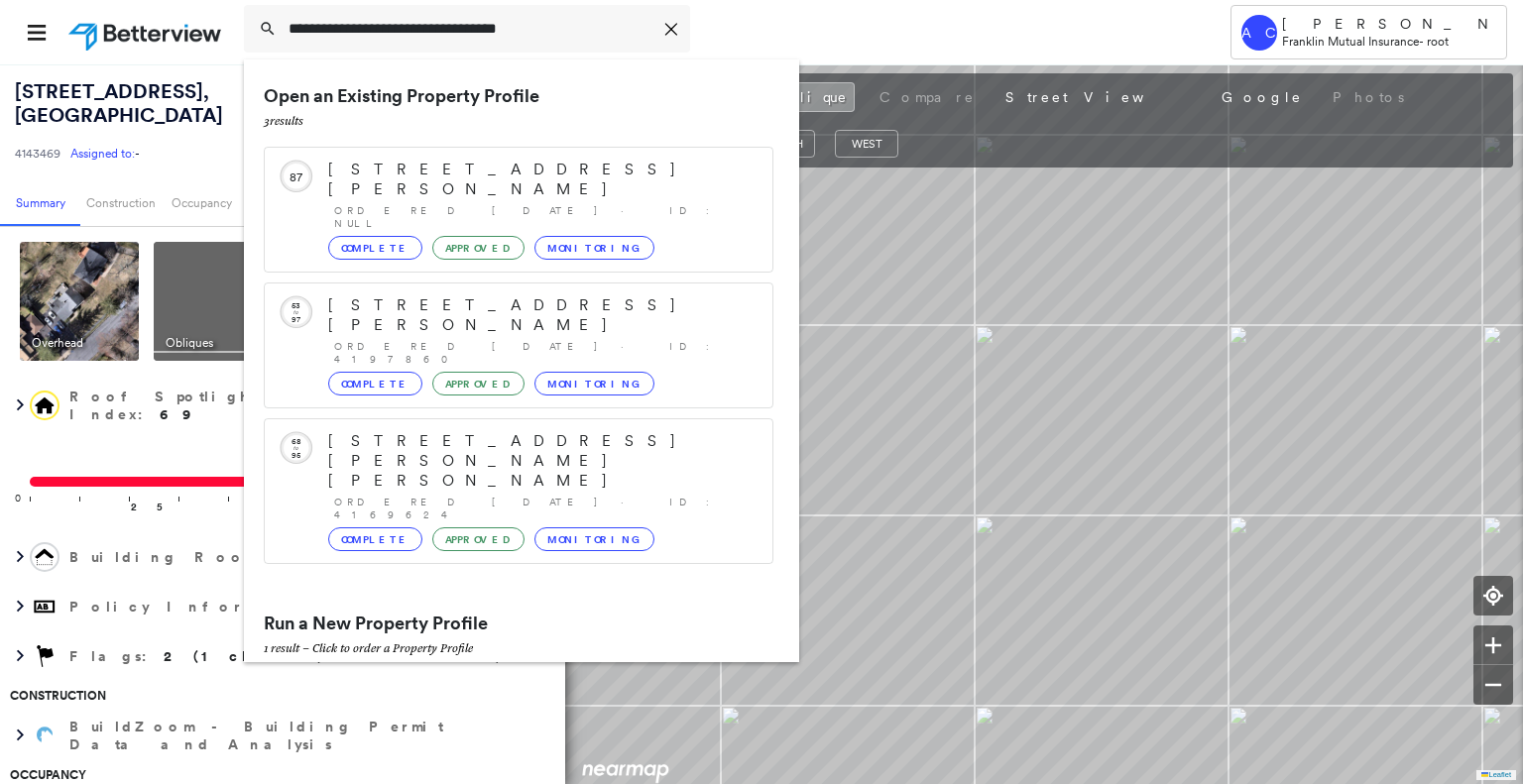 type on "**********" 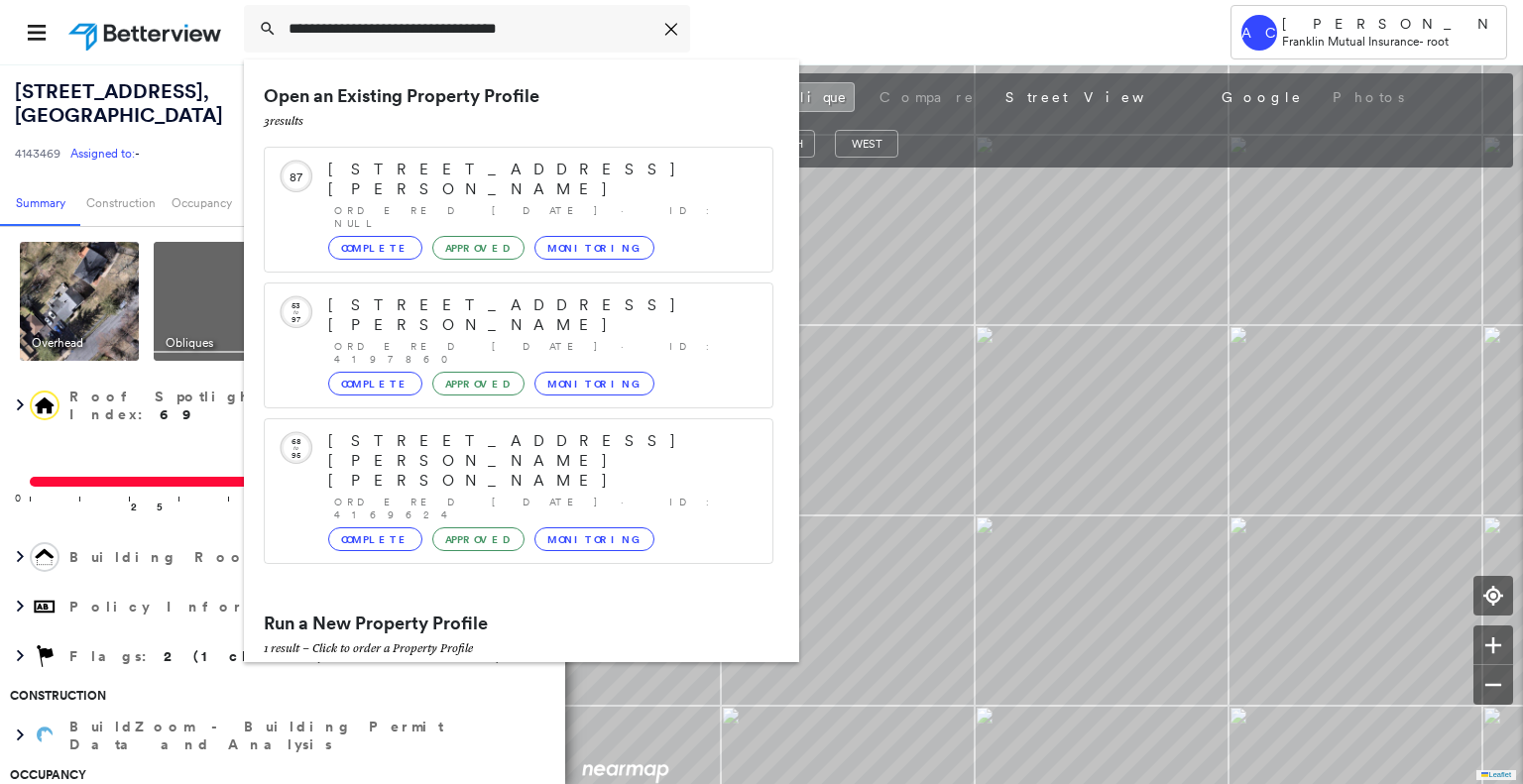click on "26 Mattison Rd, Branchville, NJ 07826" at bounding box center [497, 692] 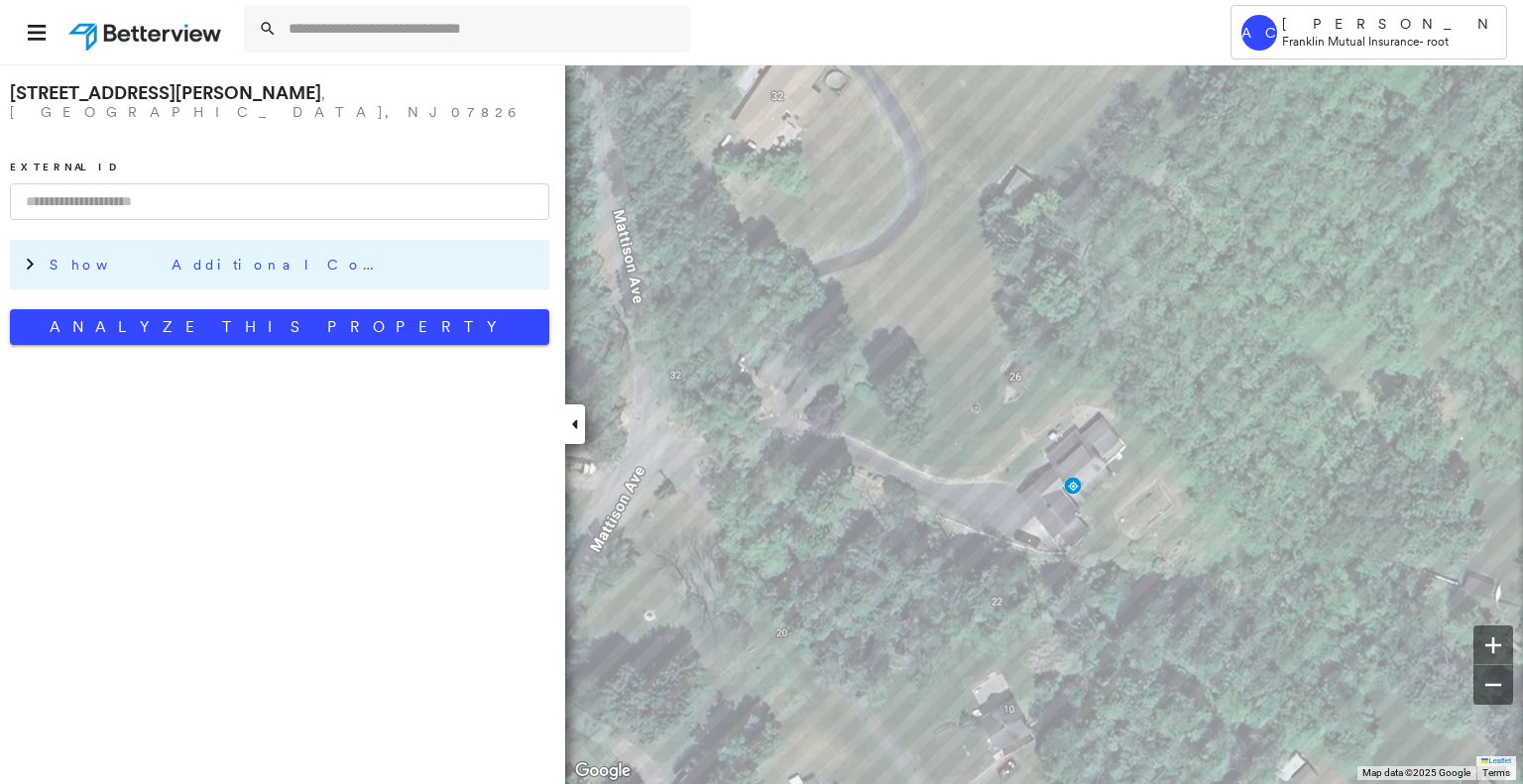 click on "Show Additional Company Data" at bounding box center (294, 265) 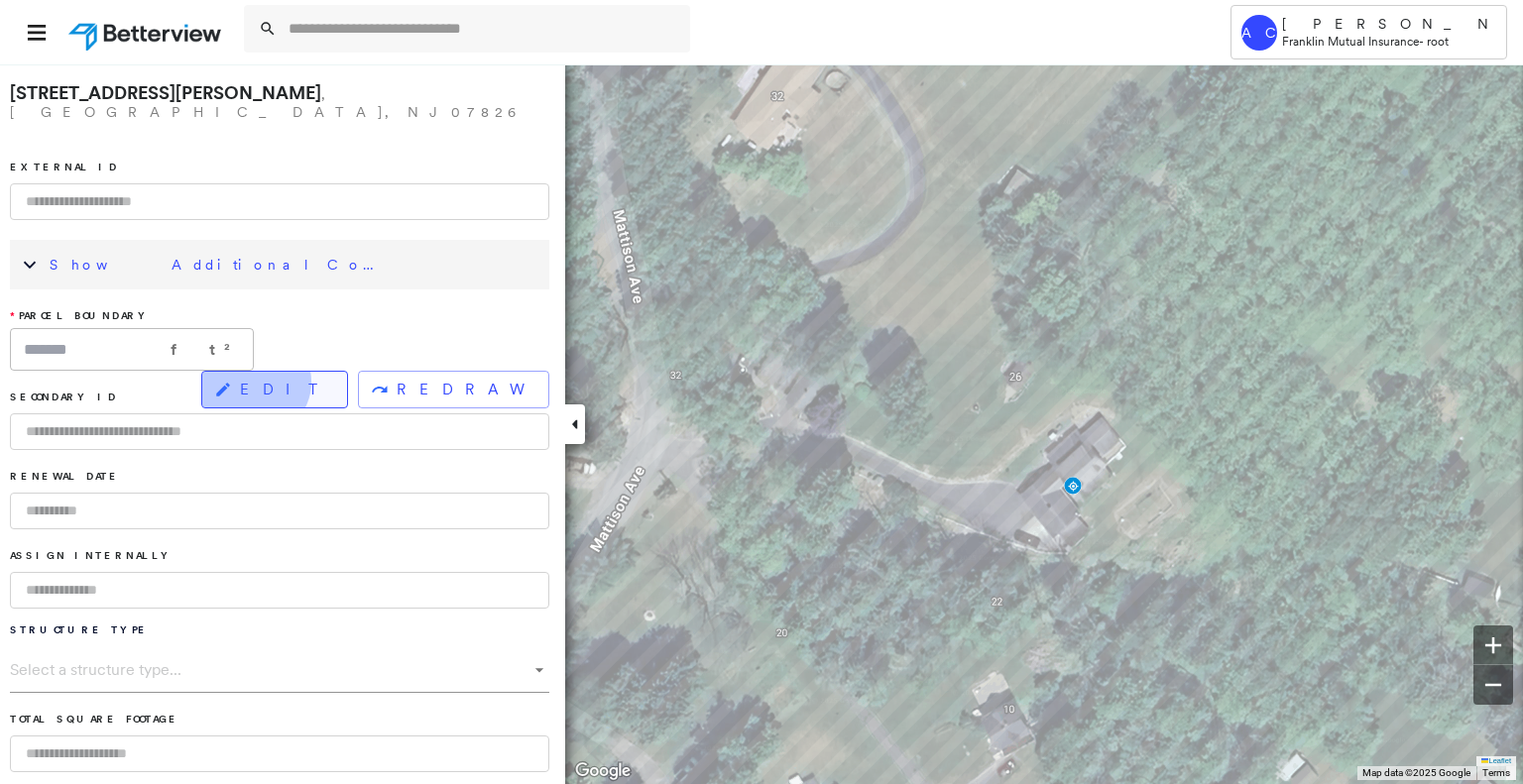 click on "EDIT" at bounding box center [286, 390] 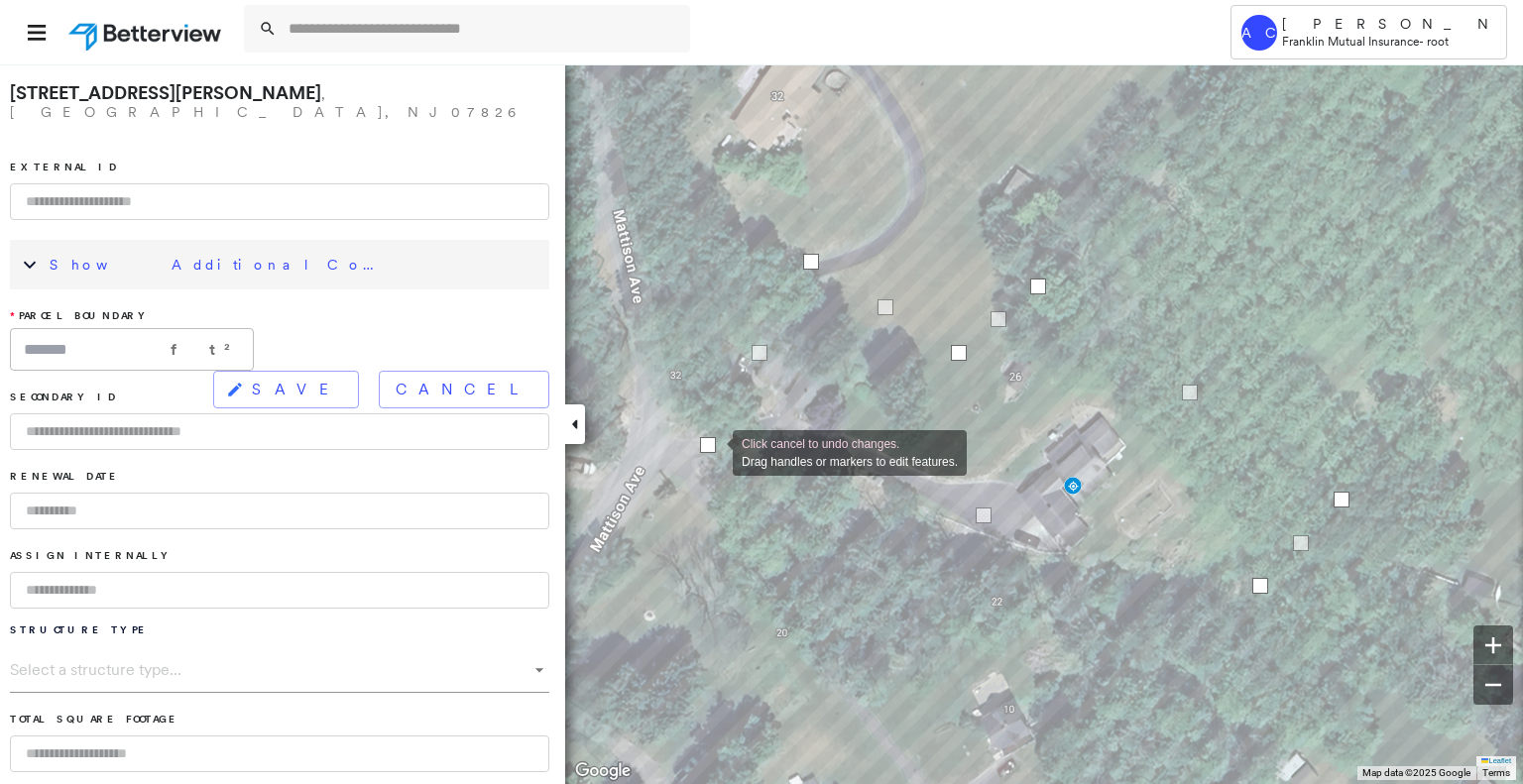 click on "Click cancel to undo changes. Drag handles or markers to edit features." at bounding box center (-29, 1) 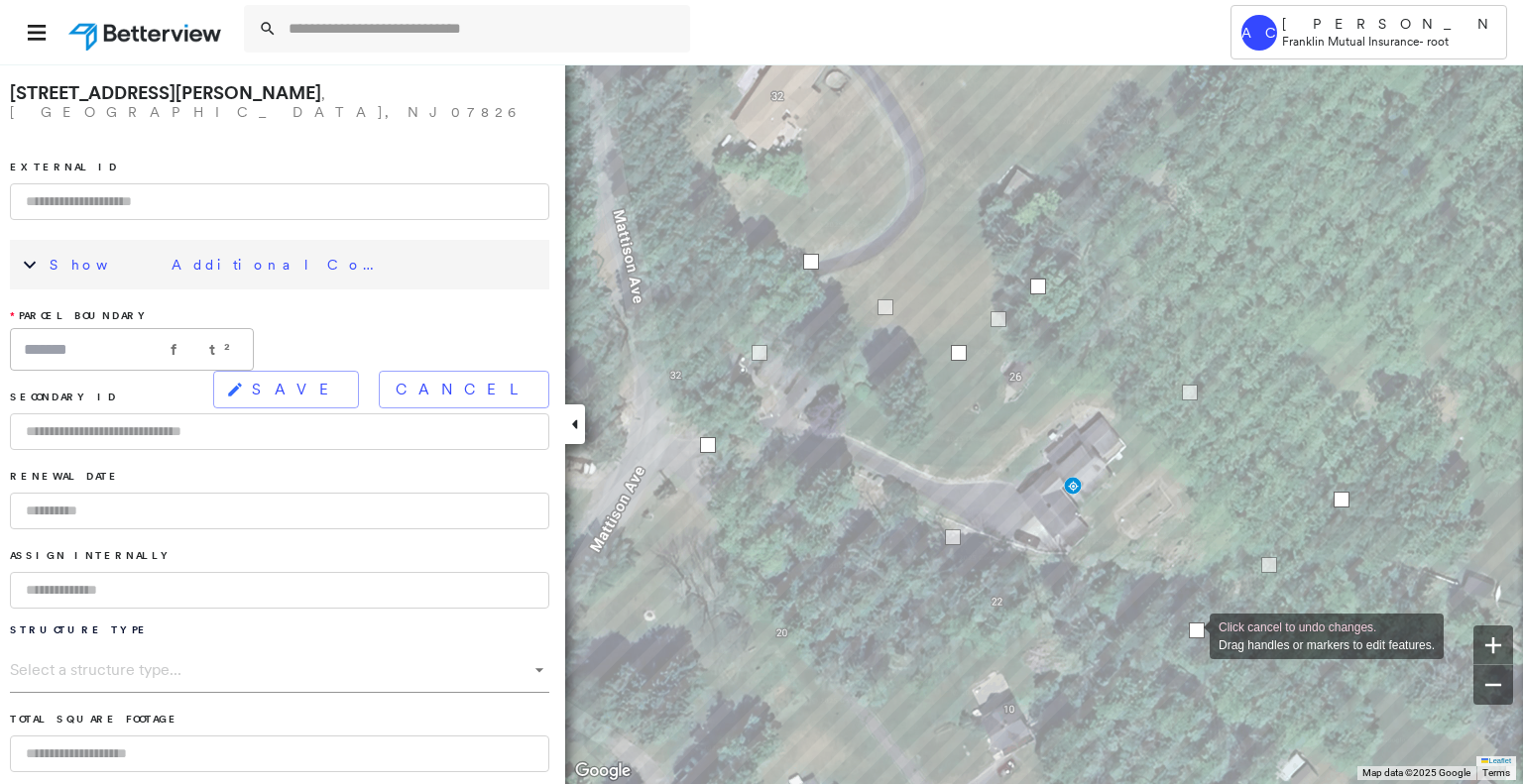 drag, startPoint x: 1253, startPoint y: 590, endPoint x: 1190, endPoint y: 634, distance: 76.844 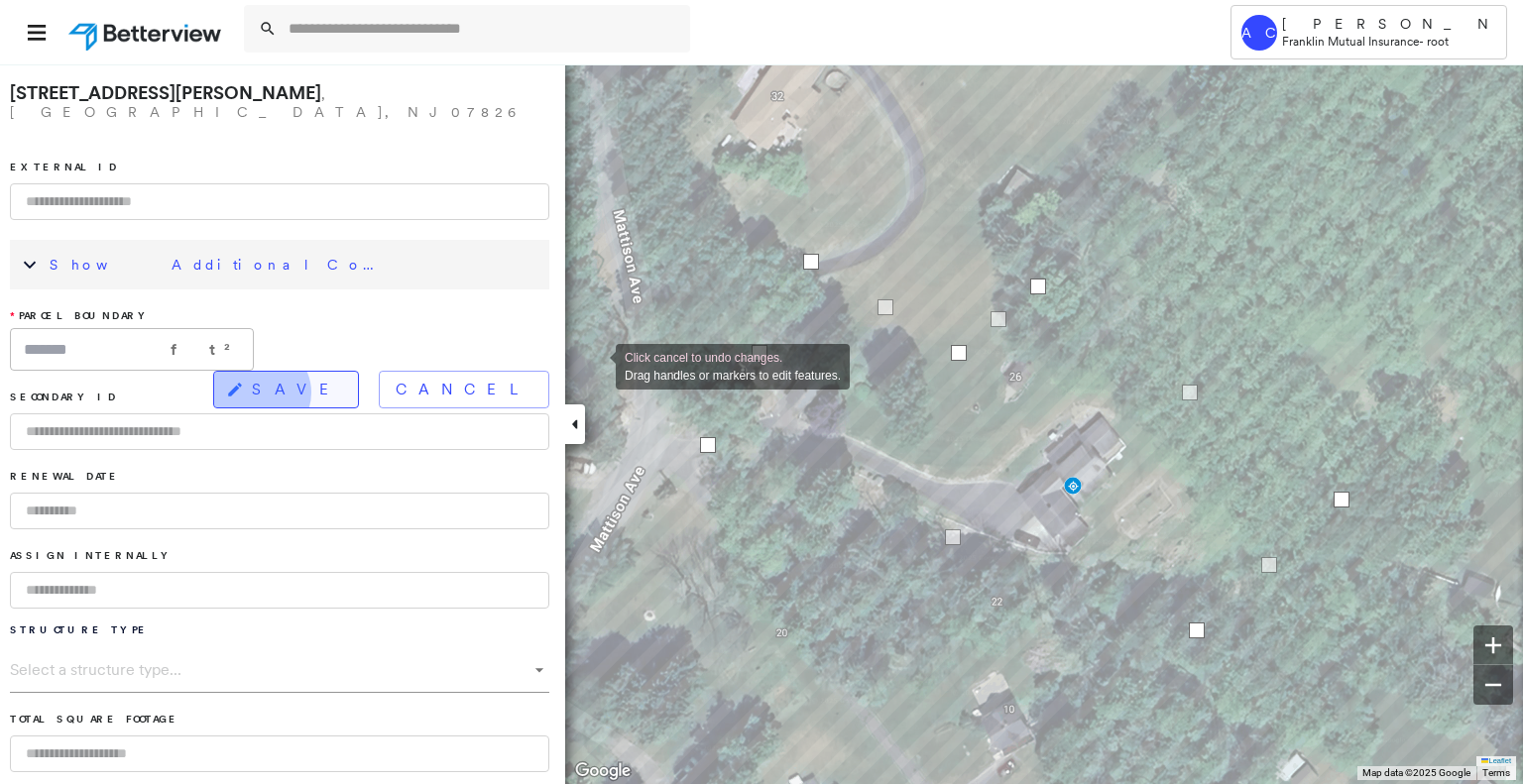 click on "SAVE" at bounding box center [296, 390] 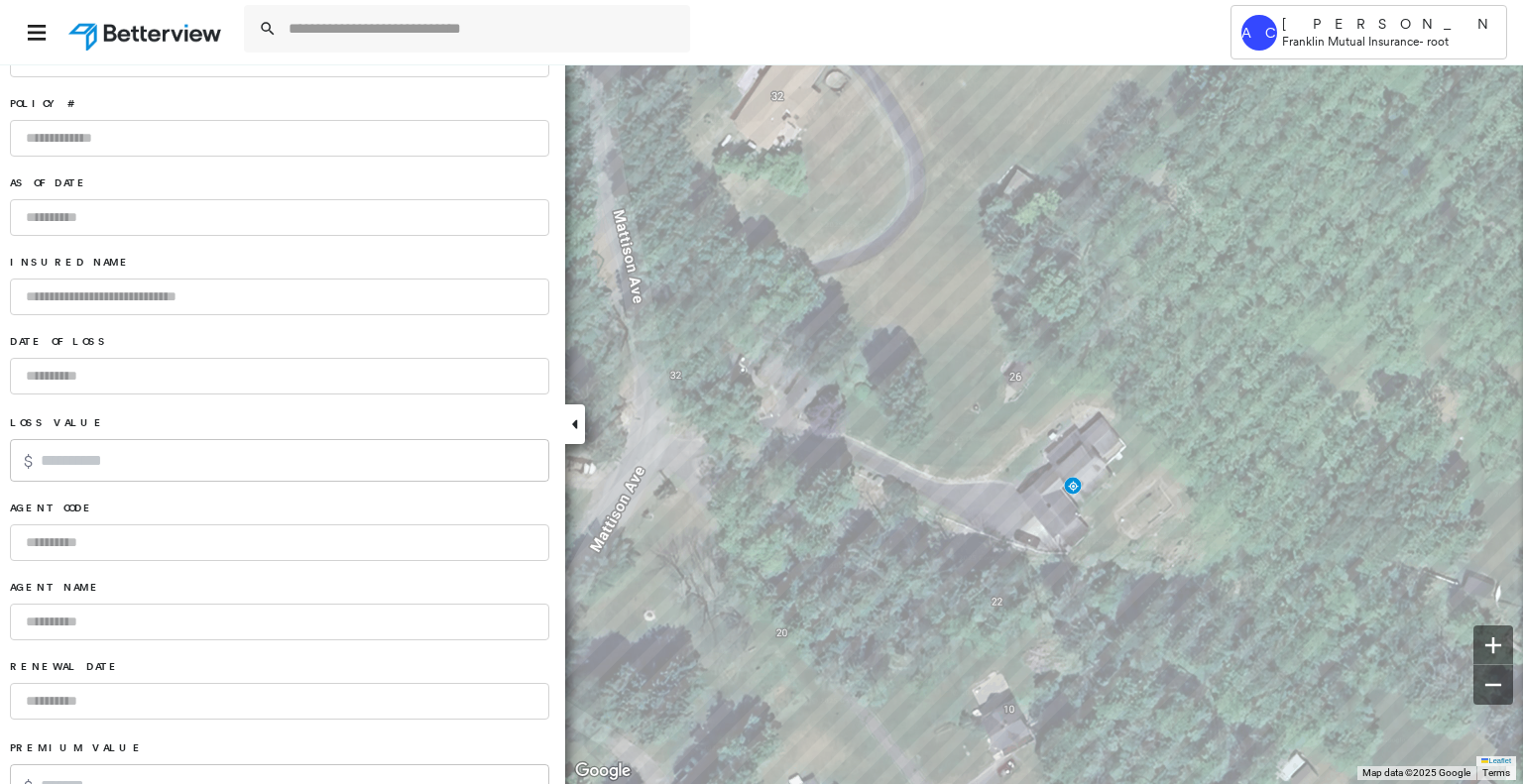 scroll, scrollTop: 1158, scrollLeft: 0, axis: vertical 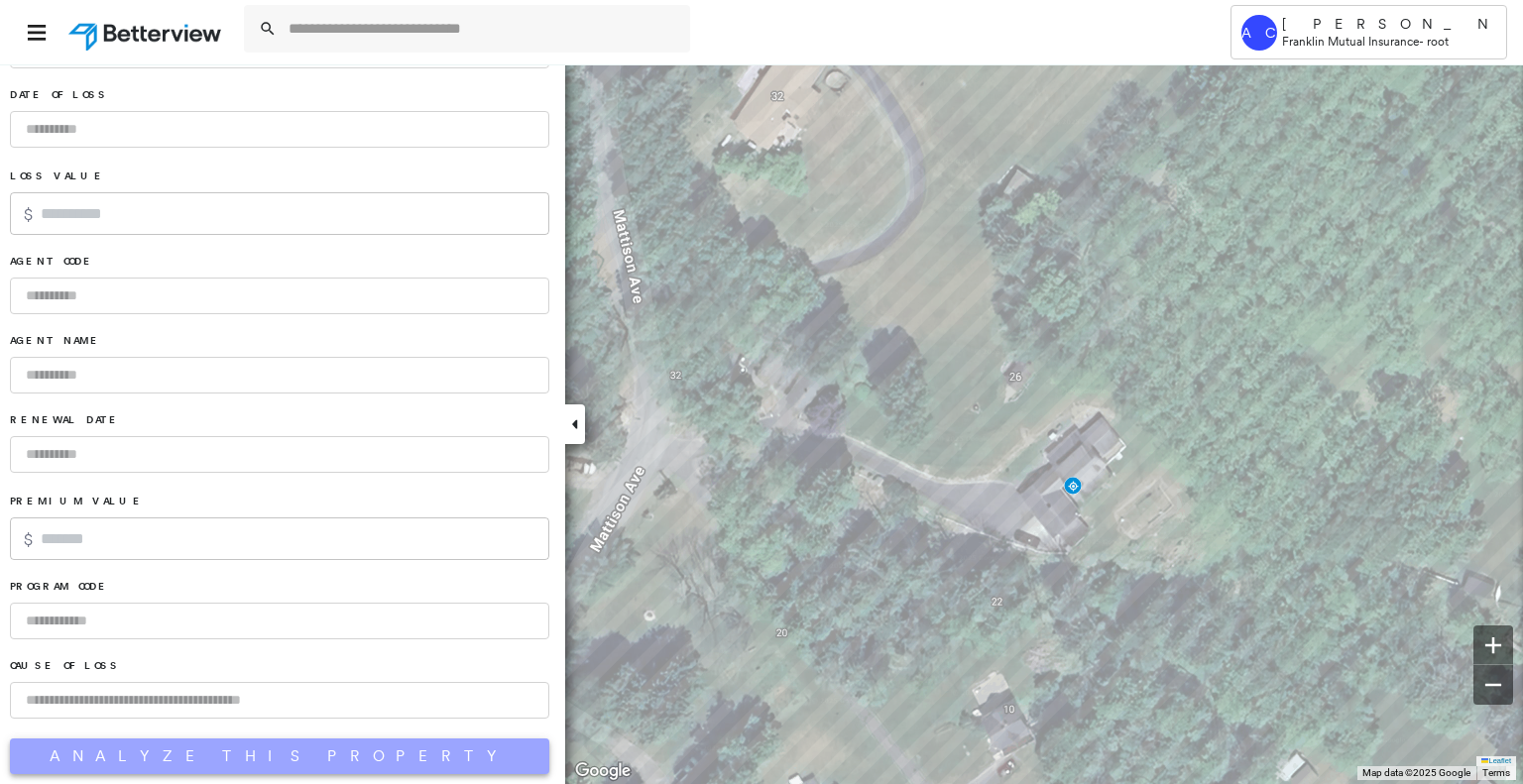click on "Analyze This Property" at bounding box center (280, 756) 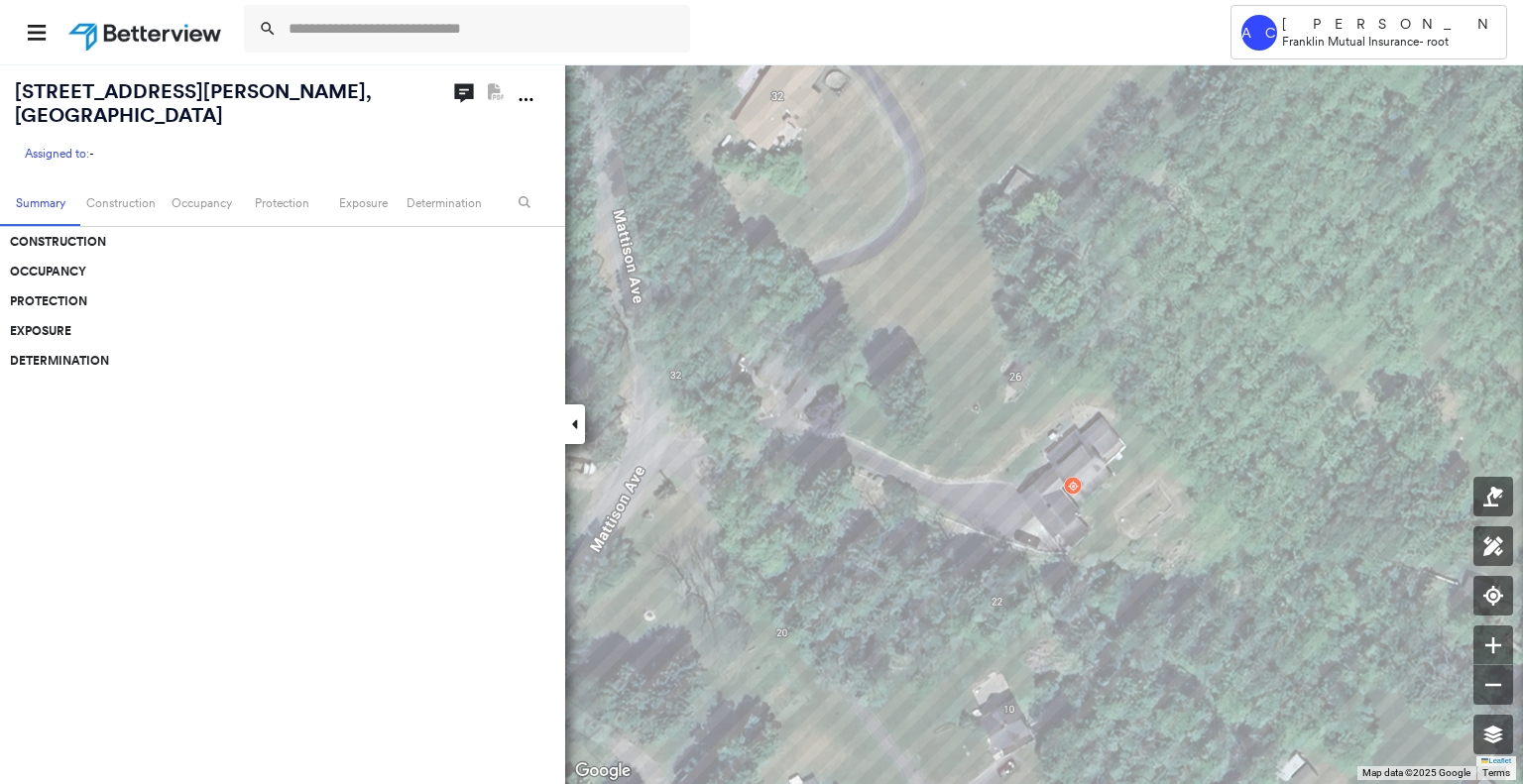 scroll, scrollTop: 0, scrollLeft: 0, axis: both 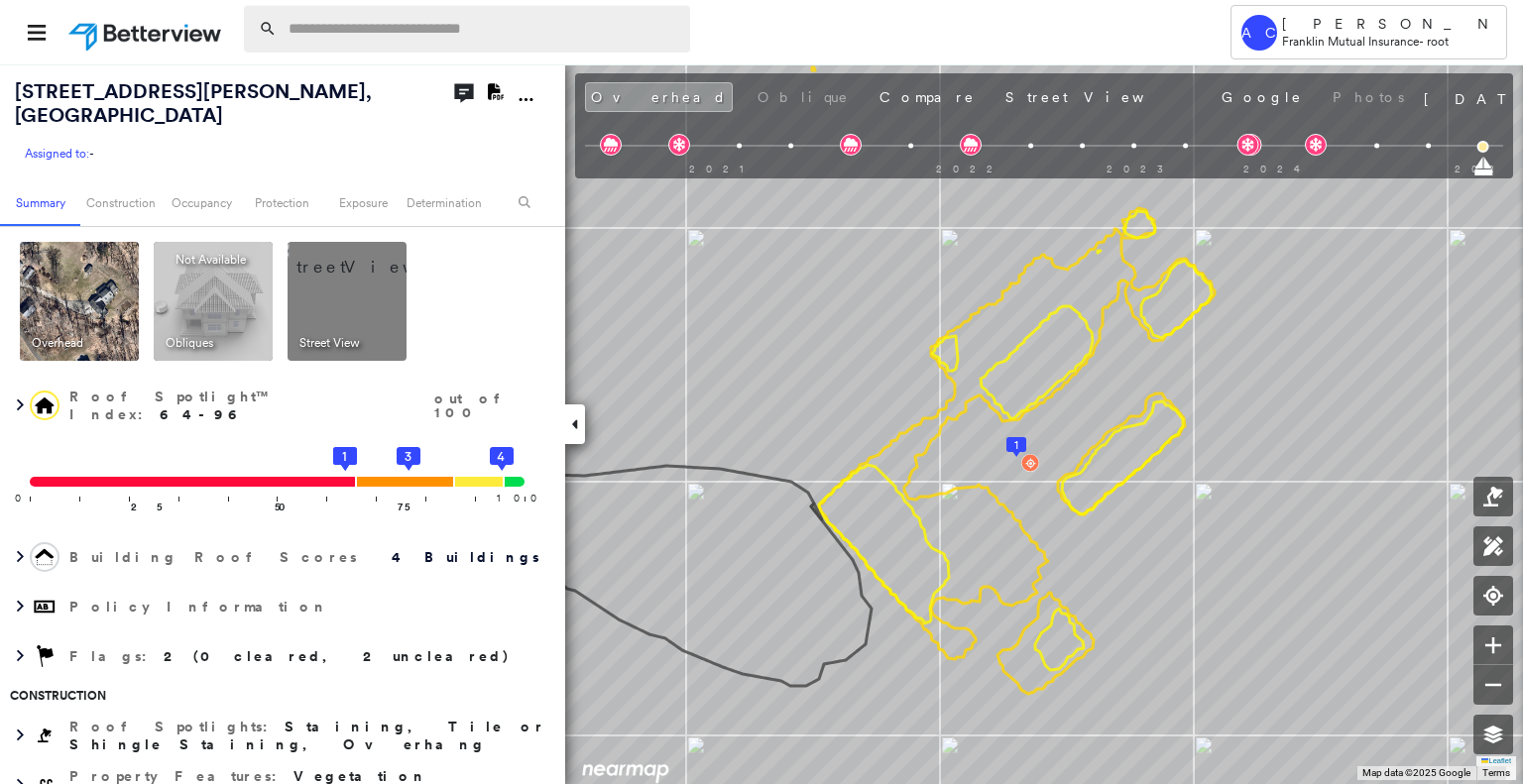 click at bounding box center (483, 29) 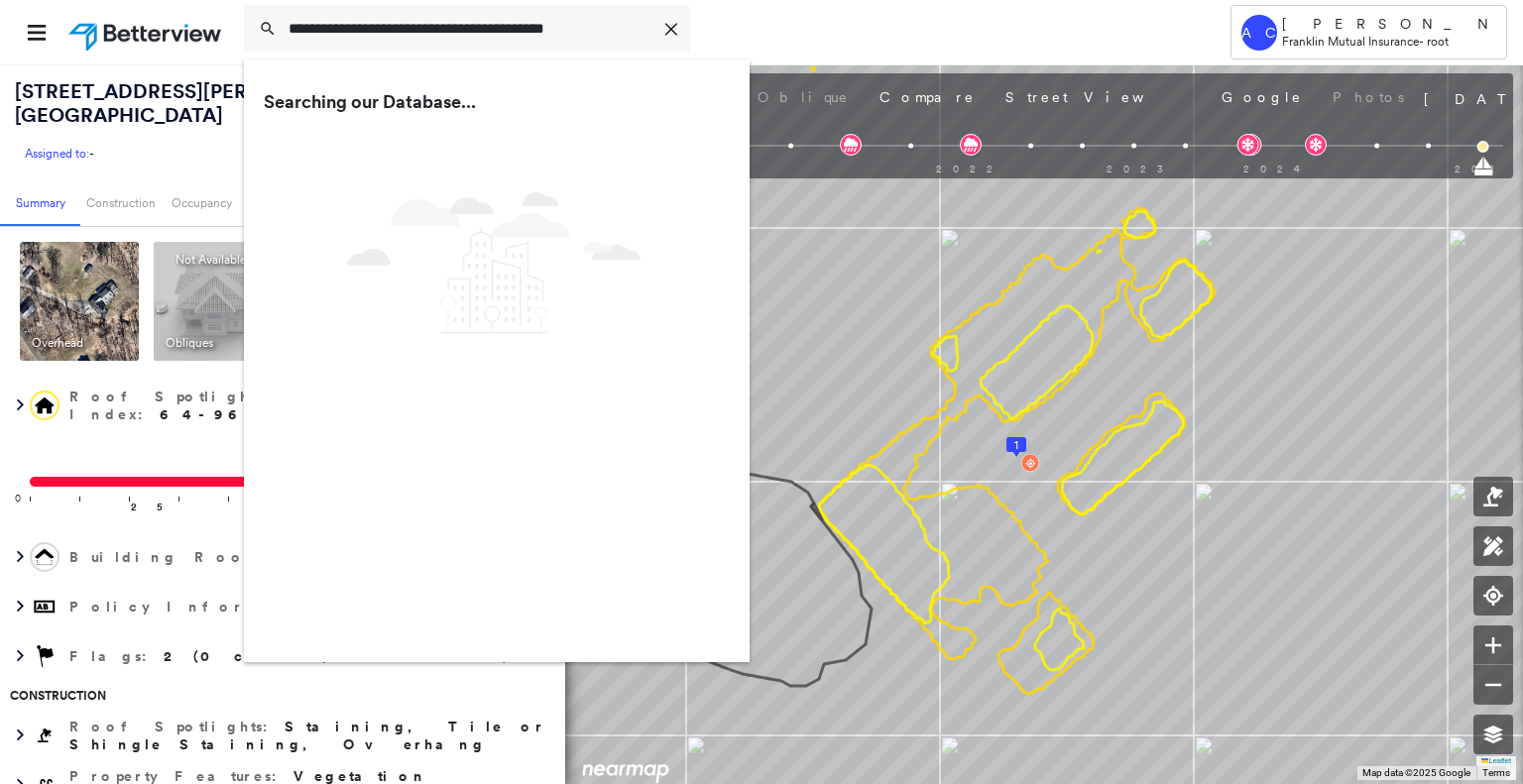 type on "**********" 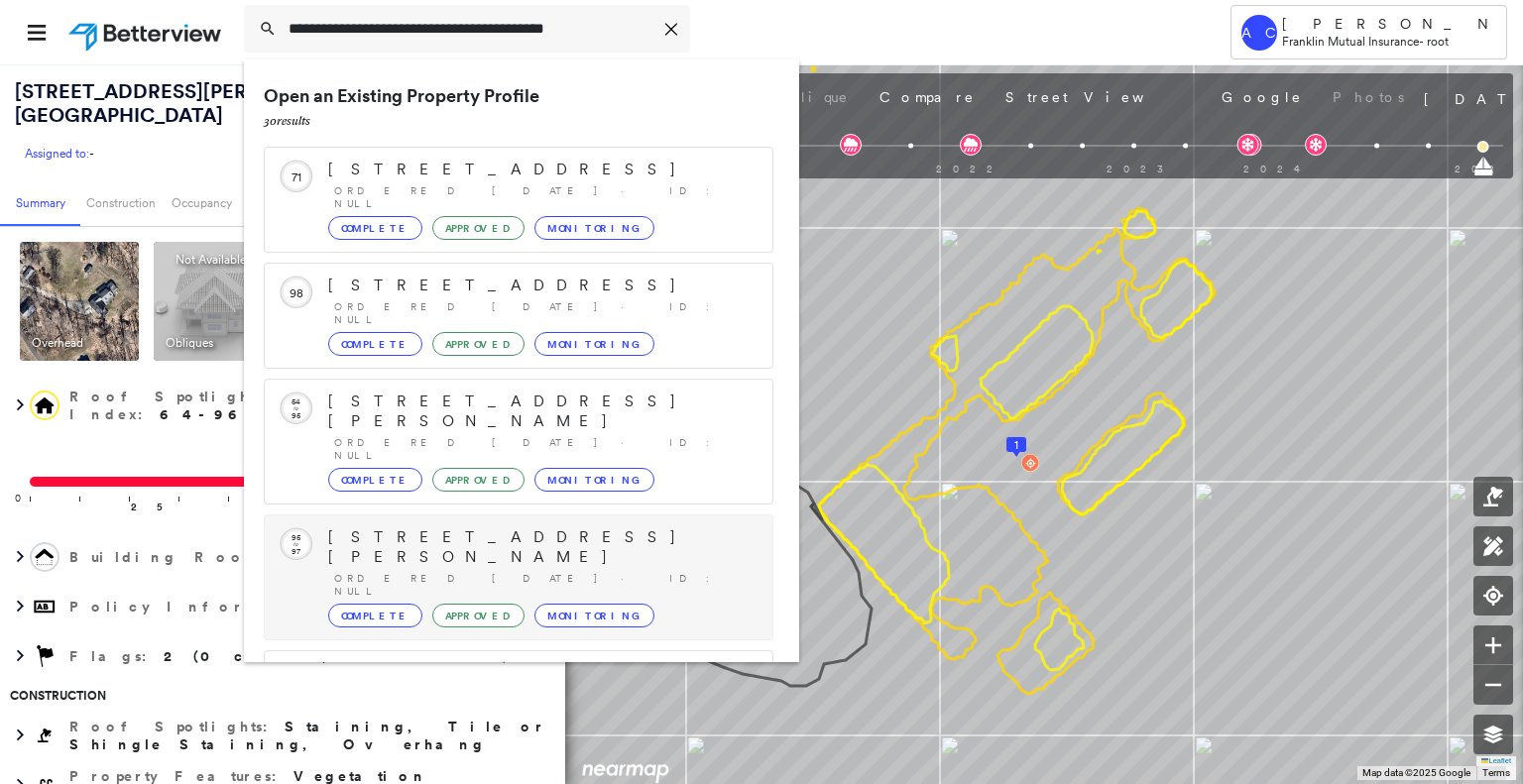 scroll, scrollTop: 206, scrollLeft: 0, axis: vertical 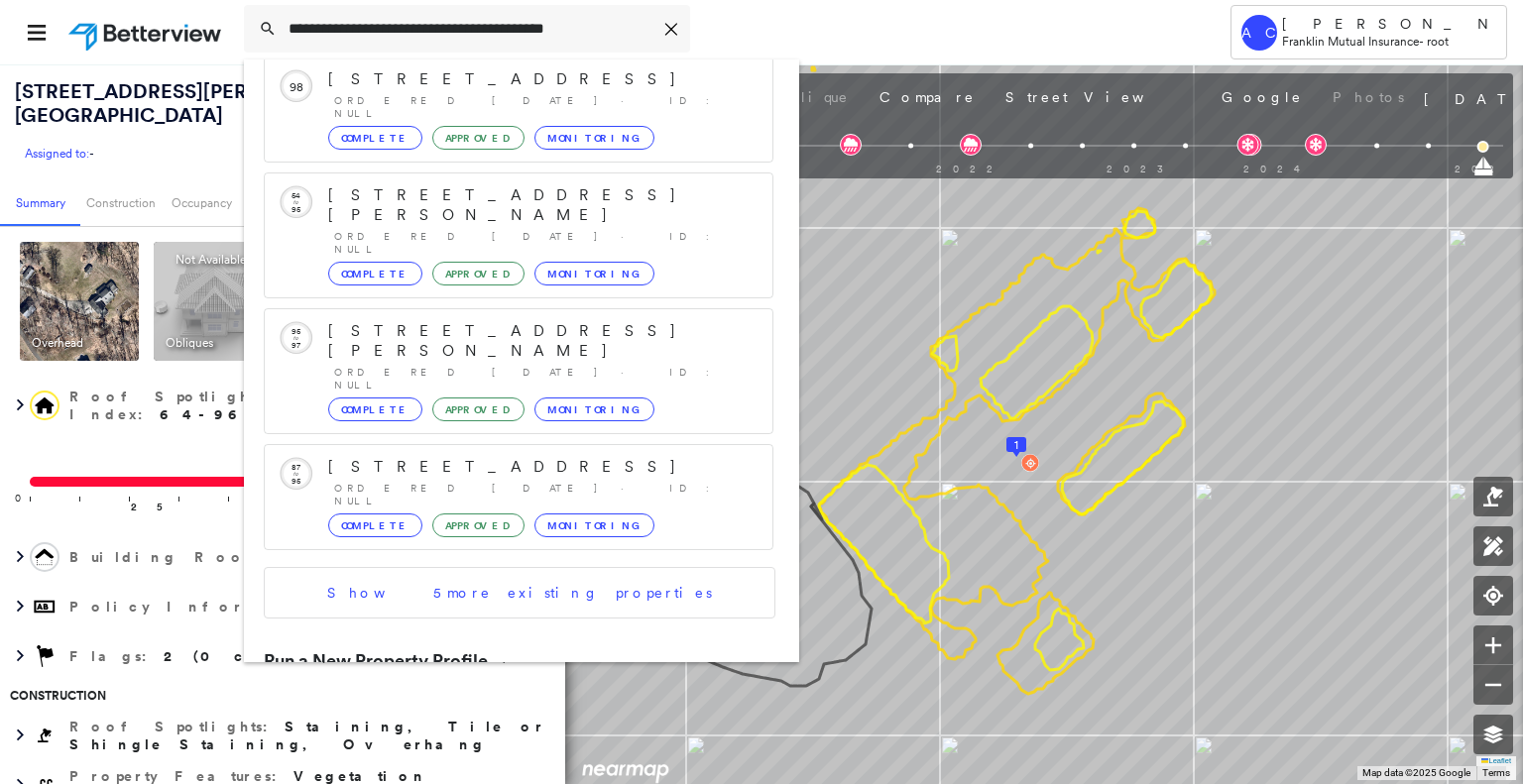click on "438 Harrisonville Rd, Woolwich Township, NJ 08085" at bounding box center [497, 729] 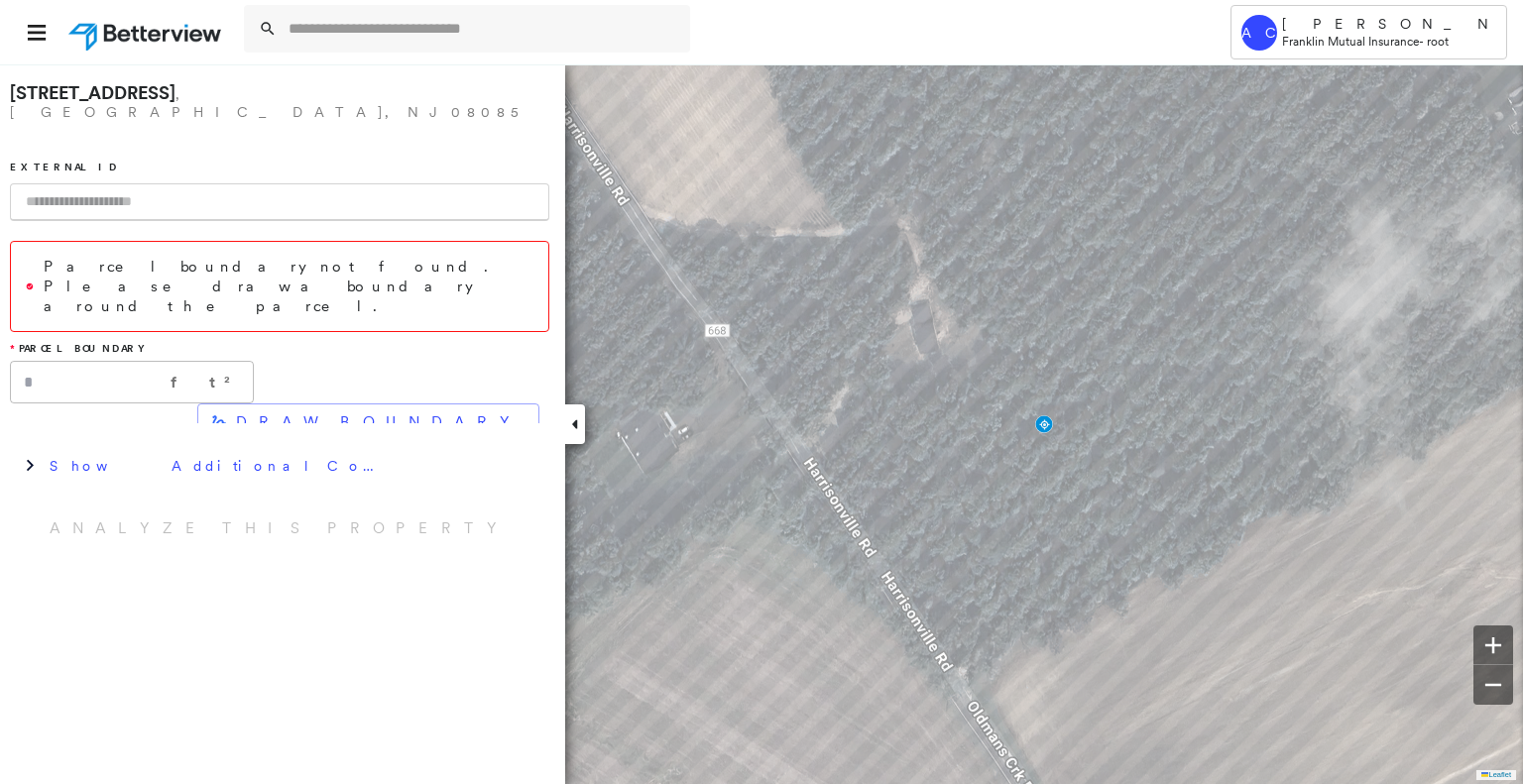 scroll, scrollTop: 0, scrollLeft: 0, axis: both 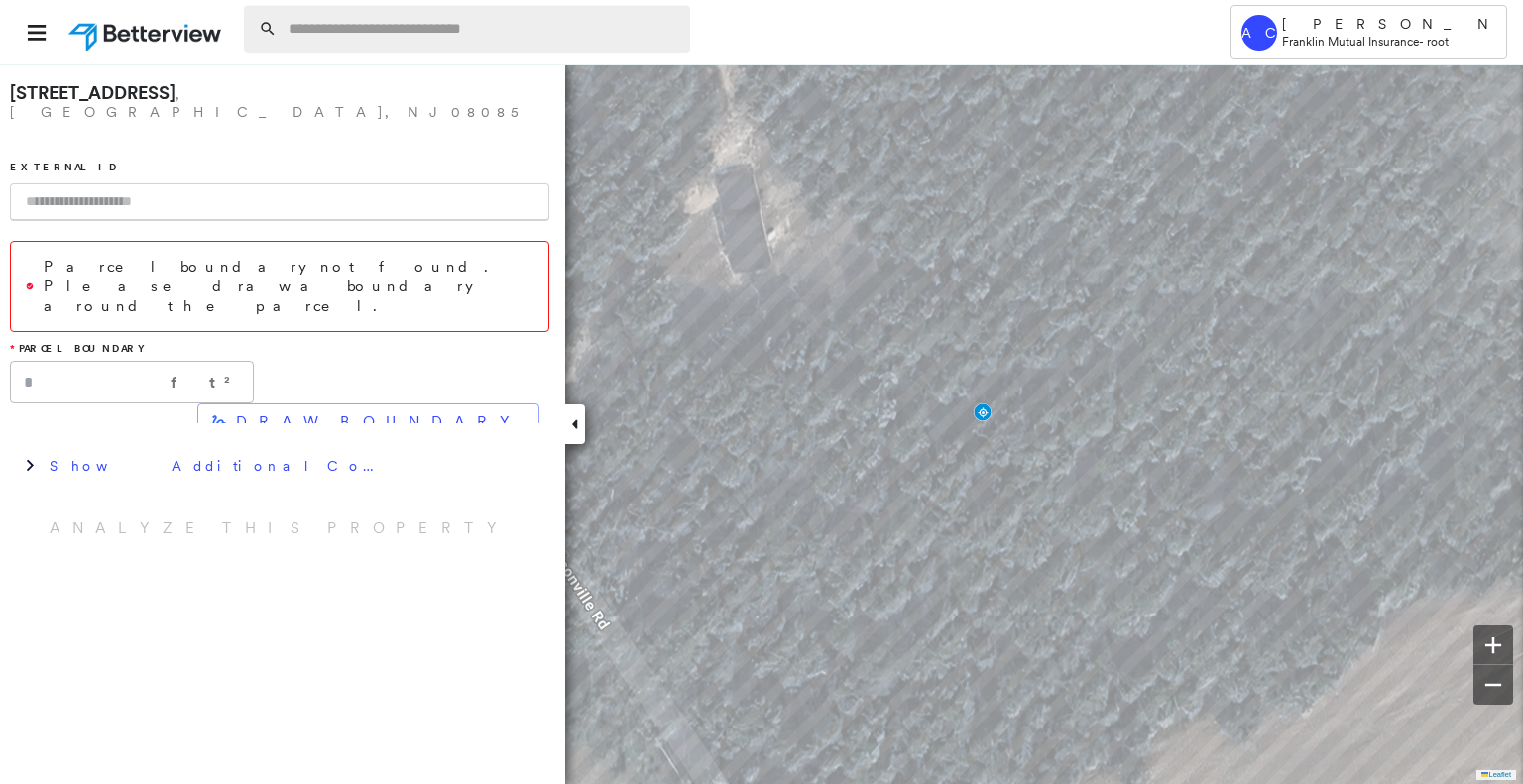 click at bounding box center [483, 29] 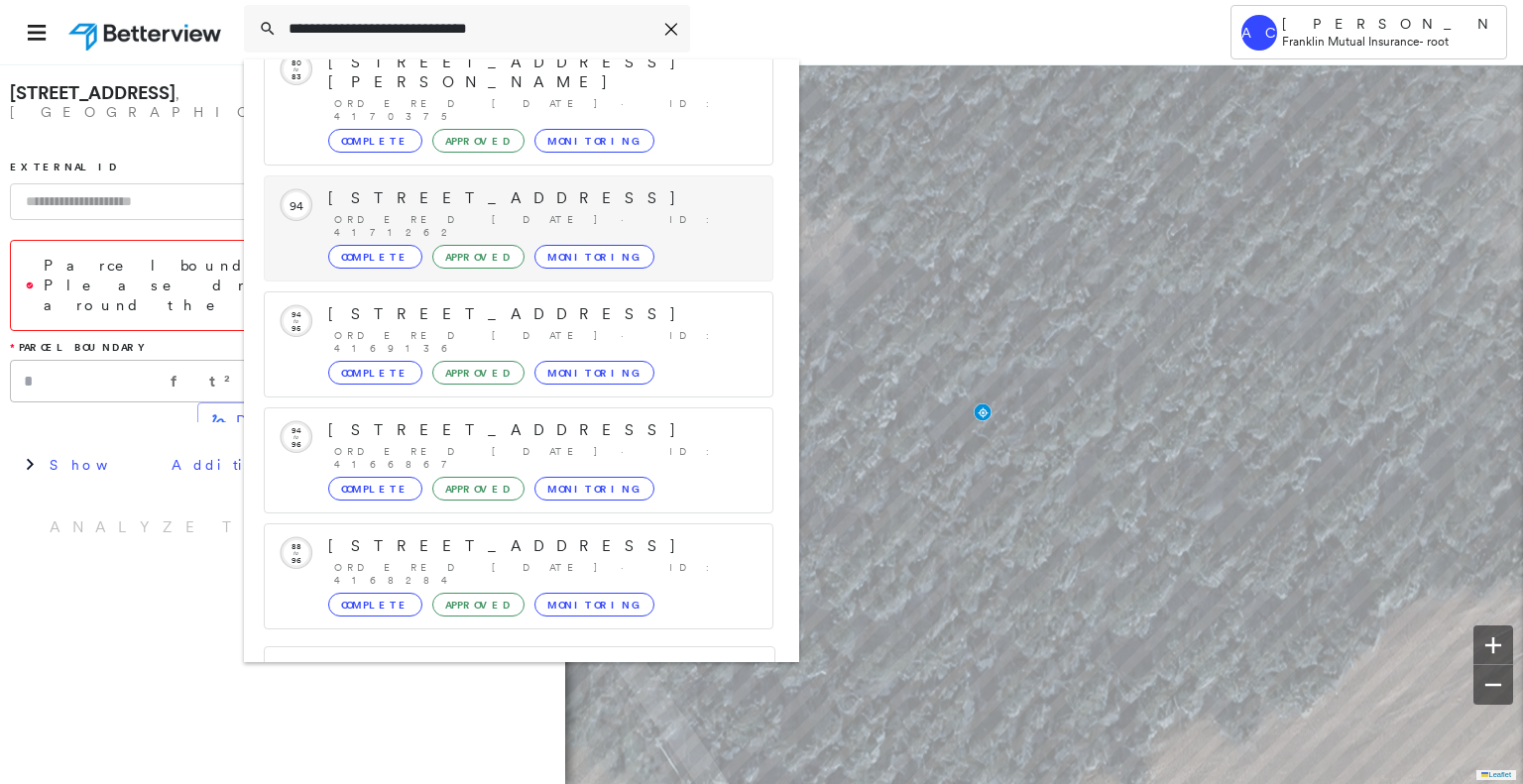 scroll, scrollTop: 206, scrollLeft: 0, axis: vertical 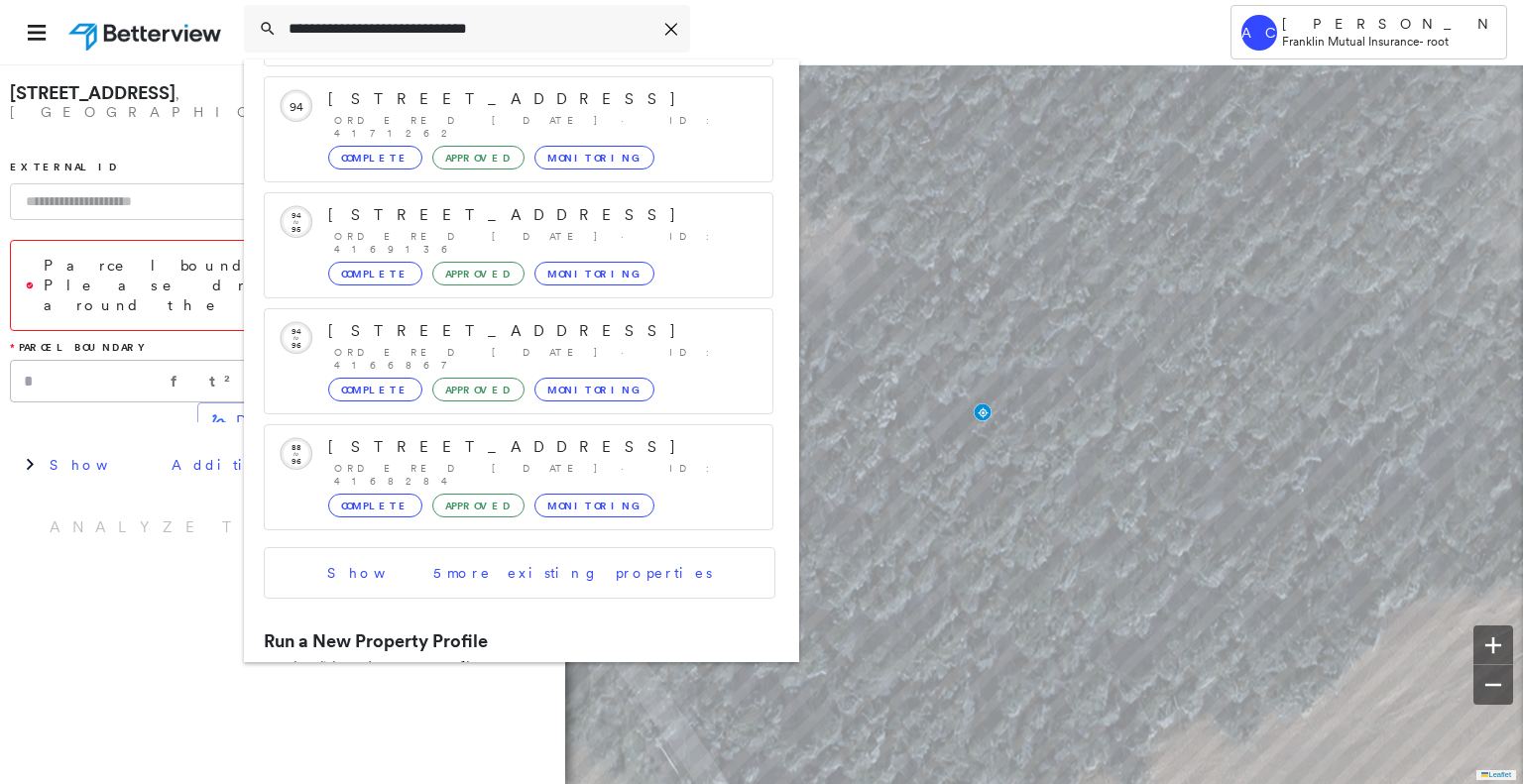type on "**********" 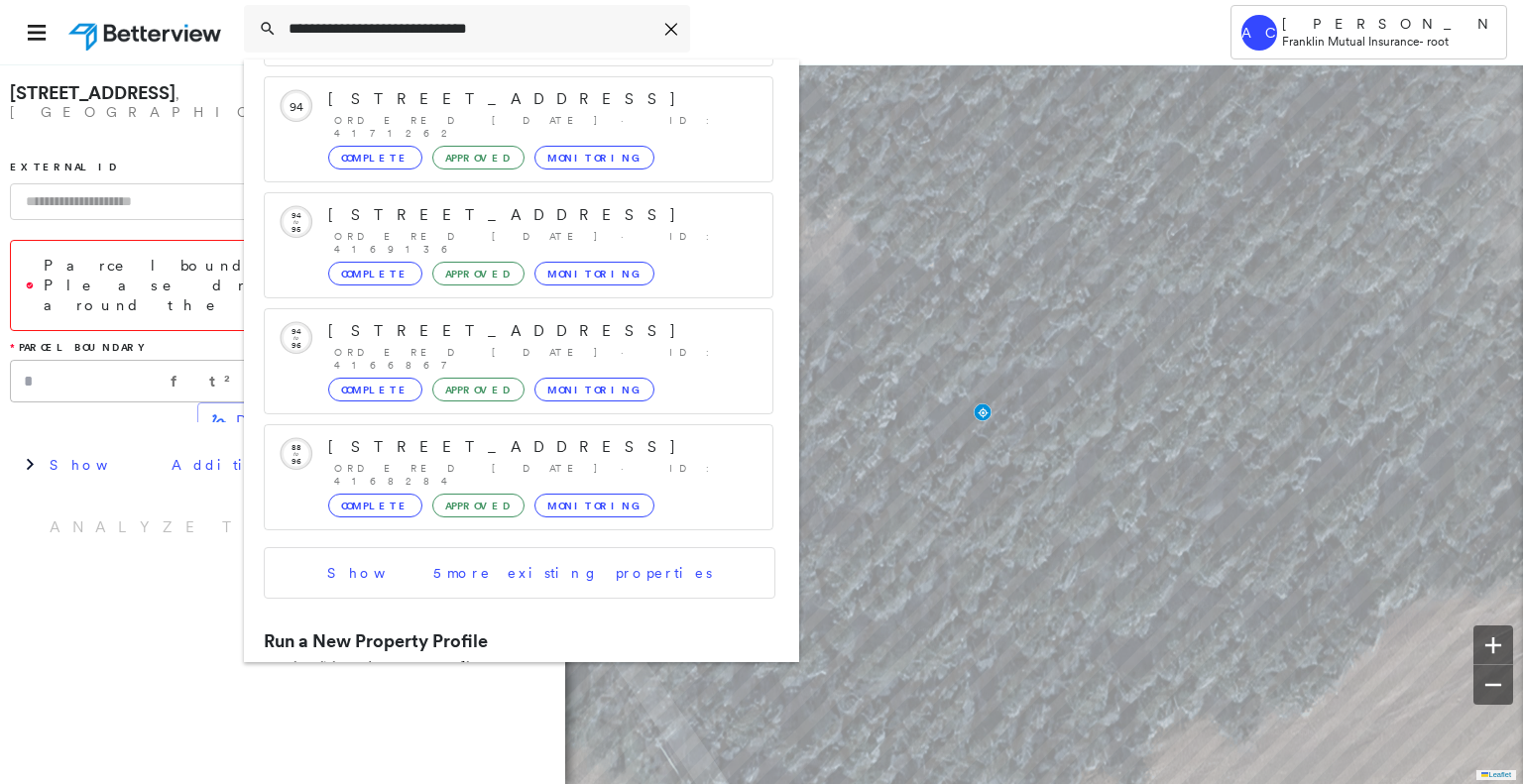 click on "365 Devon St, Kearny, NJ 07032 Group Created with Sketch." at bounding box center (519, 709) 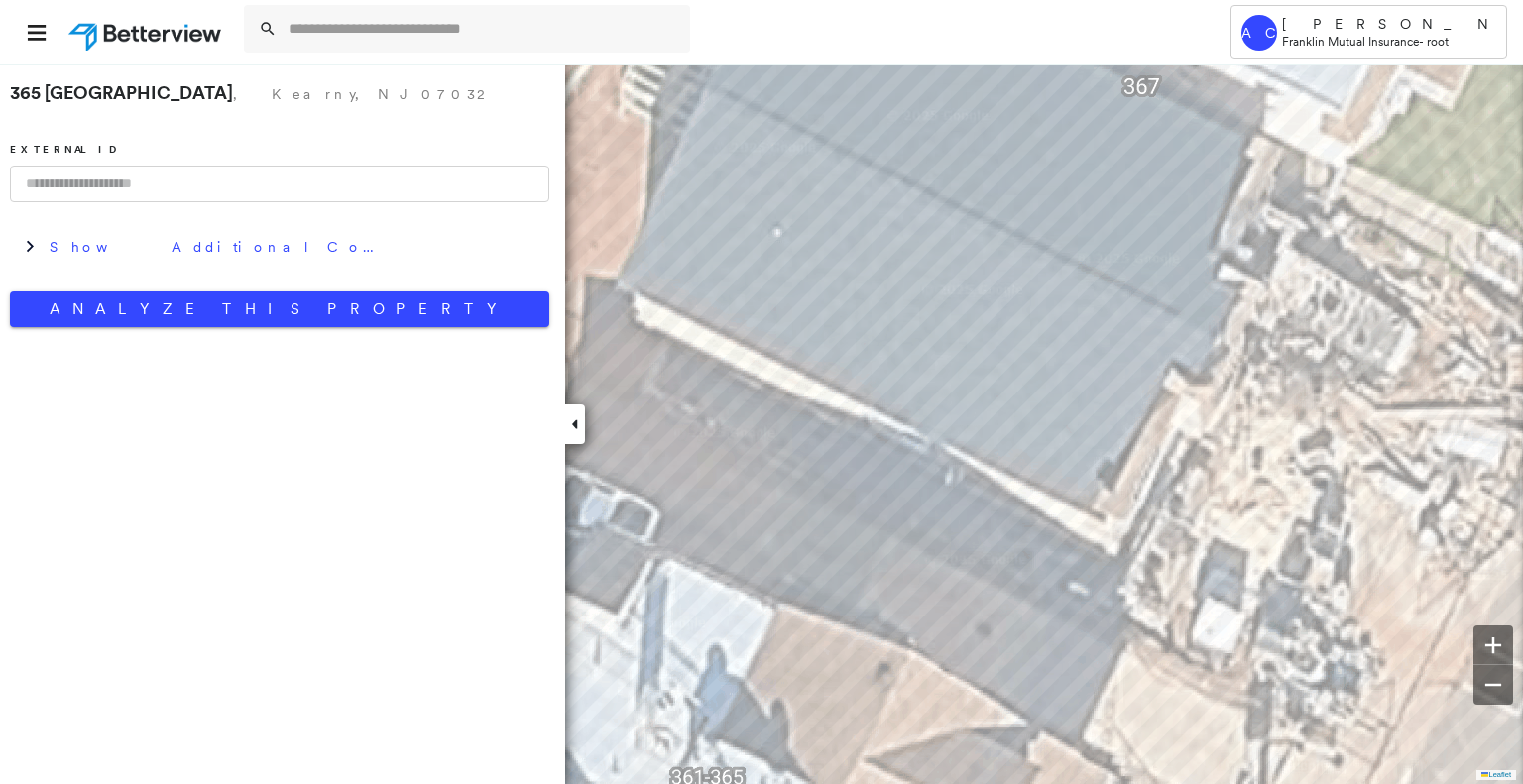 scroll, scrollTop: 0, scrollLeft: 0, axis: both 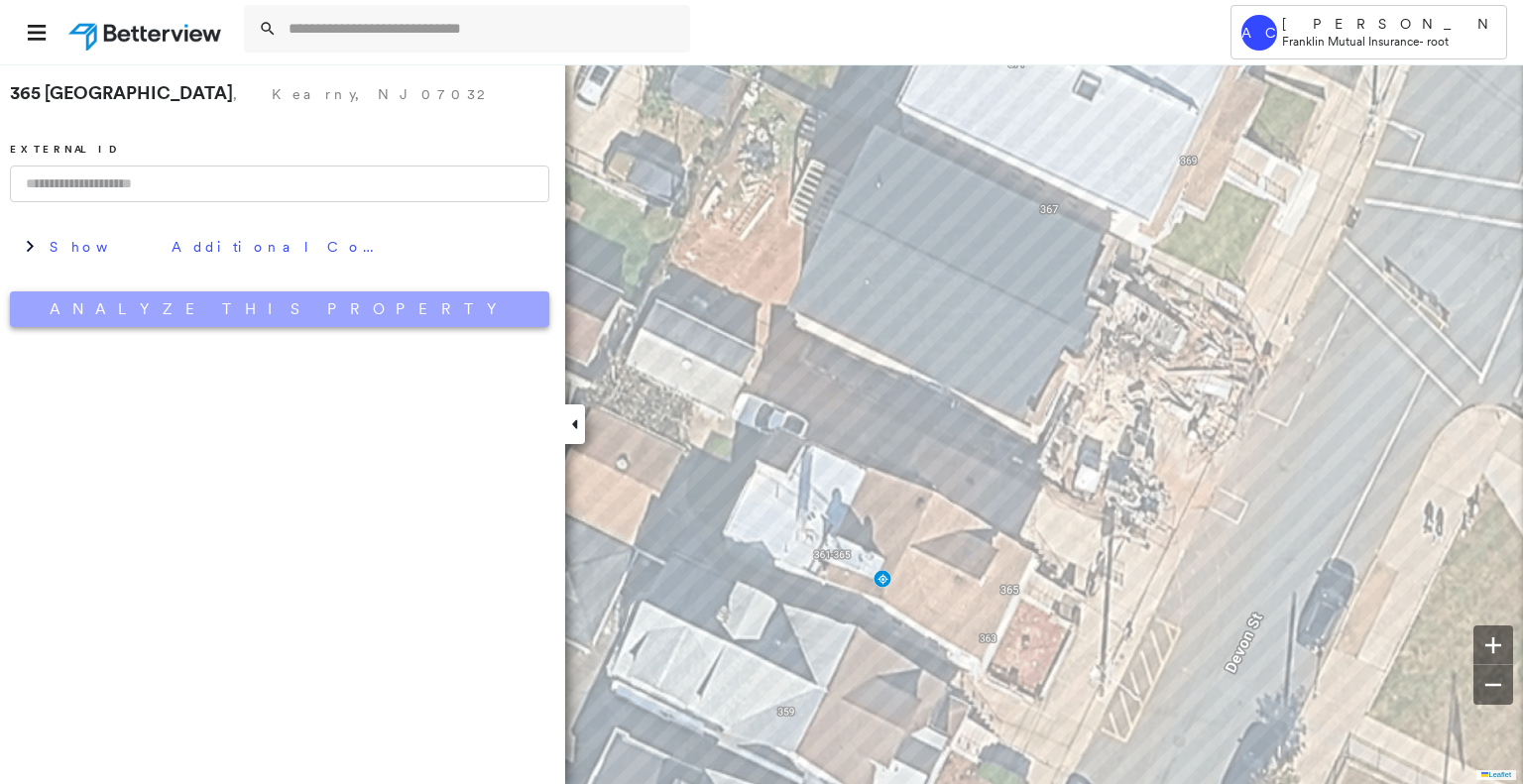 click on "Analyze This Property" at bounding box center (280, 309) 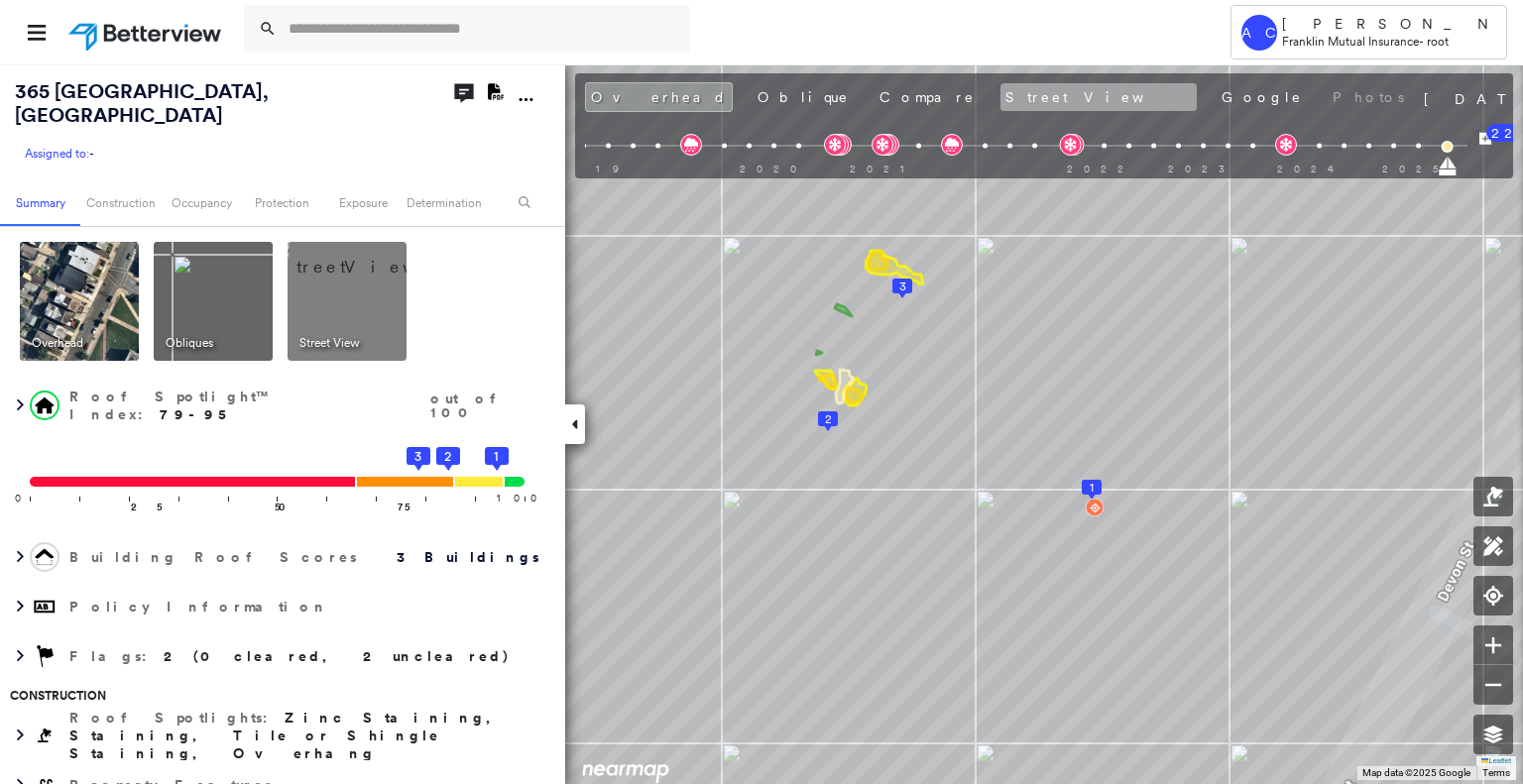 click on "Street View" at bounding box center [1099, 97] 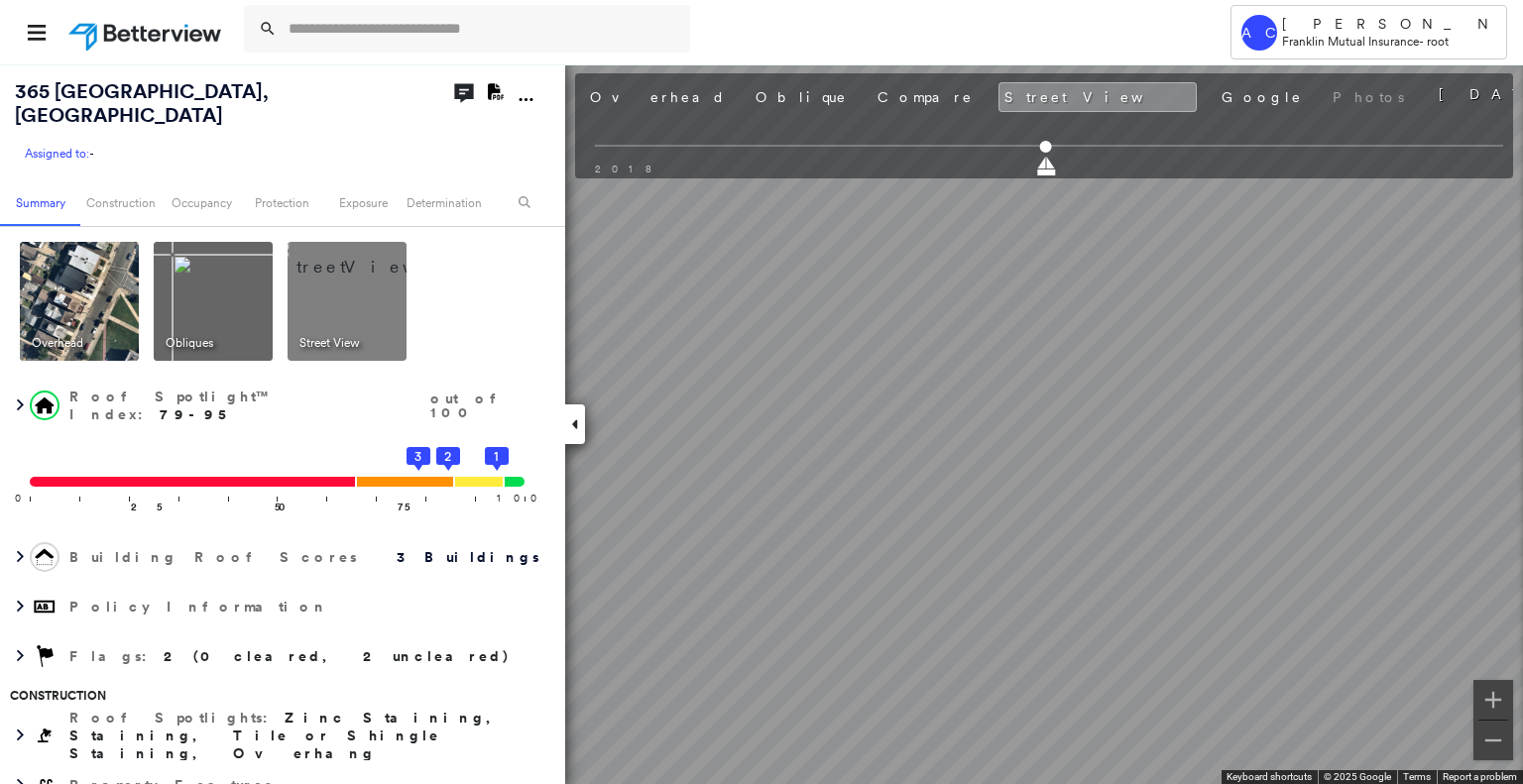 click at bounding box center [213, 301] 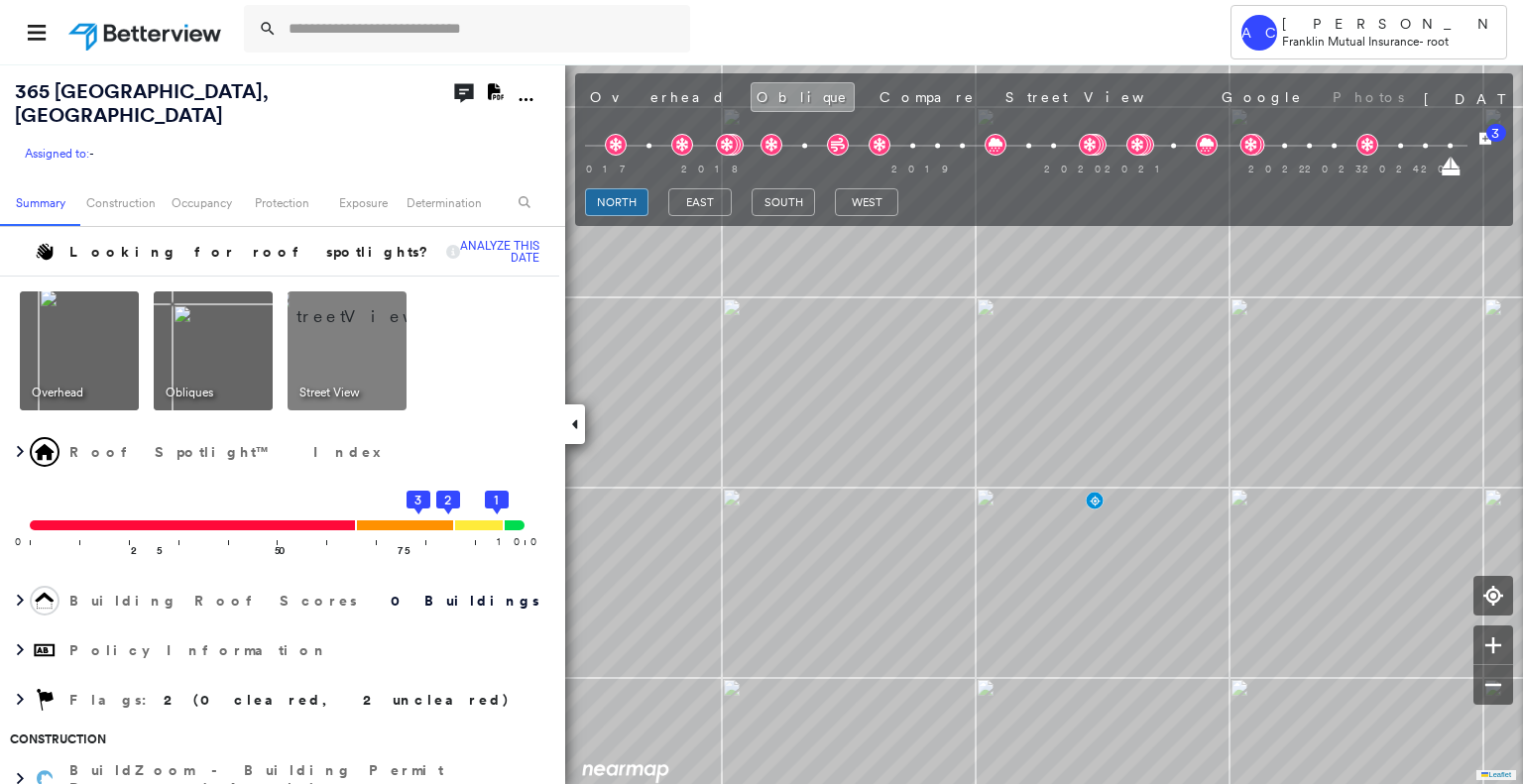 scroll, scrollTop: 0, scrollLeft: 0, axis: both 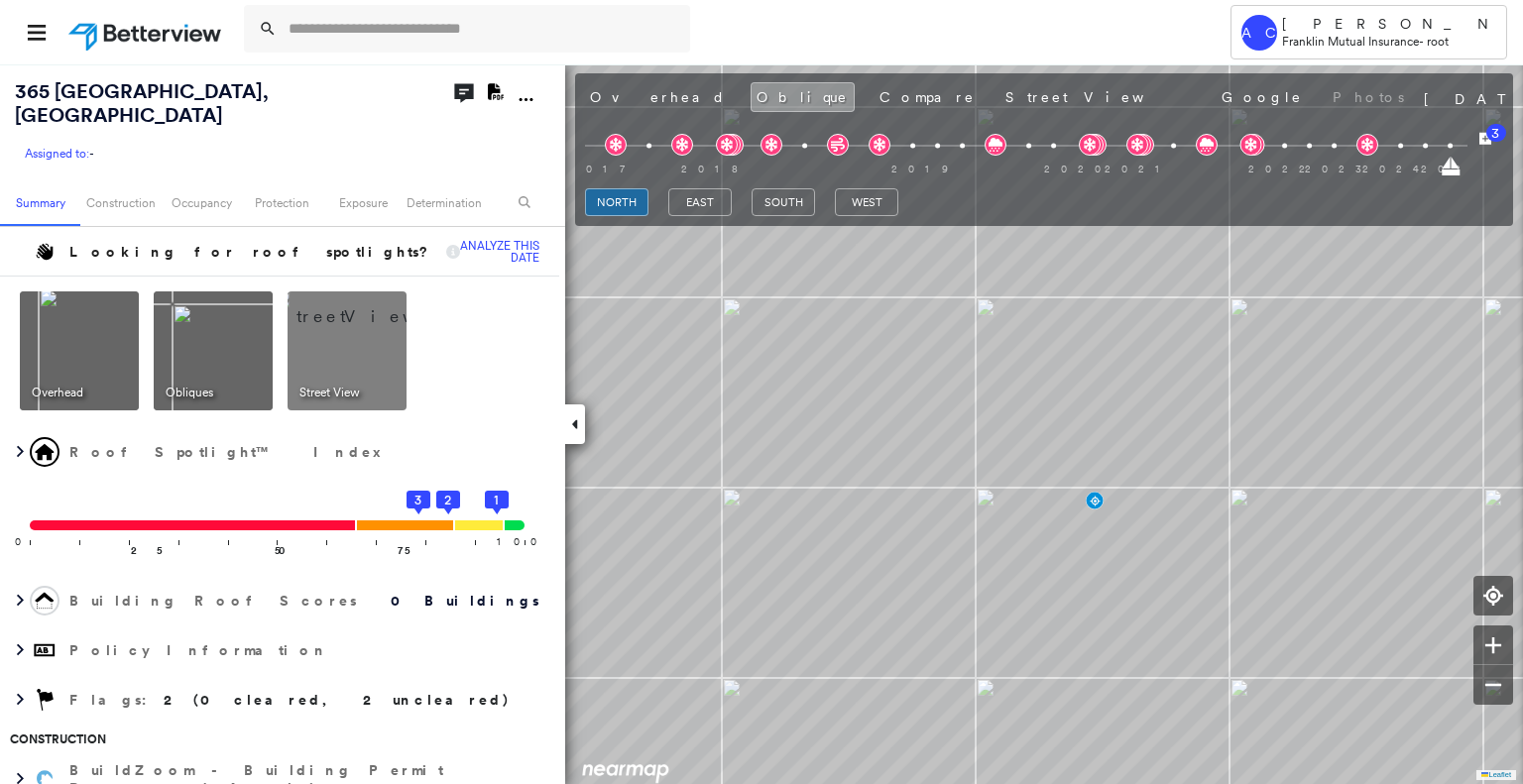 click on "Overhead Oblique Compare Street View Google Photos March 19, 2025" at bounding box center (1044, 96) 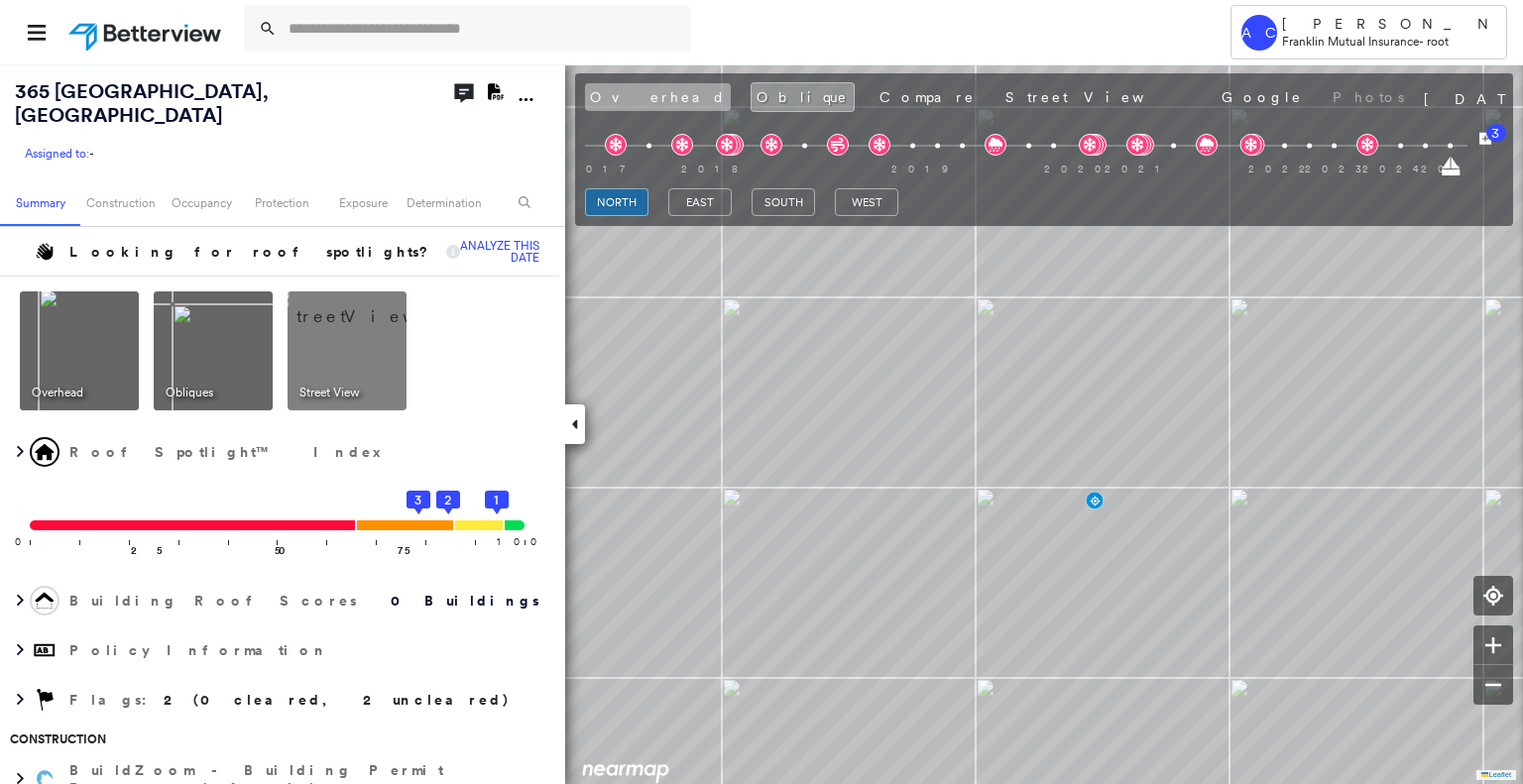 click on "Overhead" at bounding box center [657, 97] 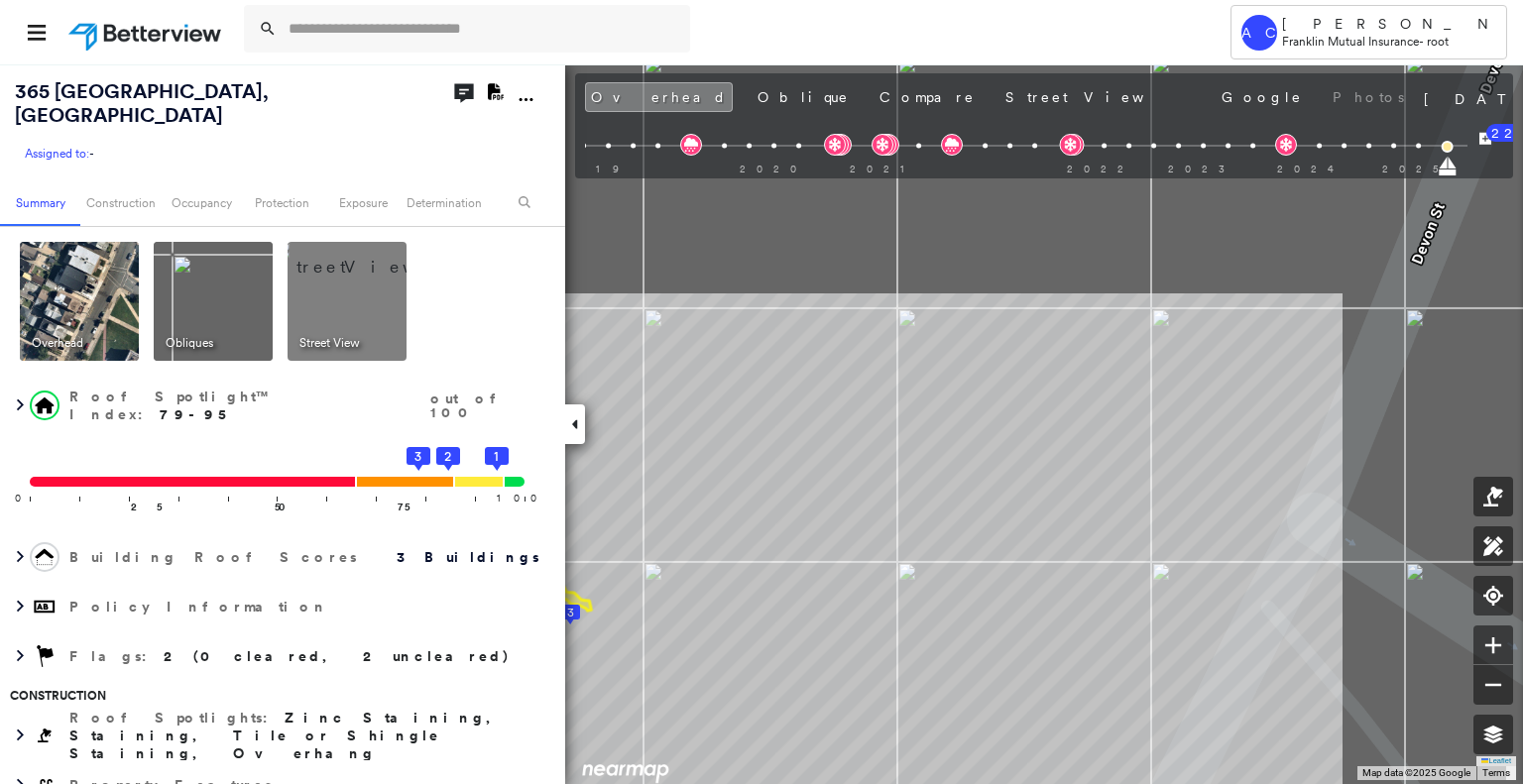 click on "Tower AC Anderson Cardona Franklin Mutual Insurance  -   root 365  Devon St ,  Kearny, NJ 07032 Assigned to:  - Assigned to:  - Assigned to:  - Open Comments Download PDF Report Summary Construction Occupancy Protection Exposure Determination Overhead Obliques Street View Roof Spotlight™ Index :  79-95 out of 100 0 100 25 50 75 3 2 1 Building Roof Scores 3 Buildings Policy Information Flags :  2 (0 cleared, 2 uncleared) Construction Roof Spotlights :  Zinc Staining, Staining, Tile or Shingle Staining, Overhang Property Features Roof Size & Shape :  3 buildings  BuildZoom - Building Permit Data and Analysis Occupancy Place Detail Protection Exposure FEMA Risk Index Wind Additional Perils Determination Flags :  2 (0 cleared, 2 uncleared) Uncleared Flags (2) Cleared Flags  (0) LOW Low Priority Flagged 07/22/25 Clear MED Medium Priority Flagged 07/22/25 Clear Action Taken New Entry History Quote/New Business Terms & Conditions Added ACV Endorsement Added Cosmetic Endorsement Inspection/Loss Control General Save" at bounding box center (762, 392) 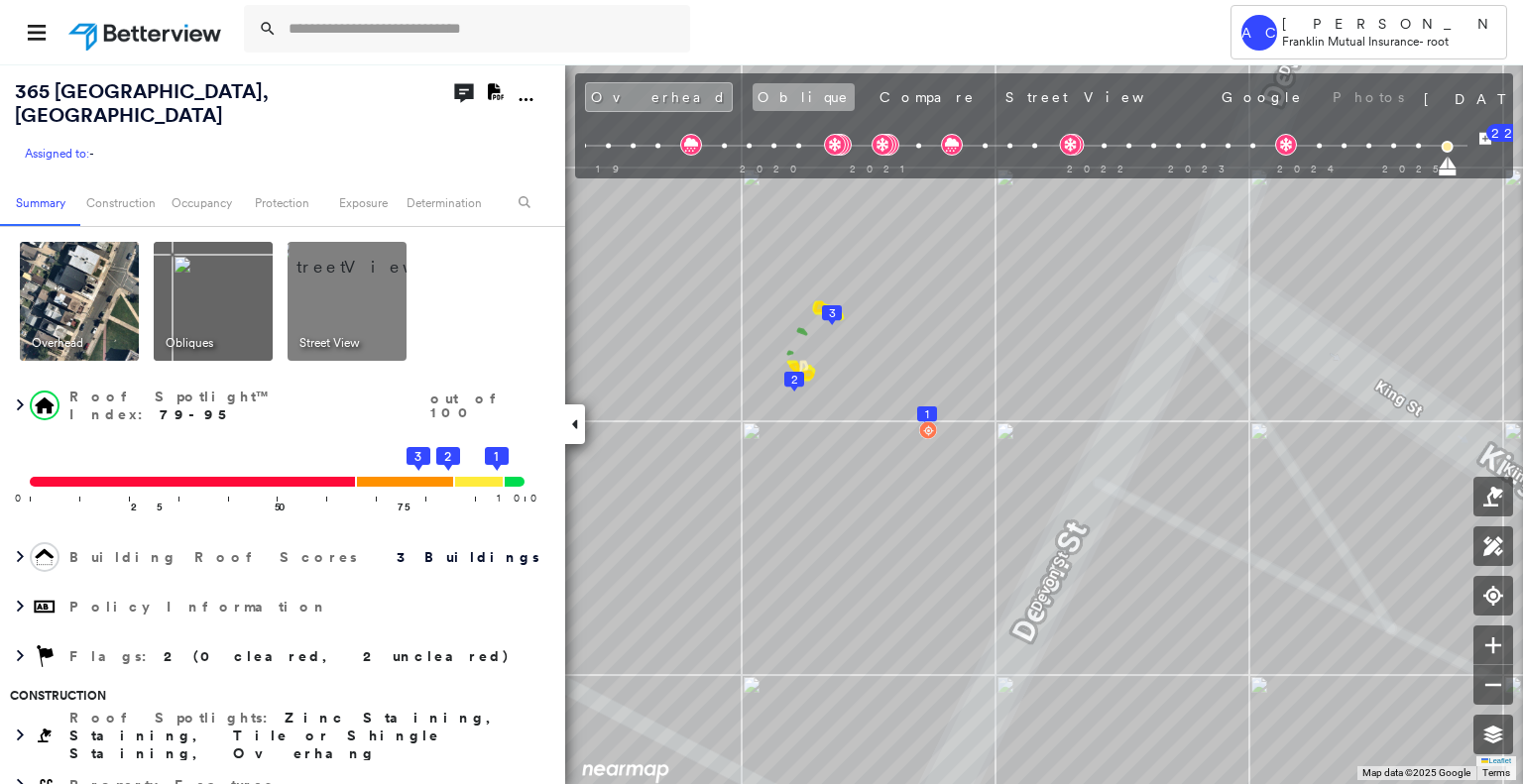 click on "Oblique" at bounding box center (803, 97) 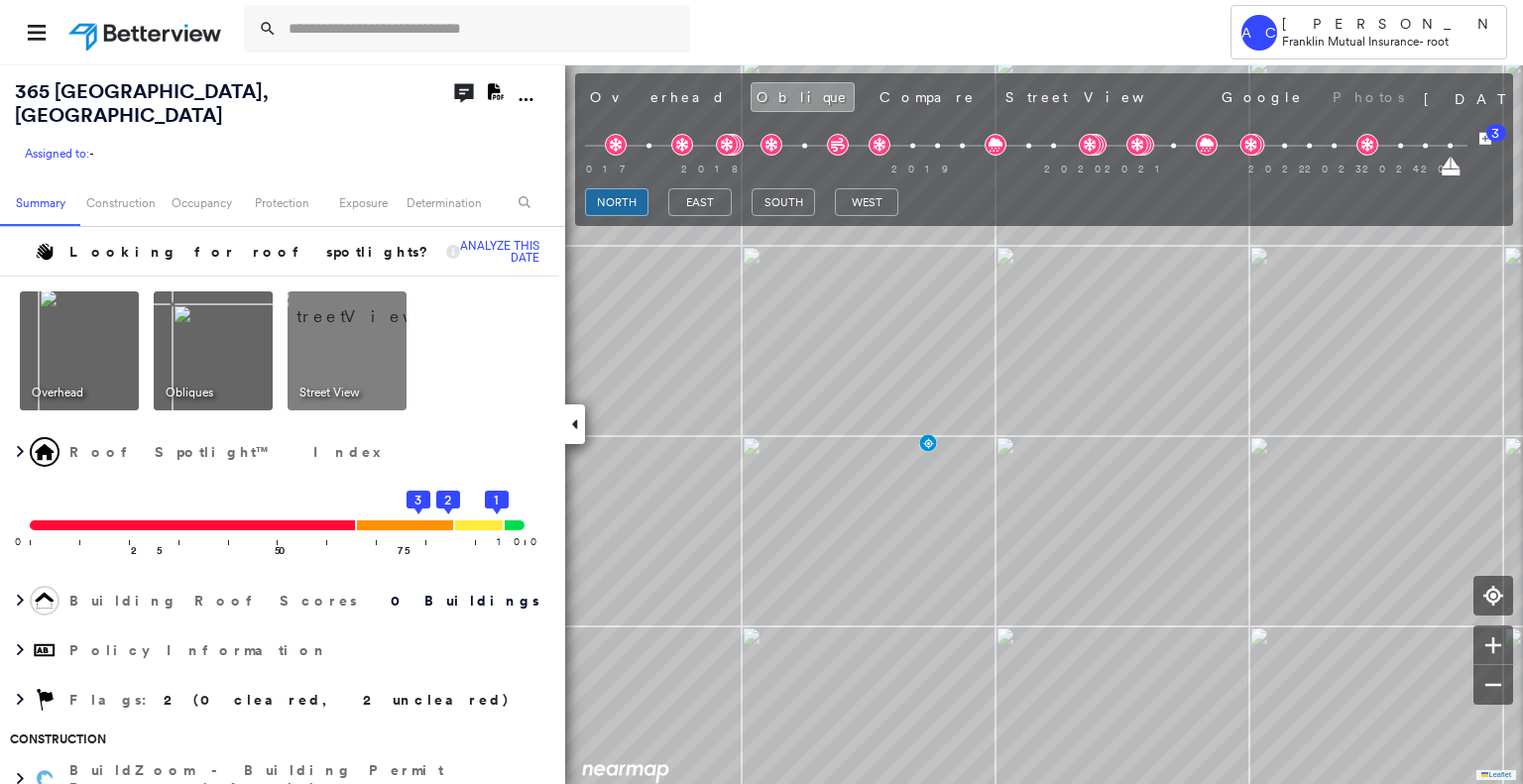 scroll, scrollTop: 0, scrollLeft: 0, axis: both 